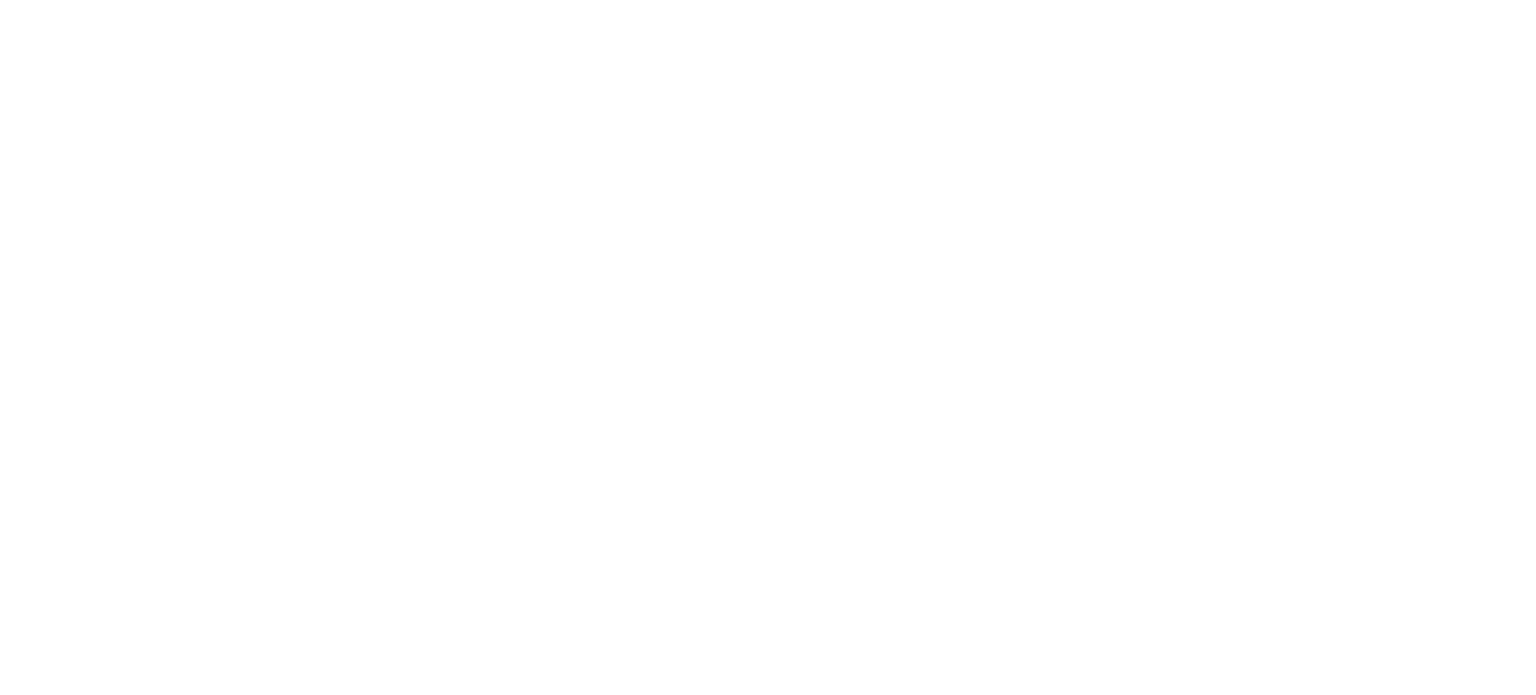 scroll, scrollTop: 0, scrollLeft: 0, axis: both 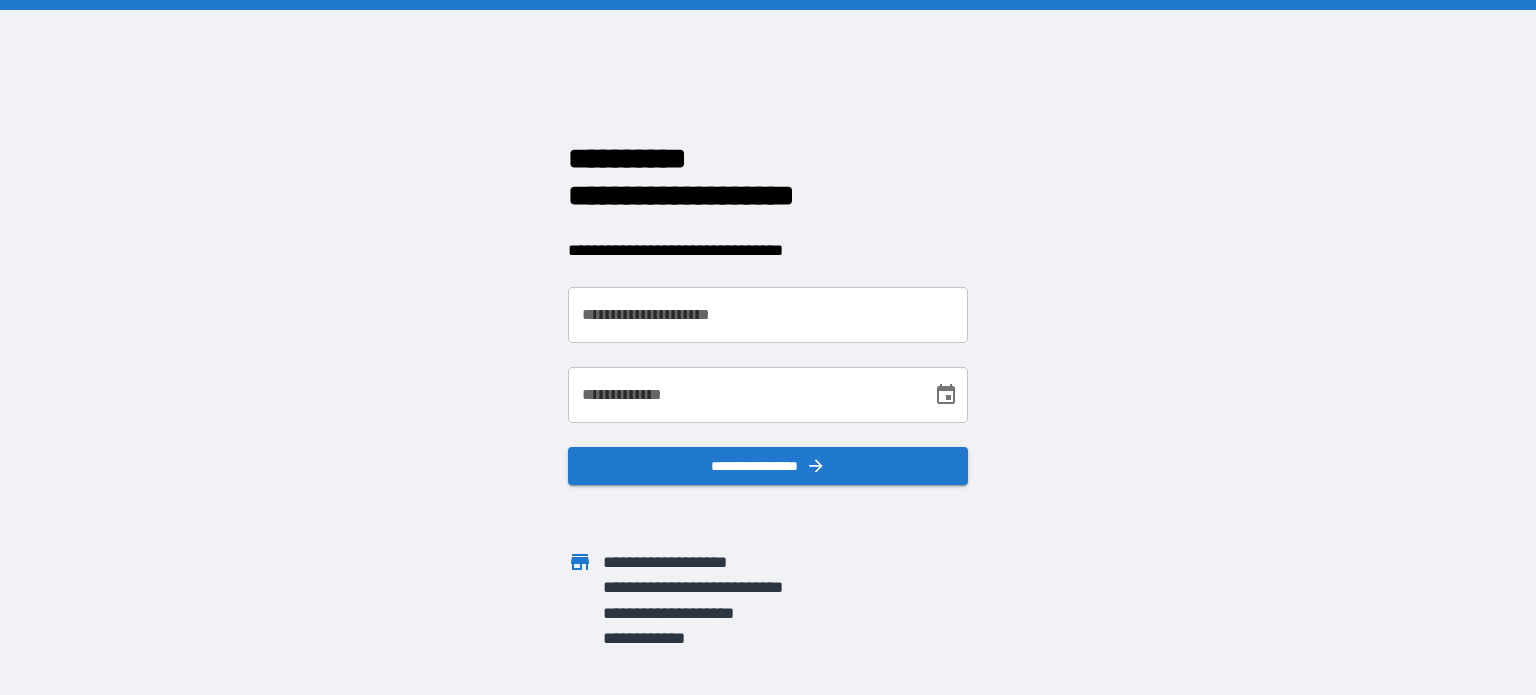 click on "**********" at bounding box center (768, 315) 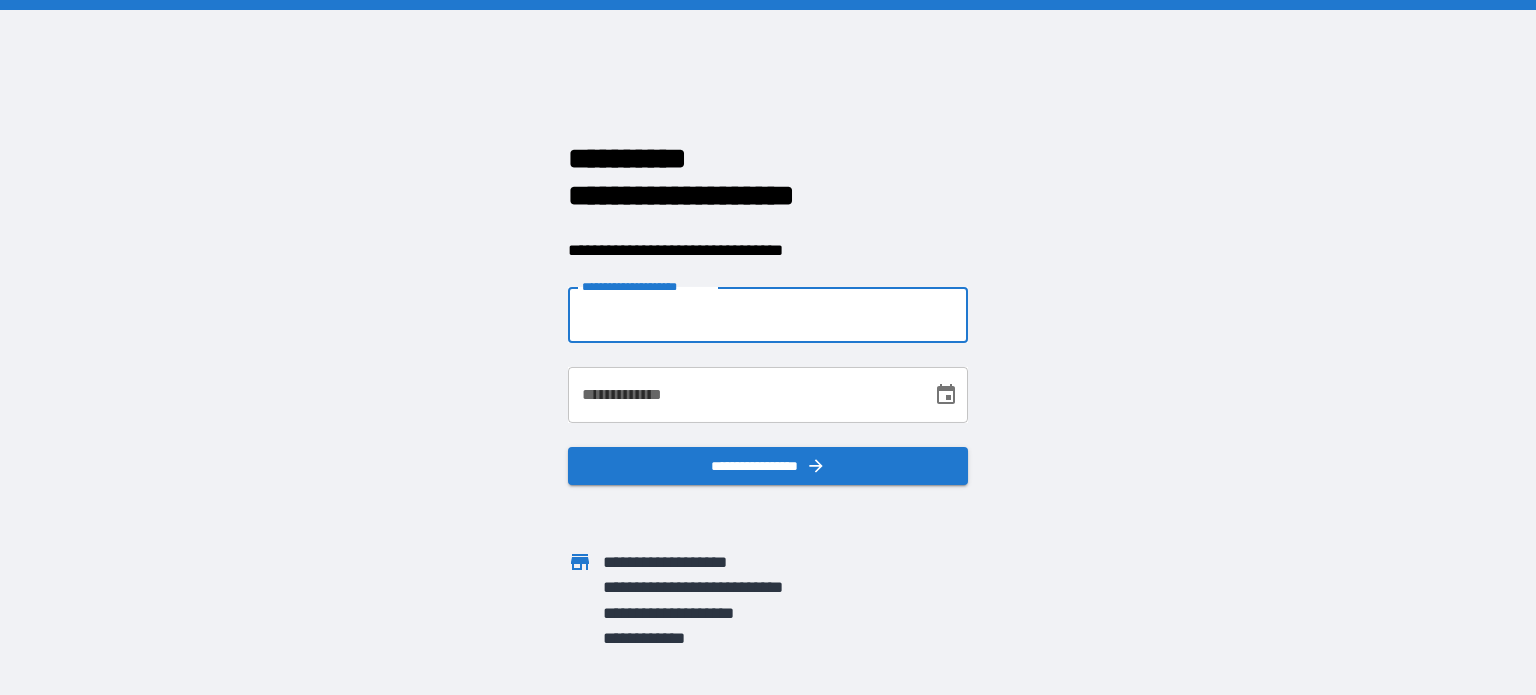 type on "**********" 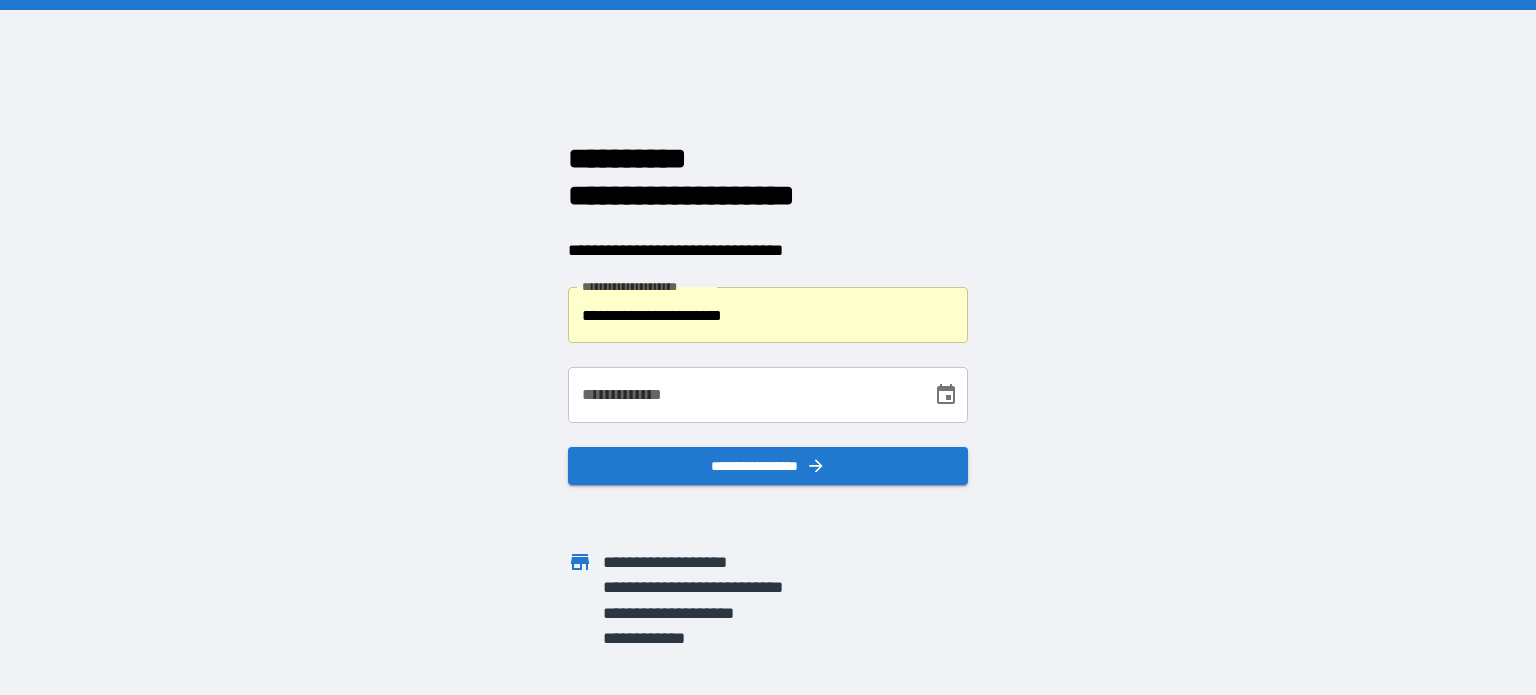click on "**********" at bounding box center (743, 395) 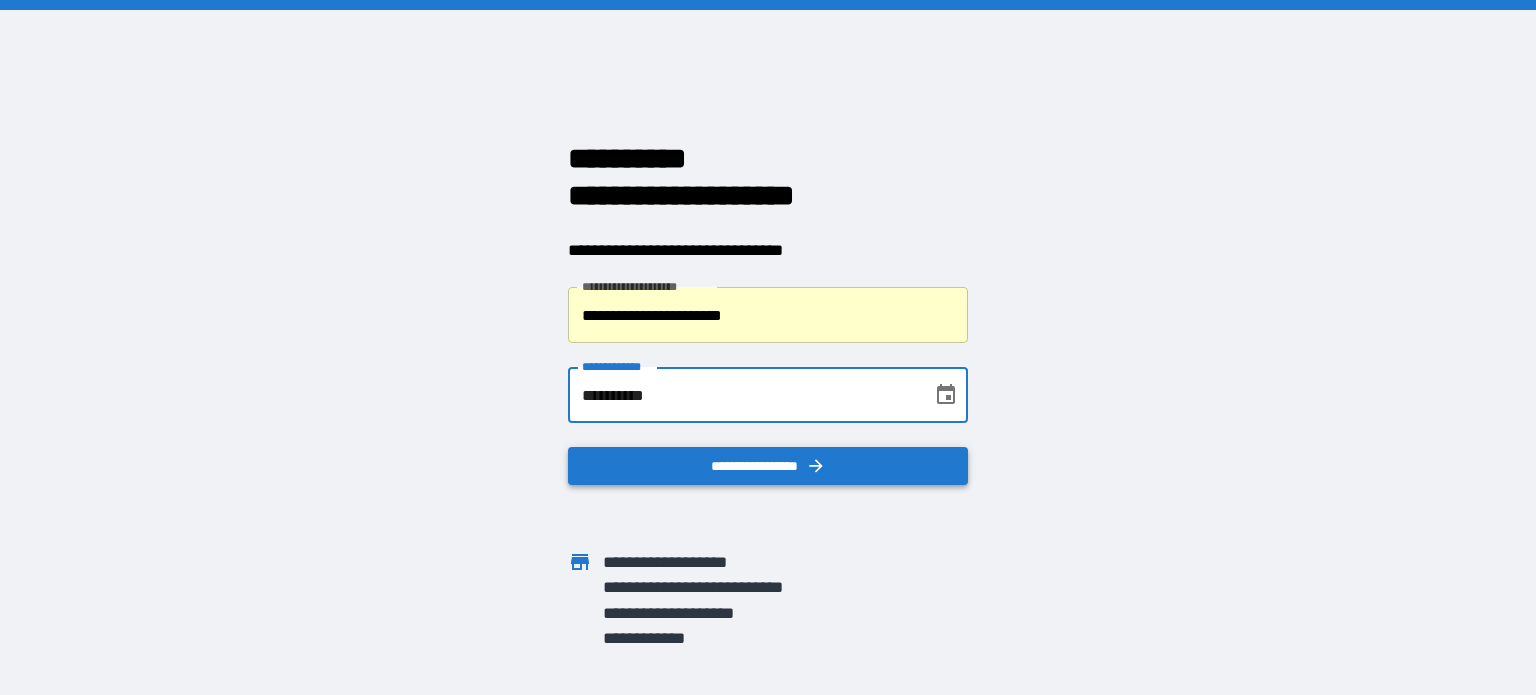 type on "**********" 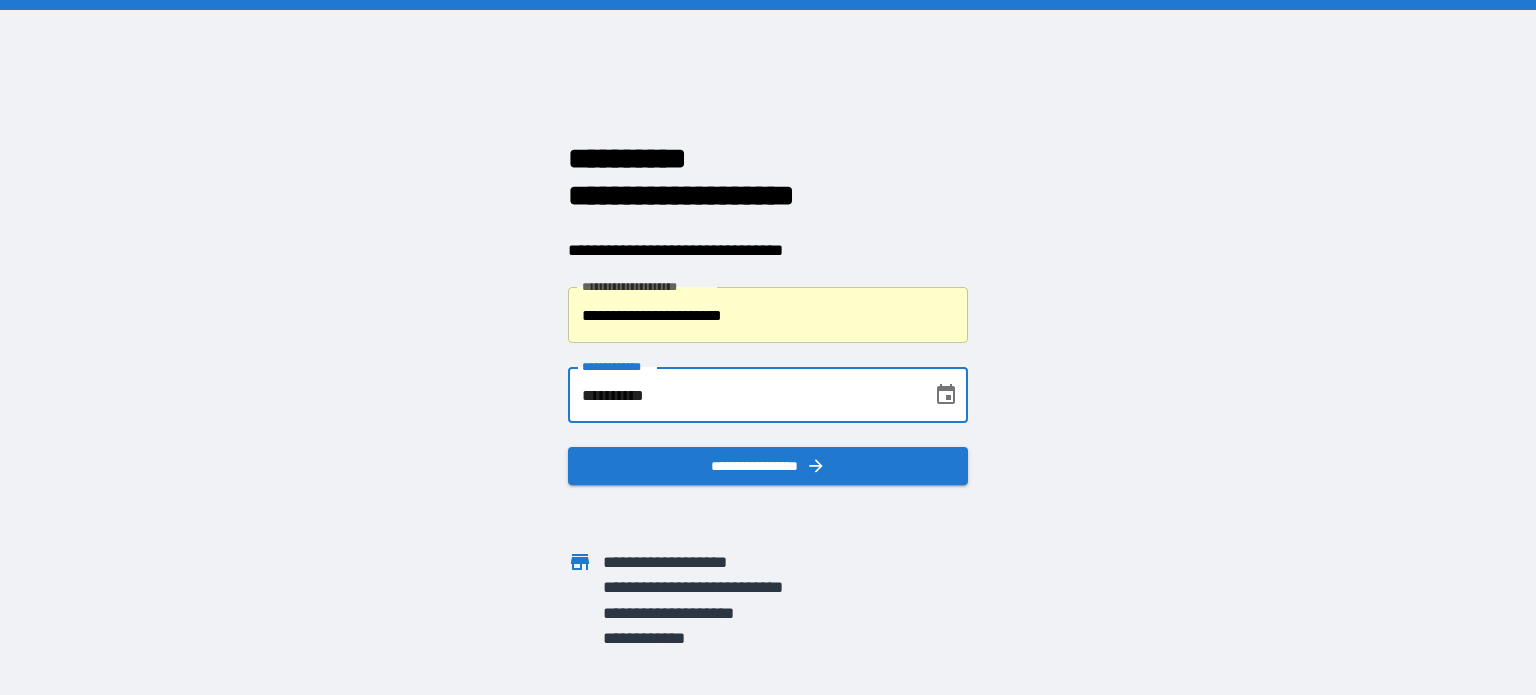 click on "**********" at bounding box center (768, 466) 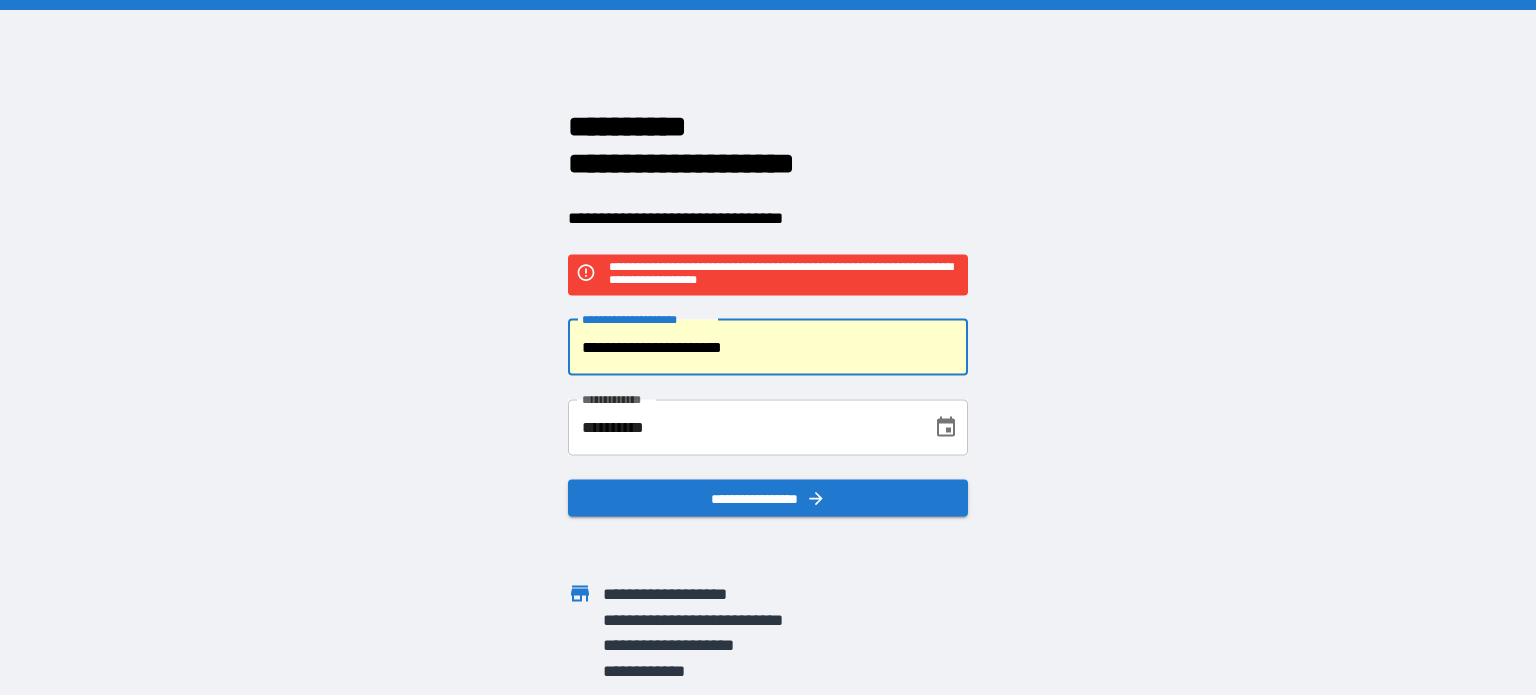 drag, startPoint x: 810, startPoint y: 358, endPoint x: 414, endPoint y: 350, distance: 396.0808 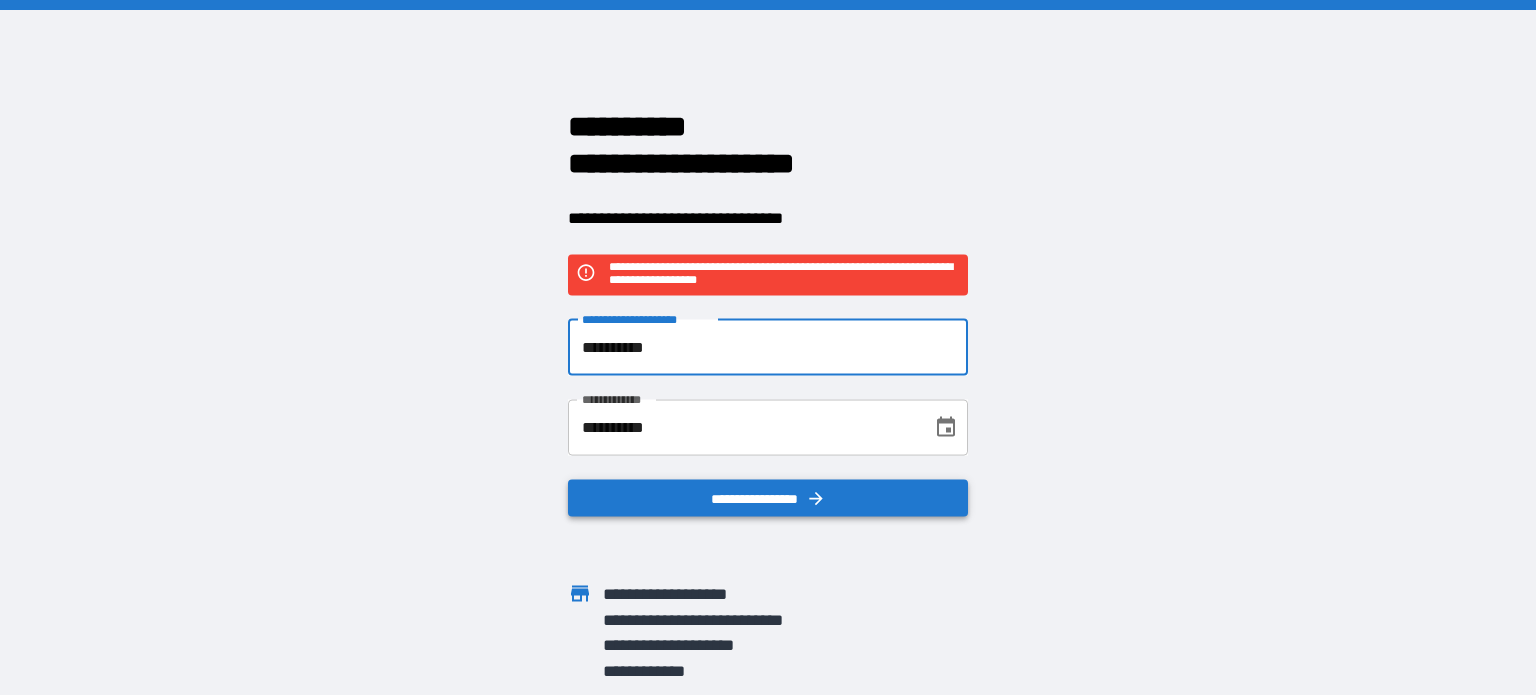 type on "**********" 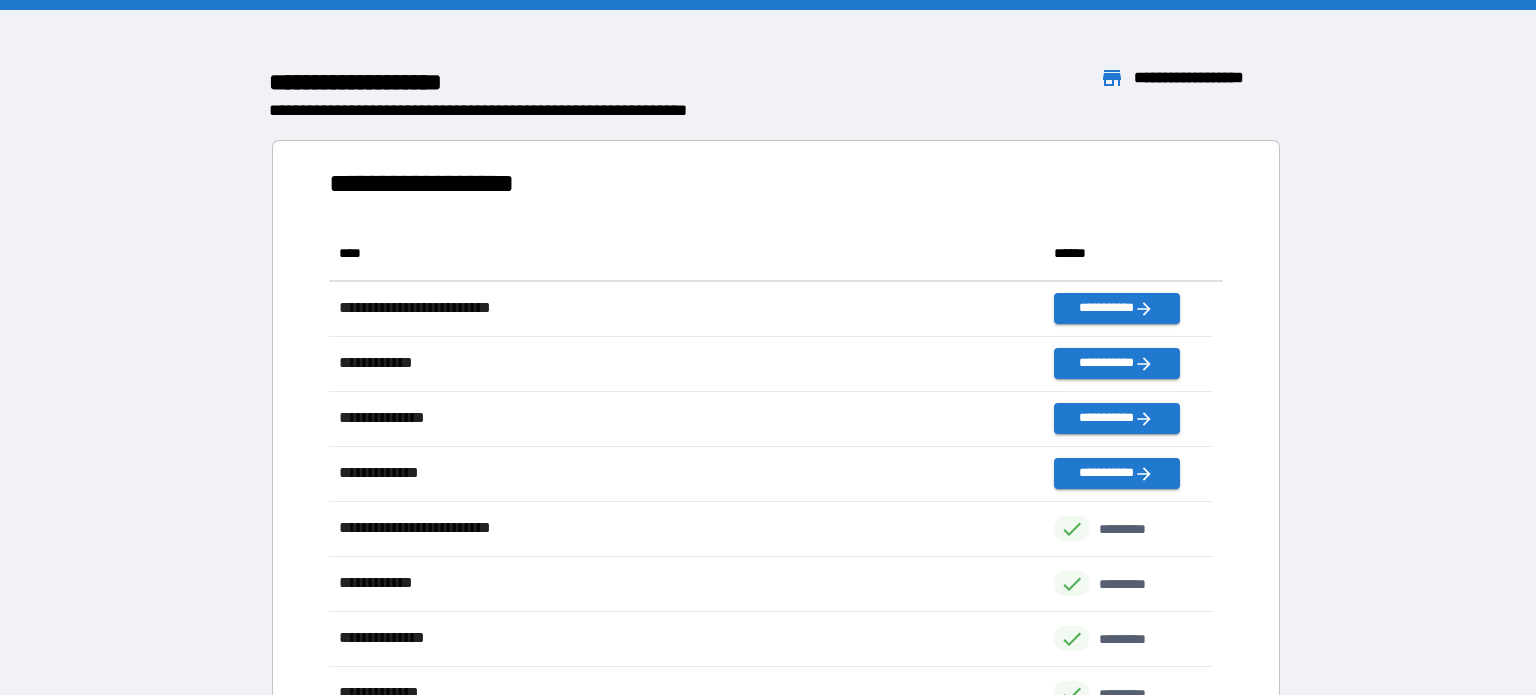 scroll, scrollTop: 16, scrollLeft: 16, axis: both 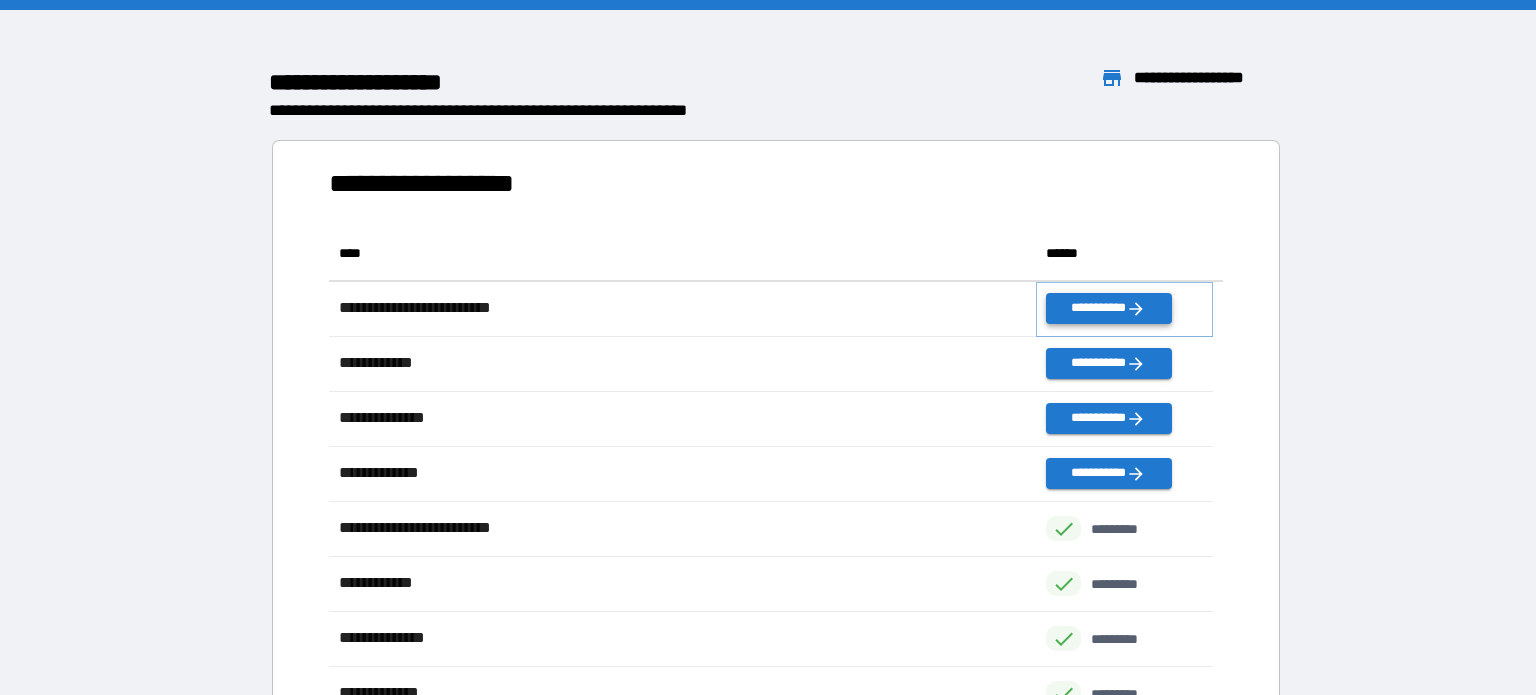 click on "**********" at bounding box center (1108, 308) 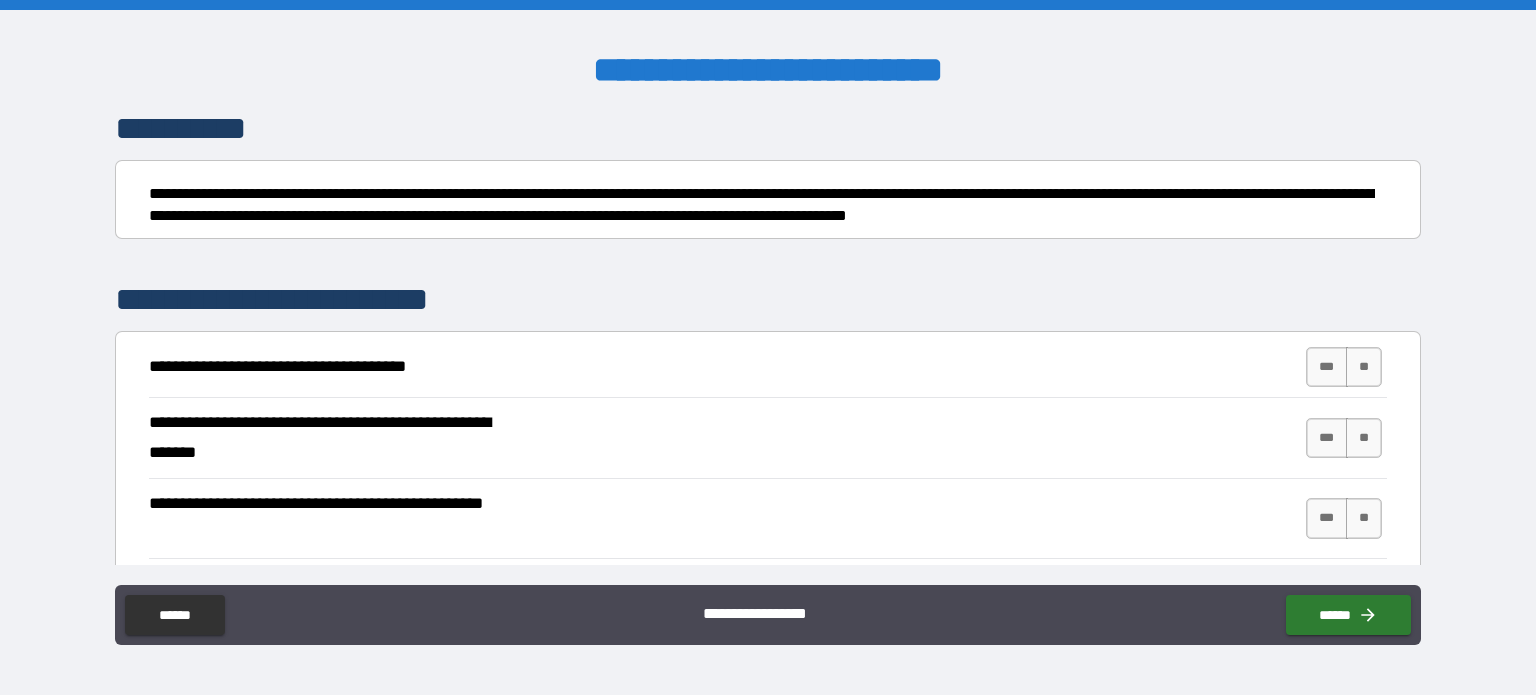 scroll, scrollTop: 200, scrollLeft: 0, axis: vertical 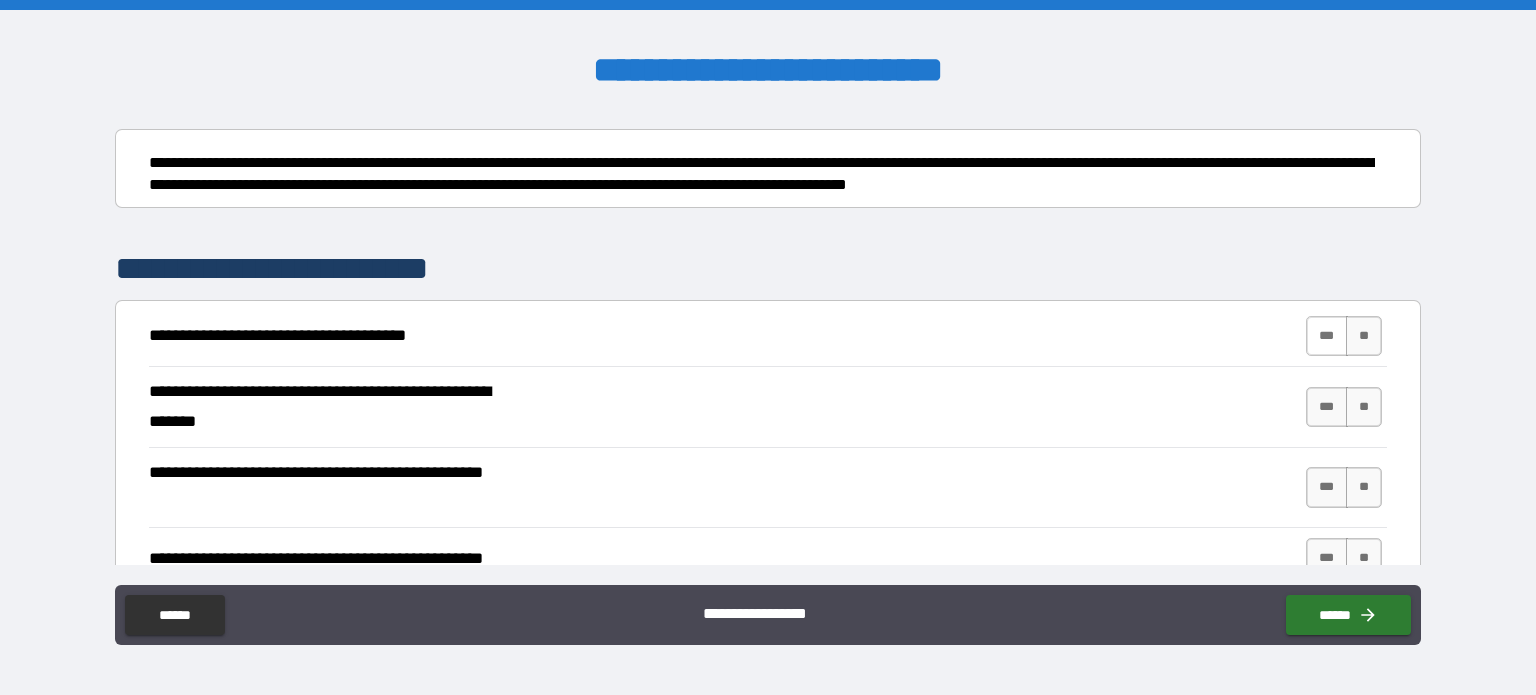 click on "***" at bounding box center (1327, 336) 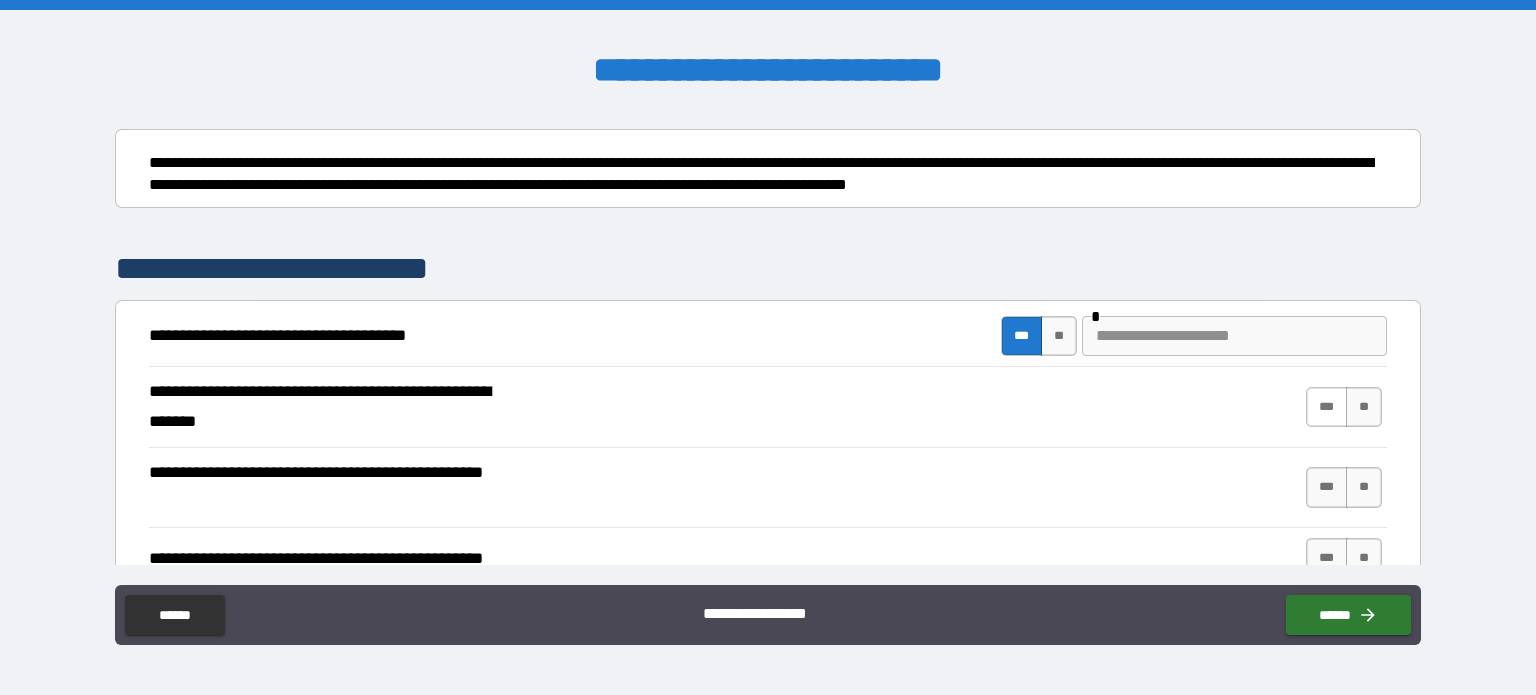 click on "***" at bounding box center [1327, 407] 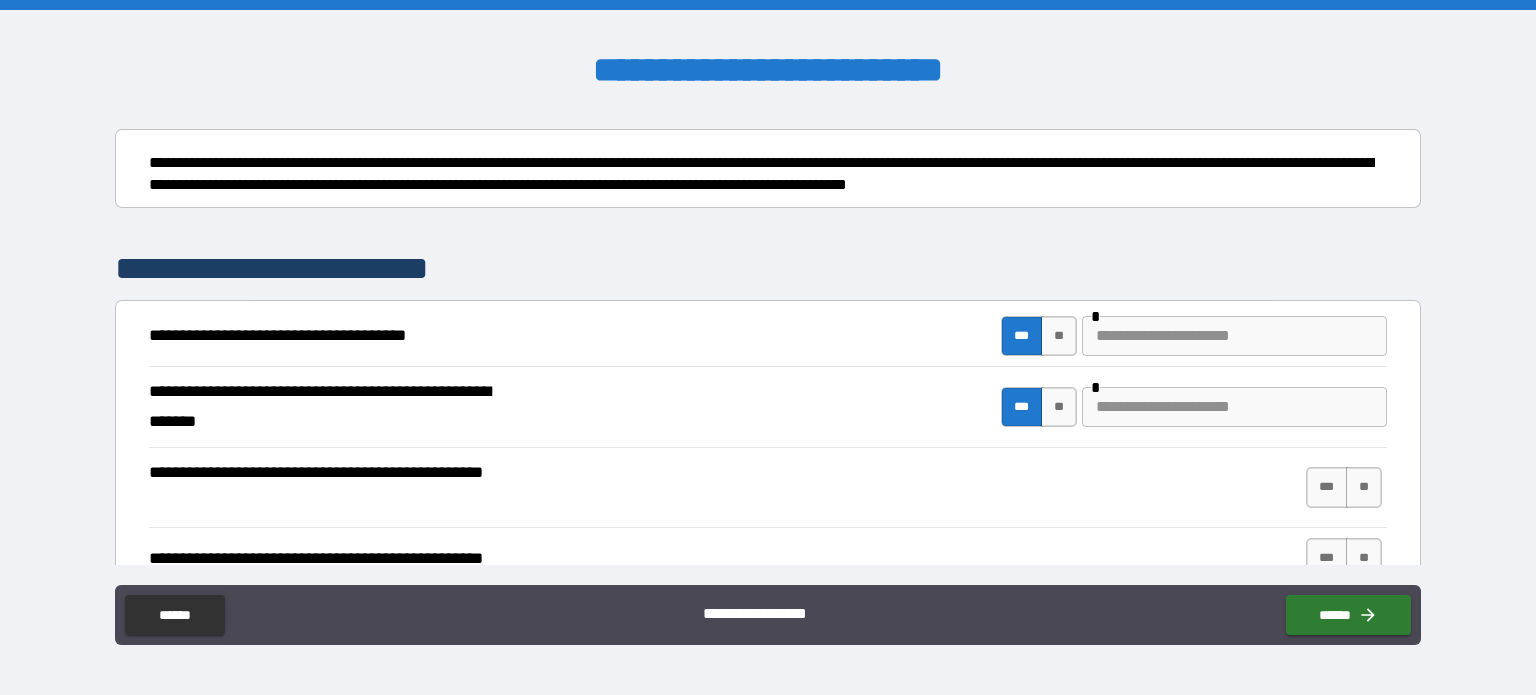 click at bounding box center (1234, 407) 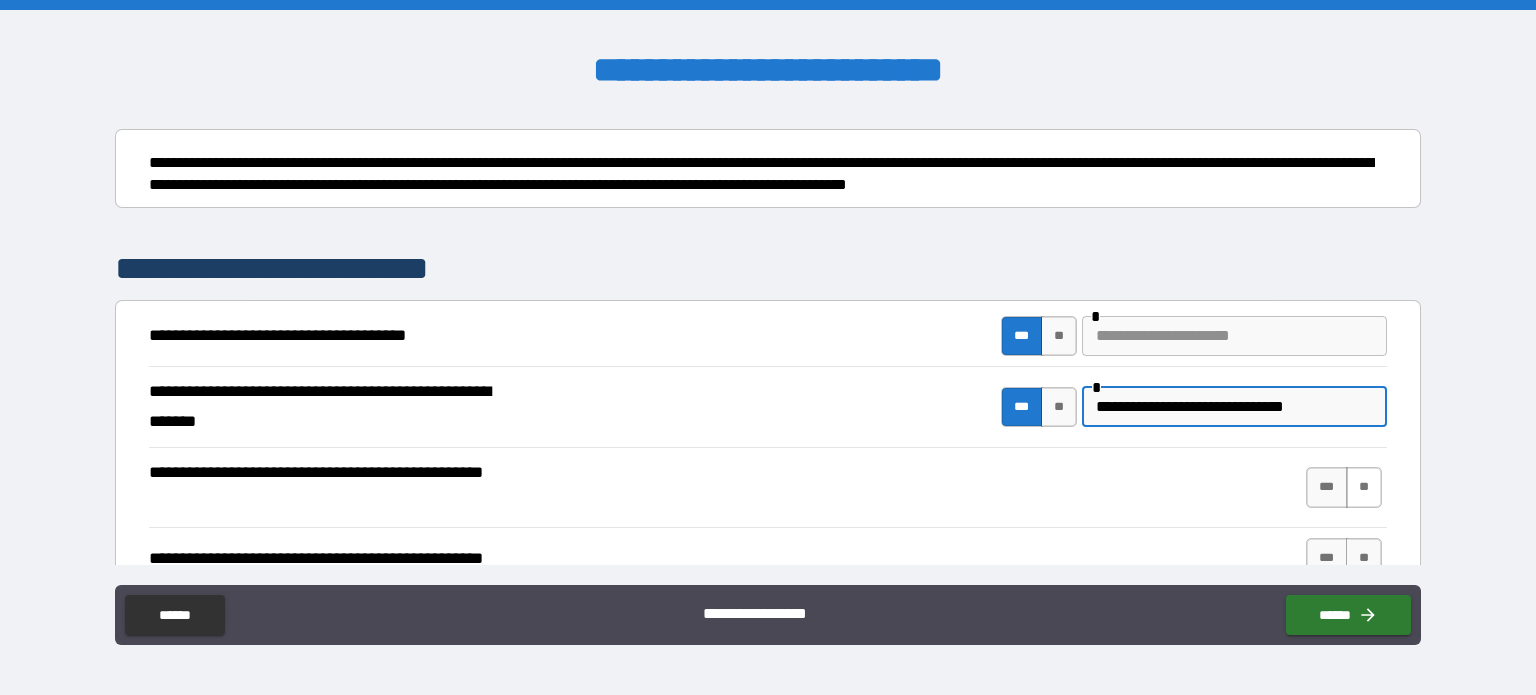 type on "**********" 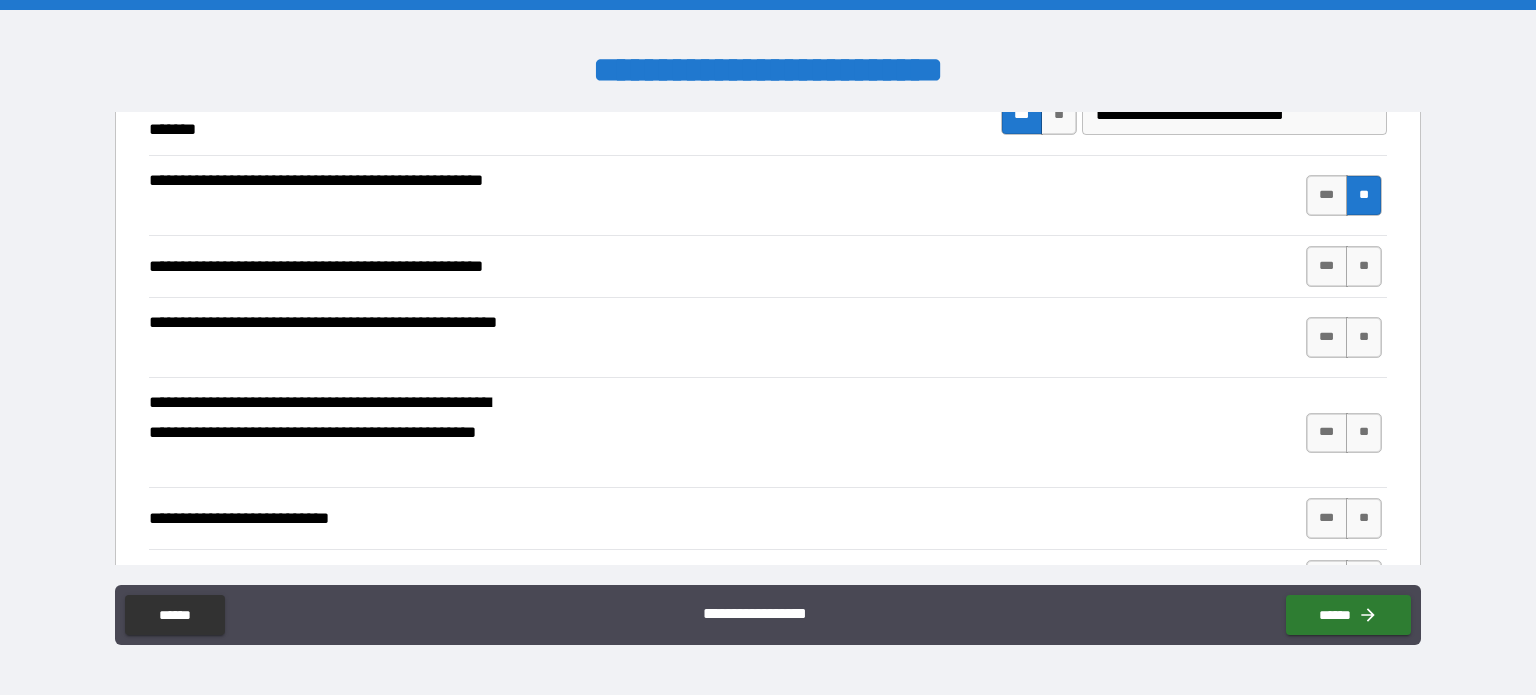 scroll, scrollTop: 500, scrollLeft: 0, axis: vertical 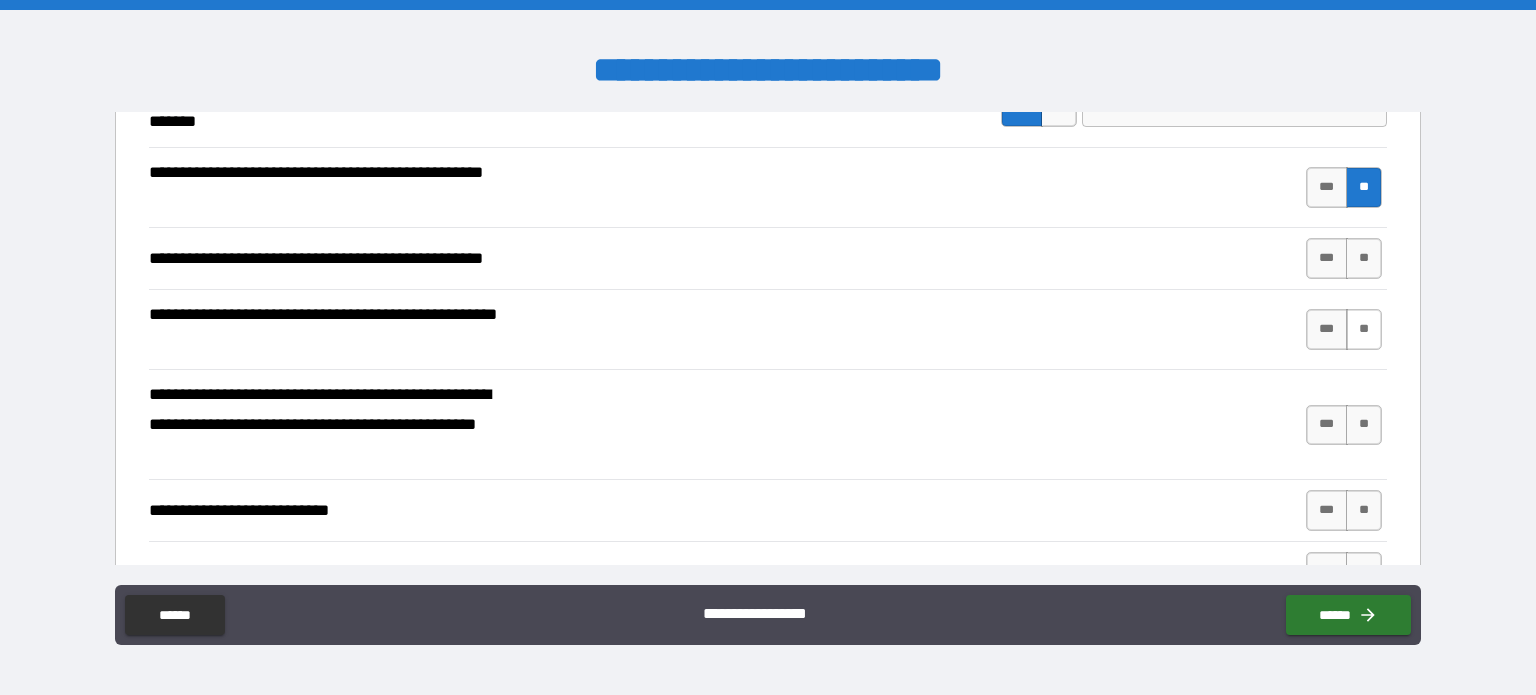 click on "**" at bounding box center [1364, 329] 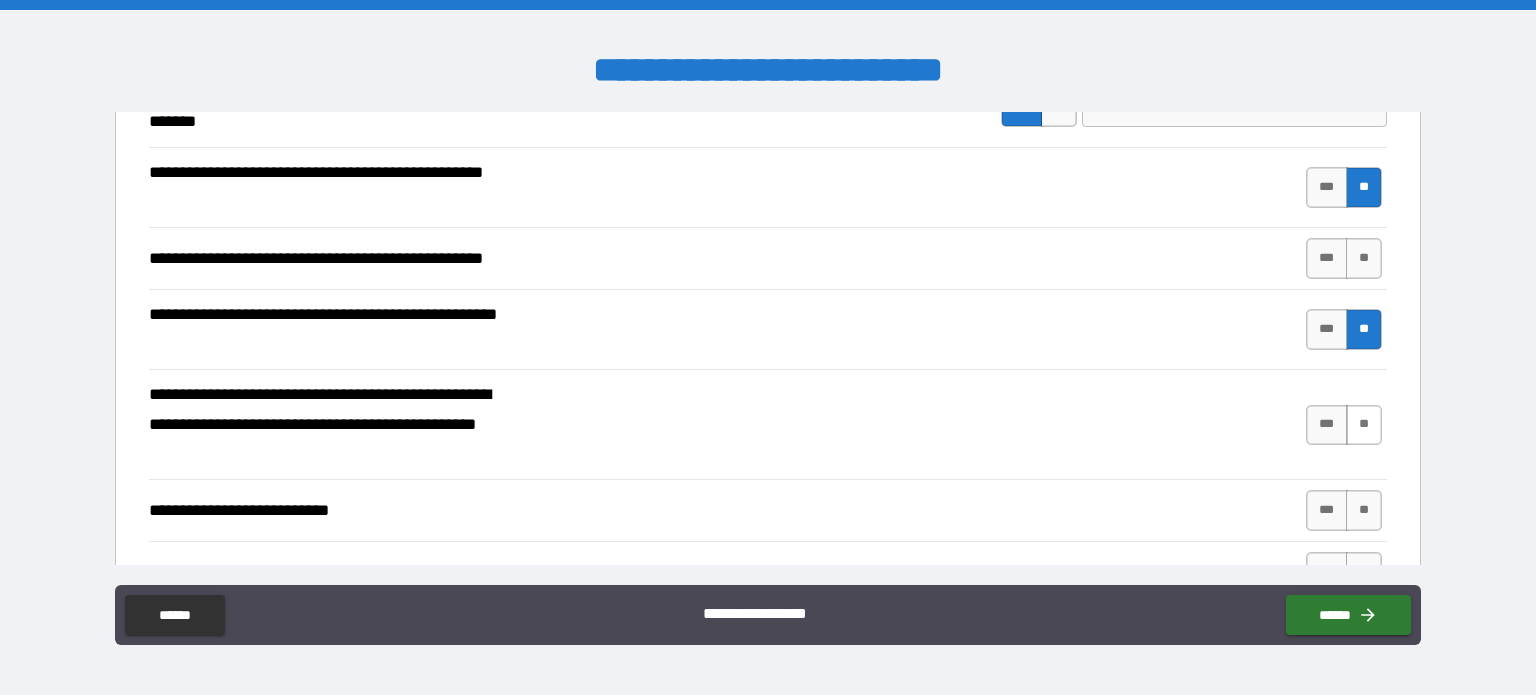 click on "**" at bounding box center [1364, 425] 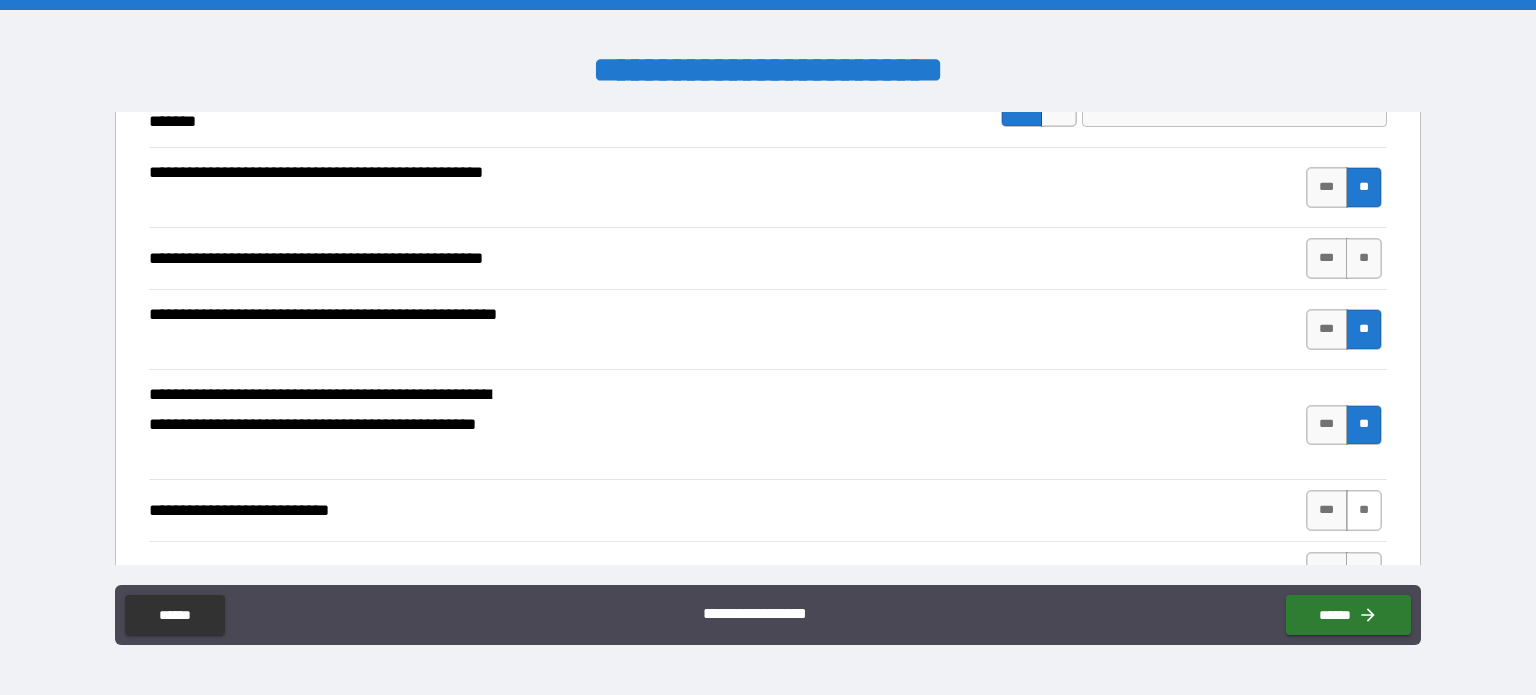click on "**" at bounding box center (1364, 510) 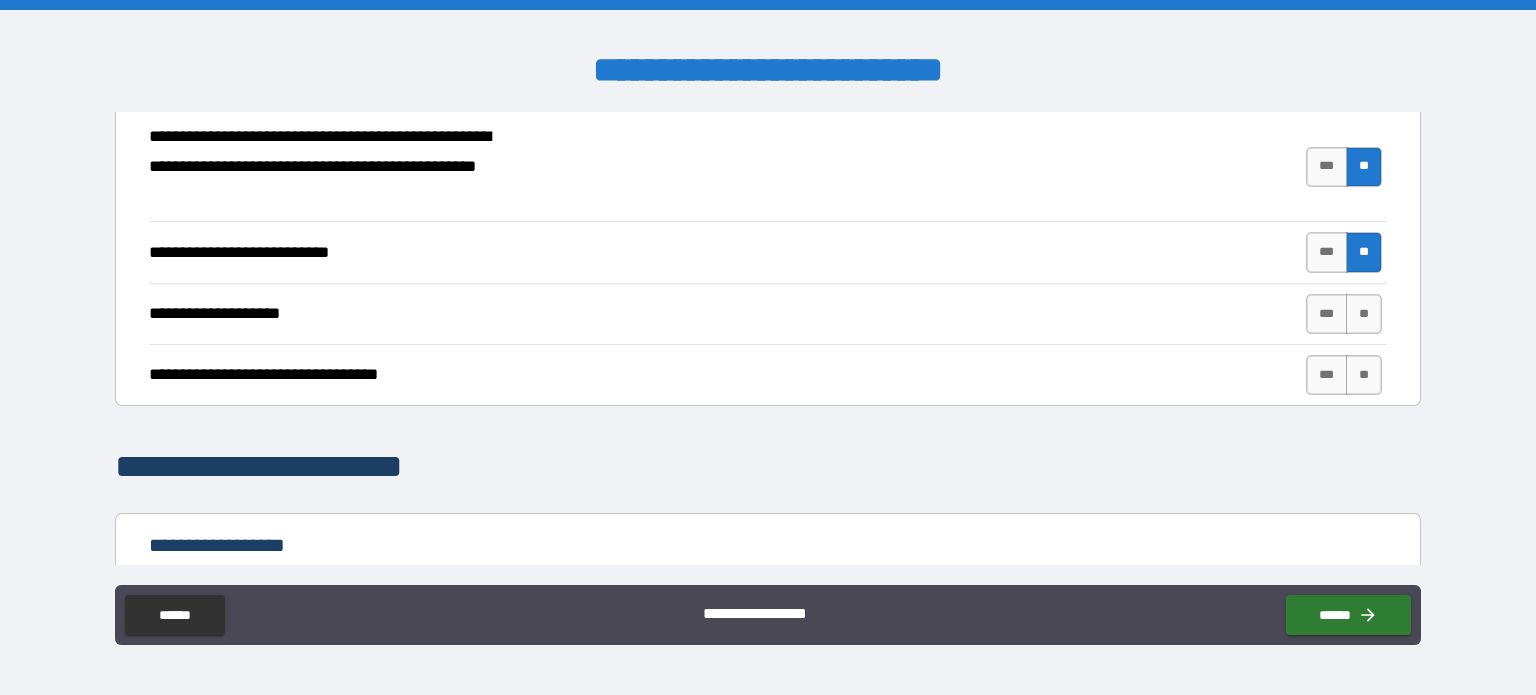 scroll, scrollTop: 800, scrollLeft: 0, axis: vertical 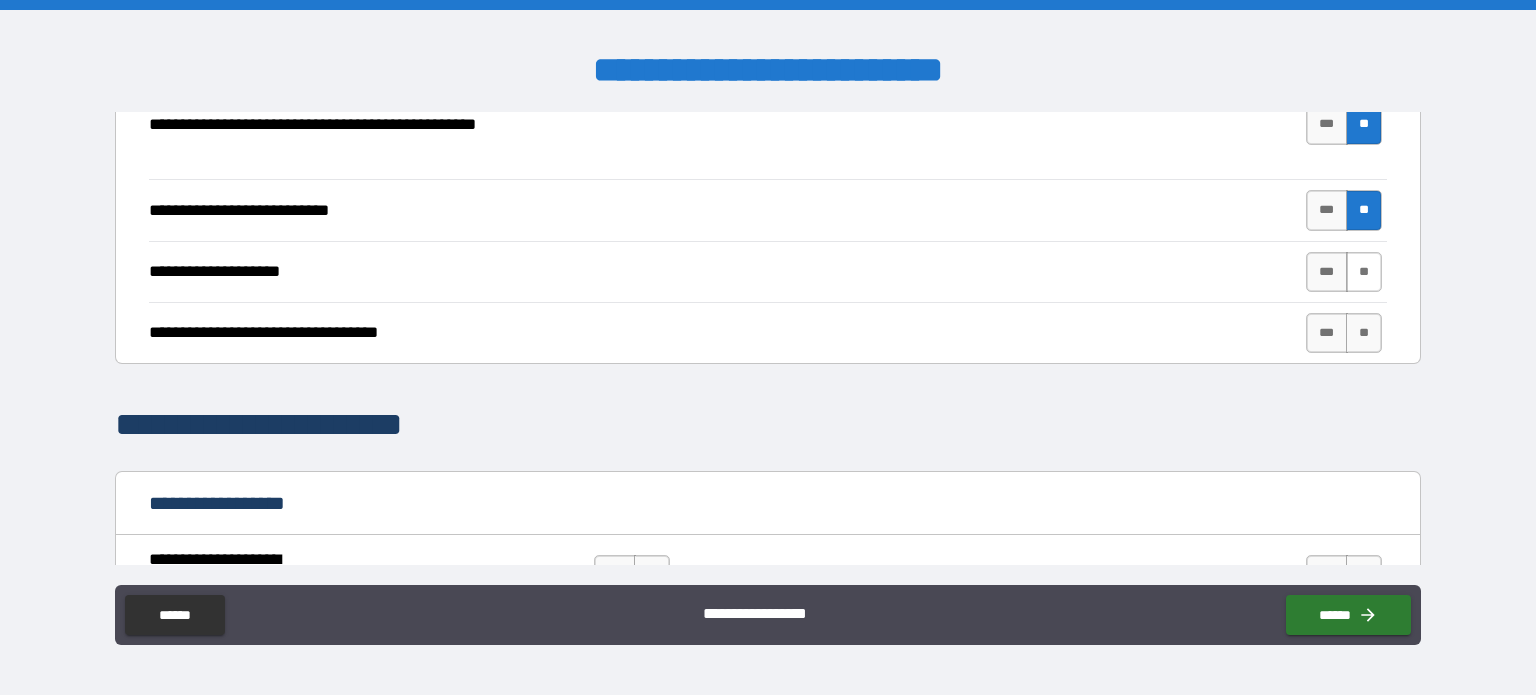 click on "**" at bounding box center [1364, 272] 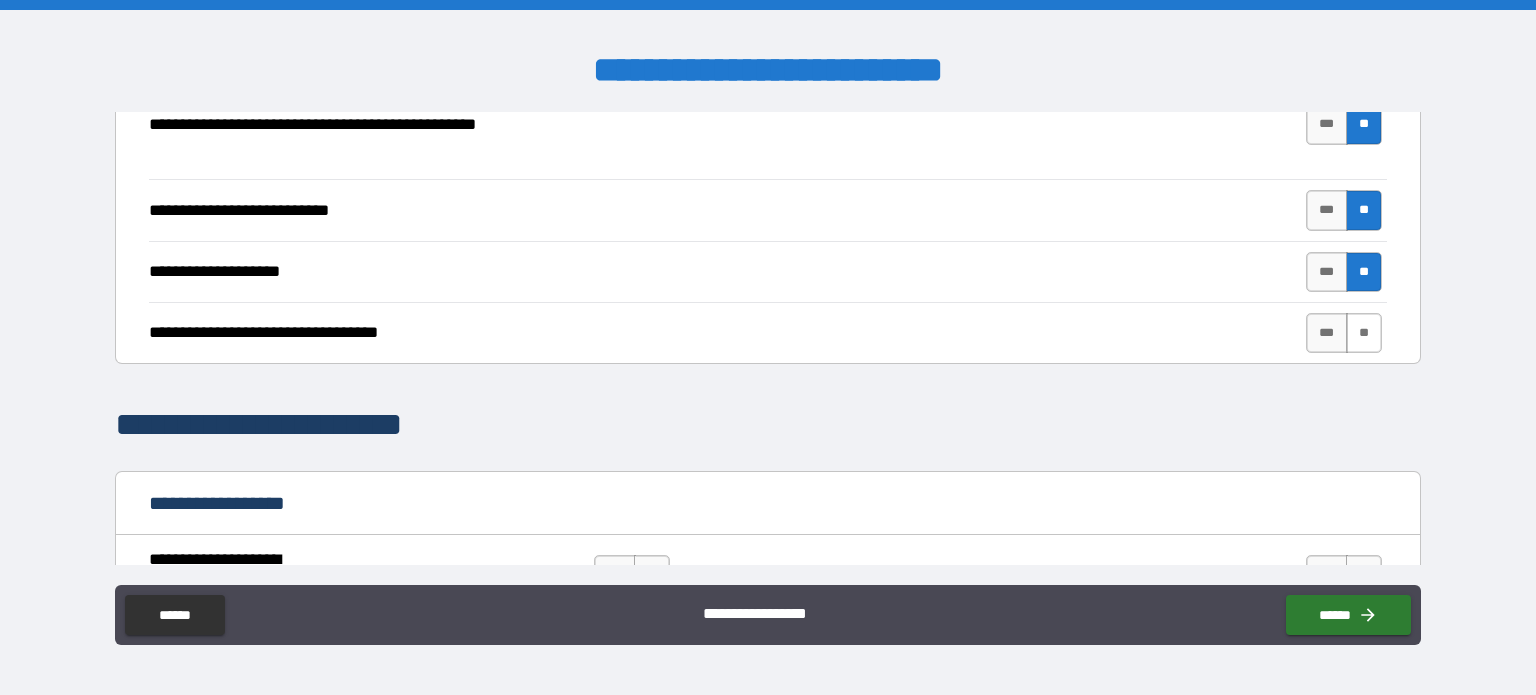 click on "**" at bounding box center (1364, 333) 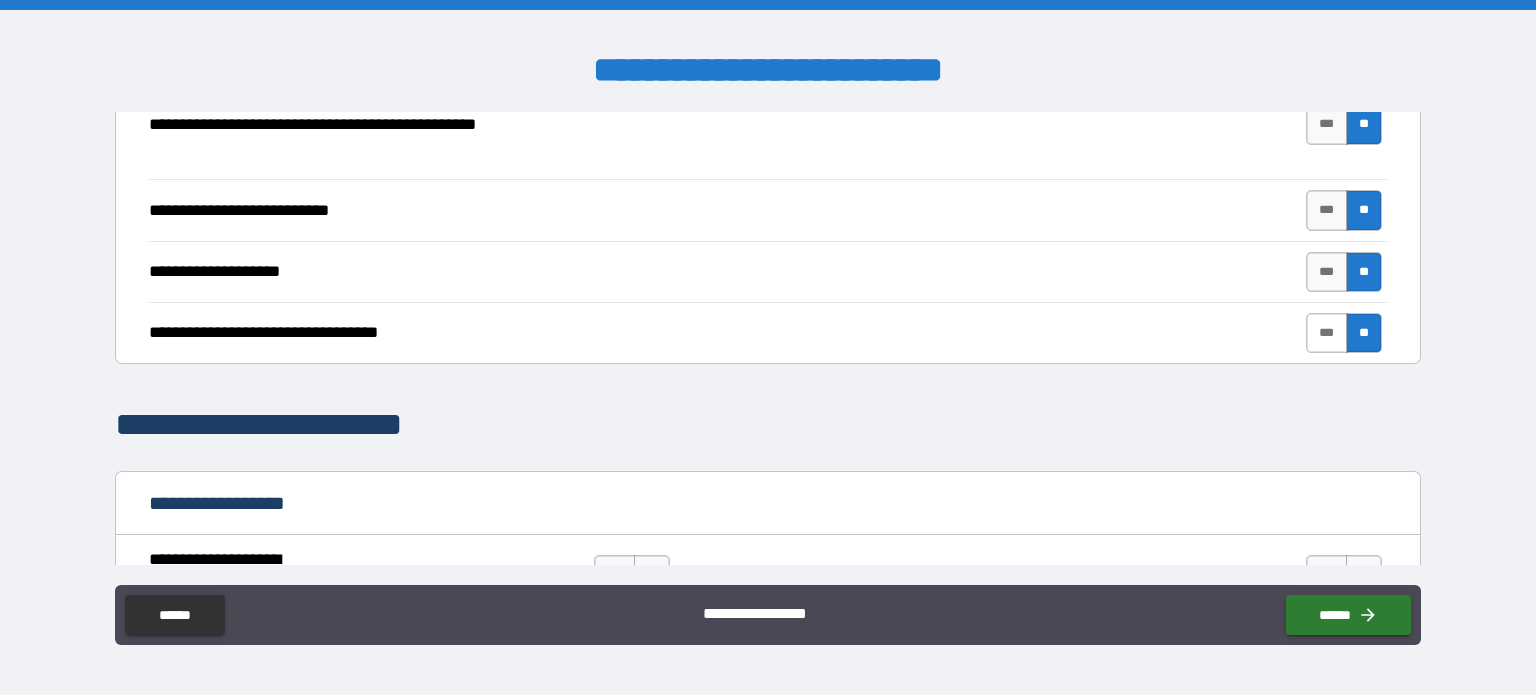 click on "***" at bounding box center (1327, 333) 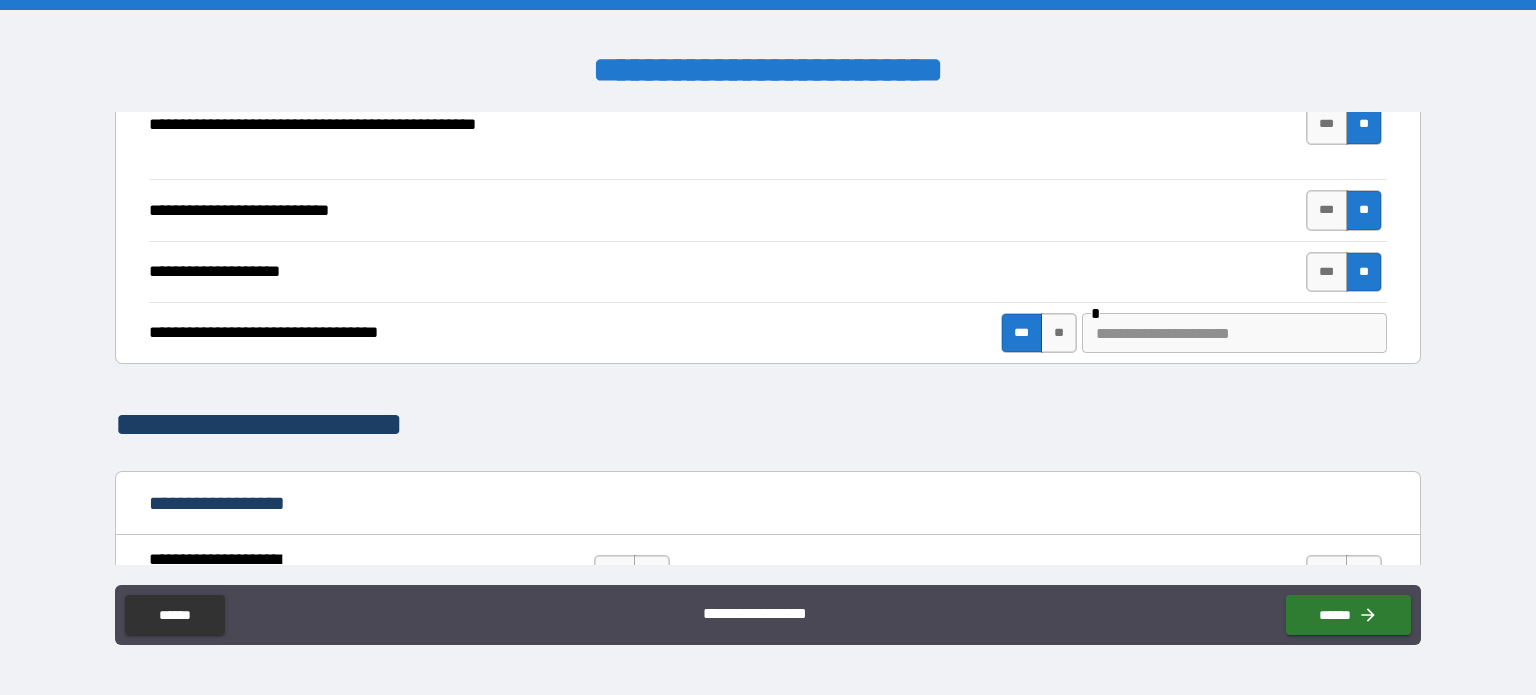 click at bounding box center (1234, 333) 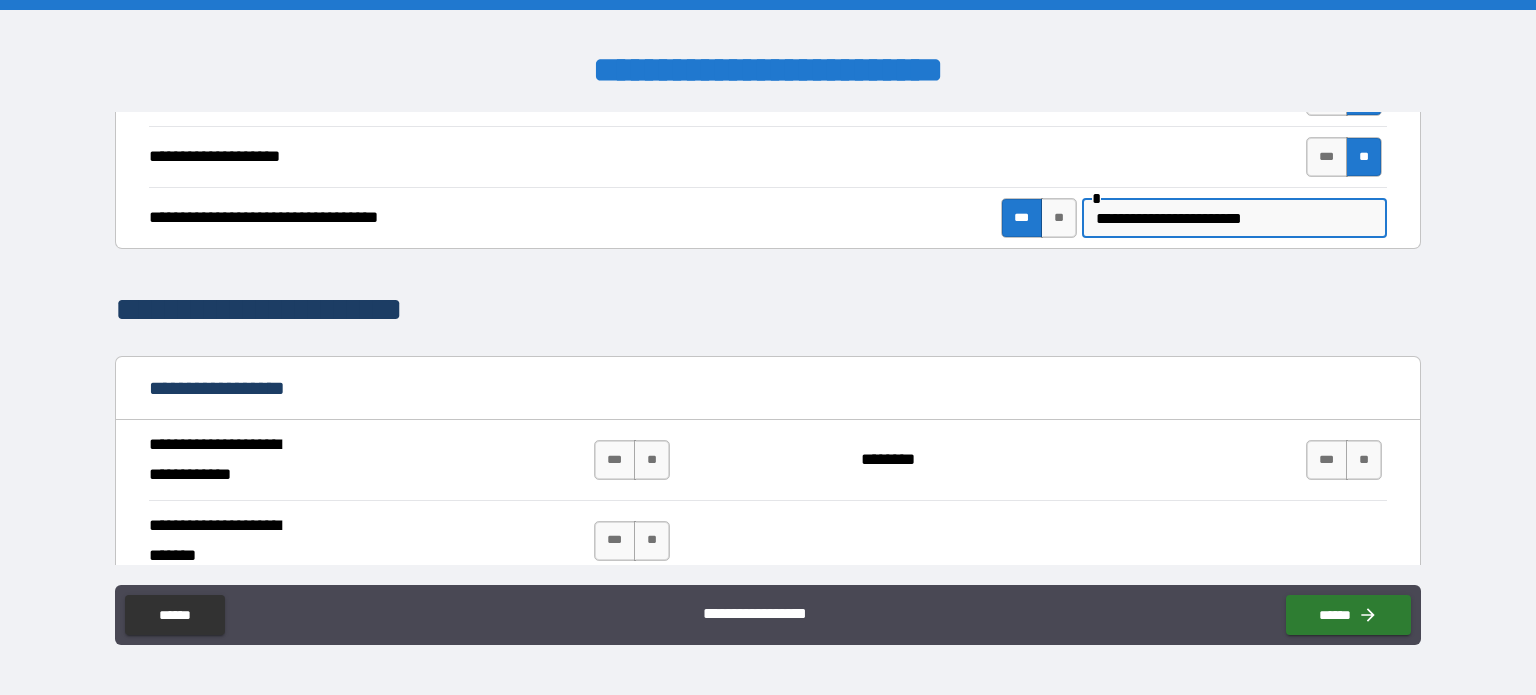 scroll, scrollTop: 900, scrollLeft: 0, axis: vertical 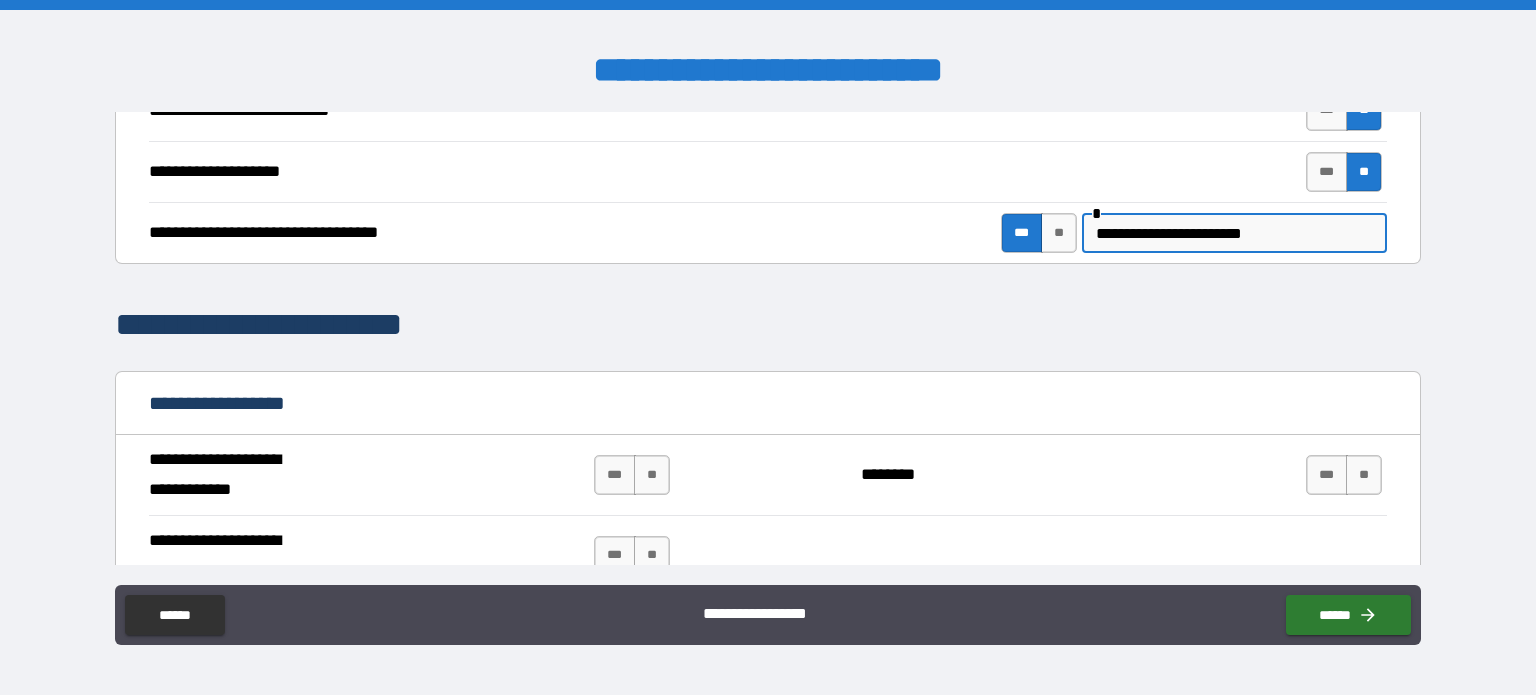 click on "**********" at bounding box center (1234, 233) 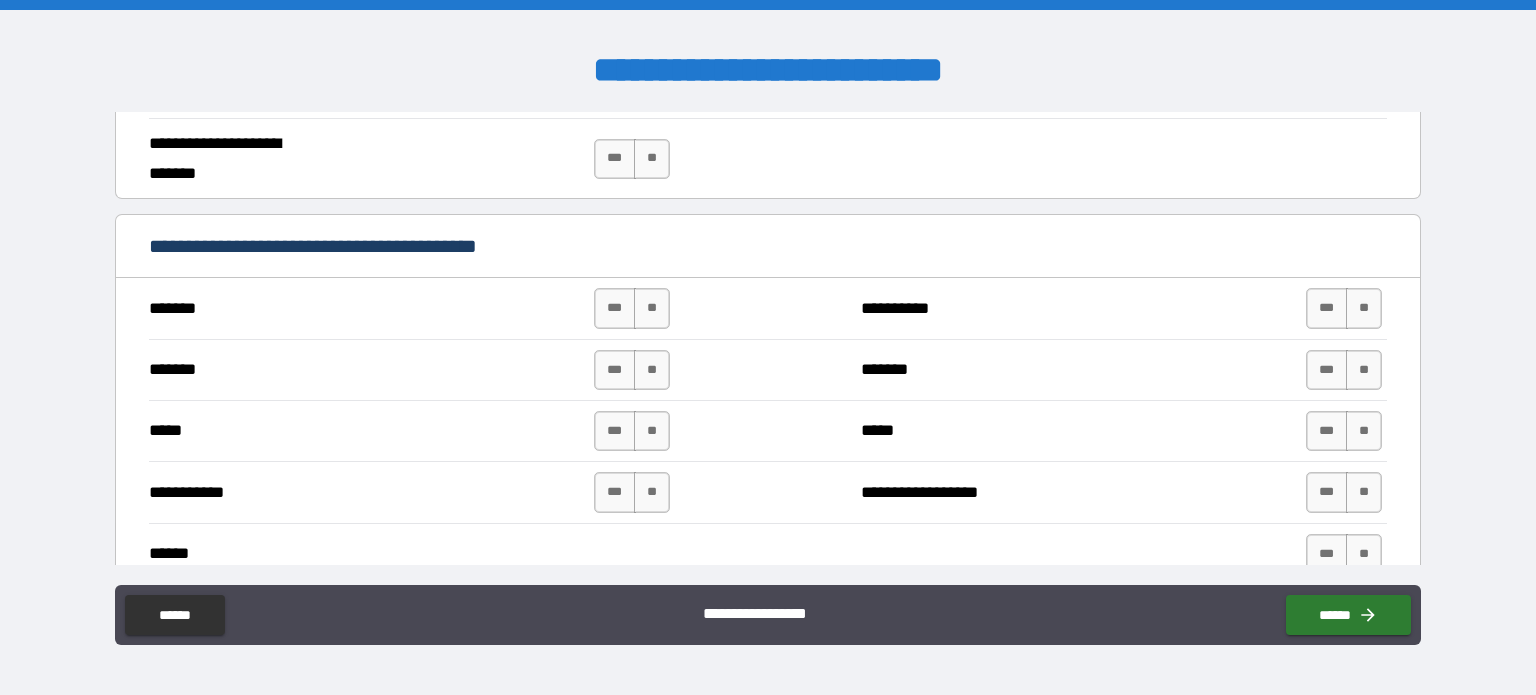 scroll, scrollTop: 1300, scrollLeft: 0, axis: vertical 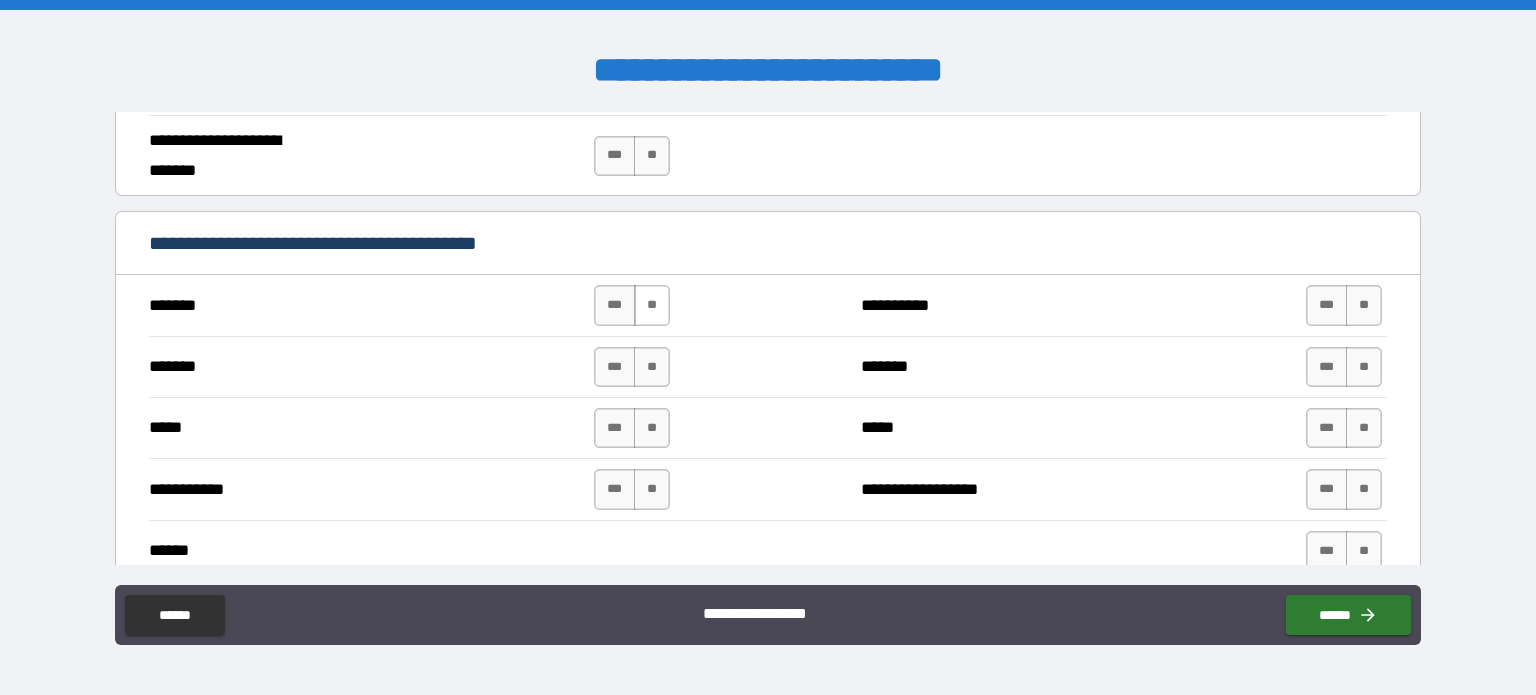 type on "**********" 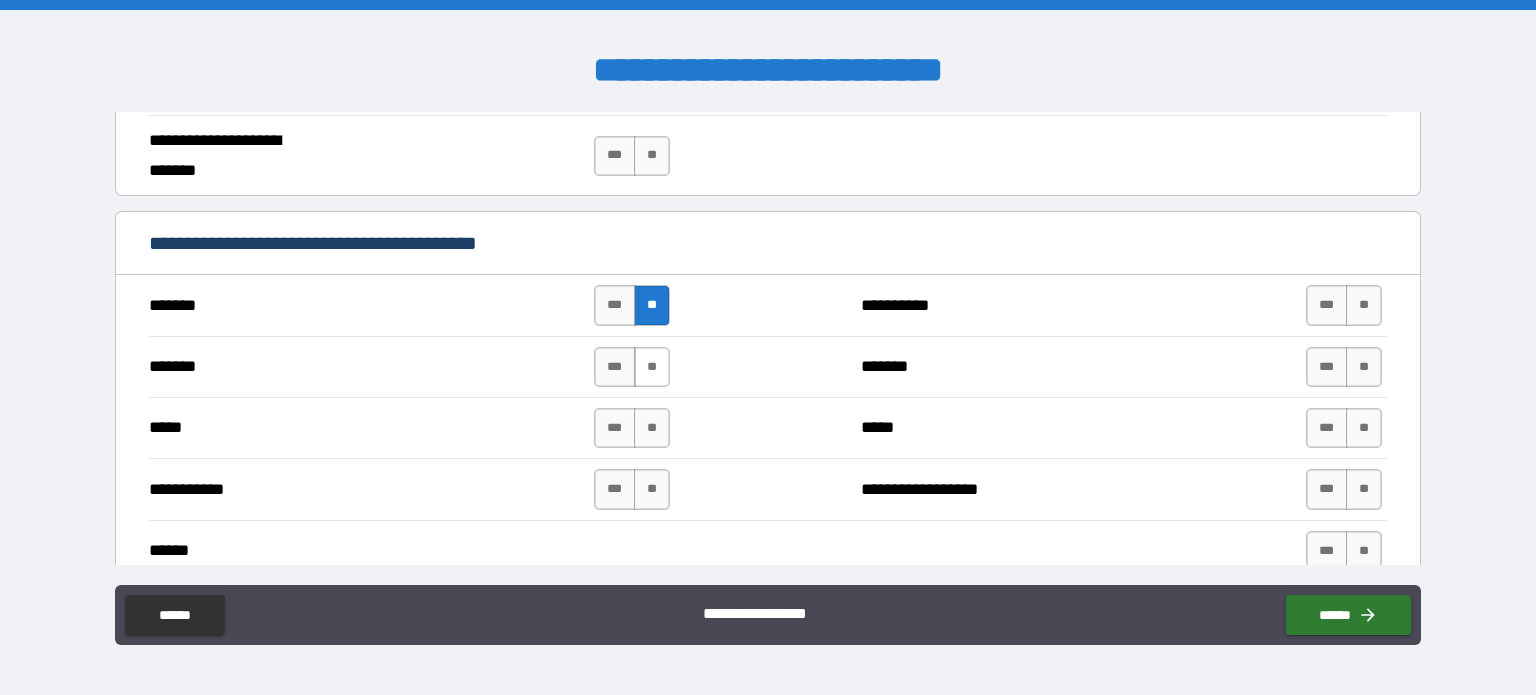 click on "**" at bounding box center [652, 367] 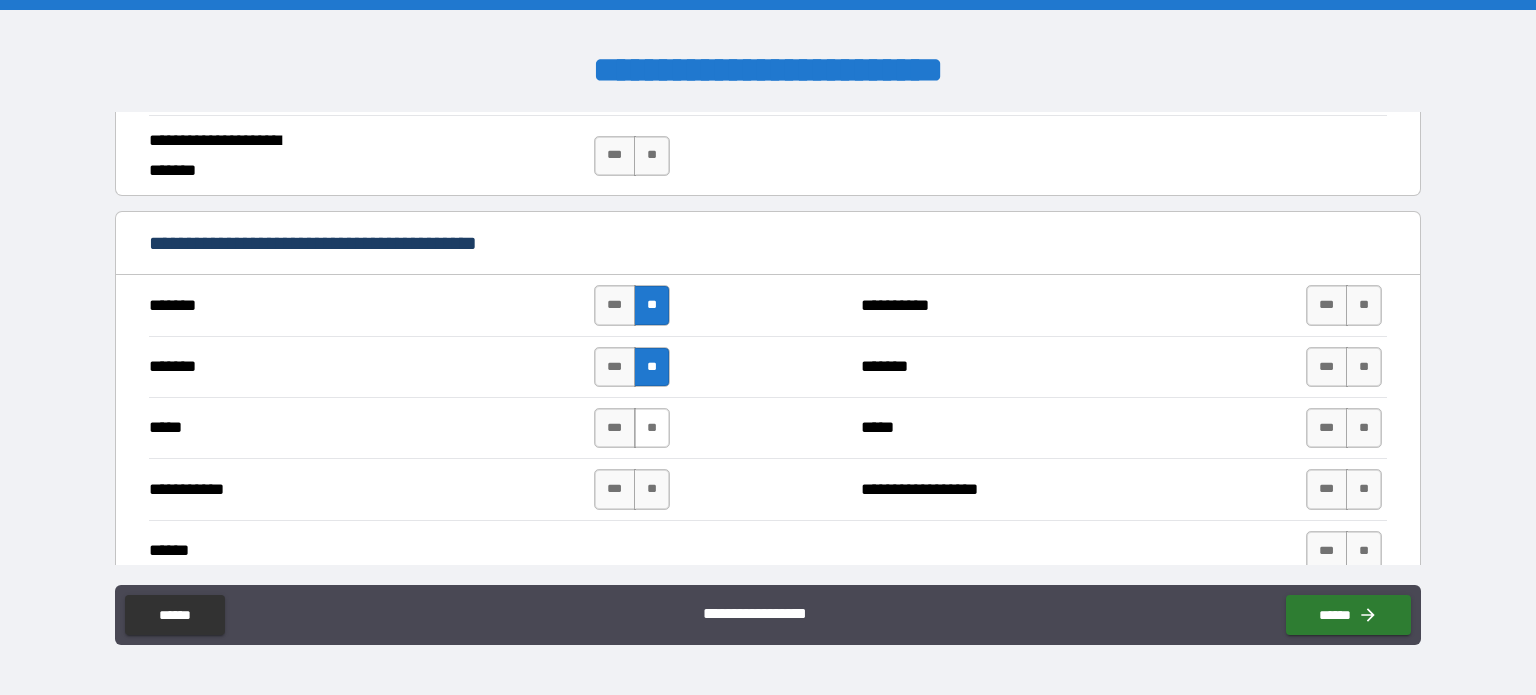 click on "**" at bounding box center [652, 428] 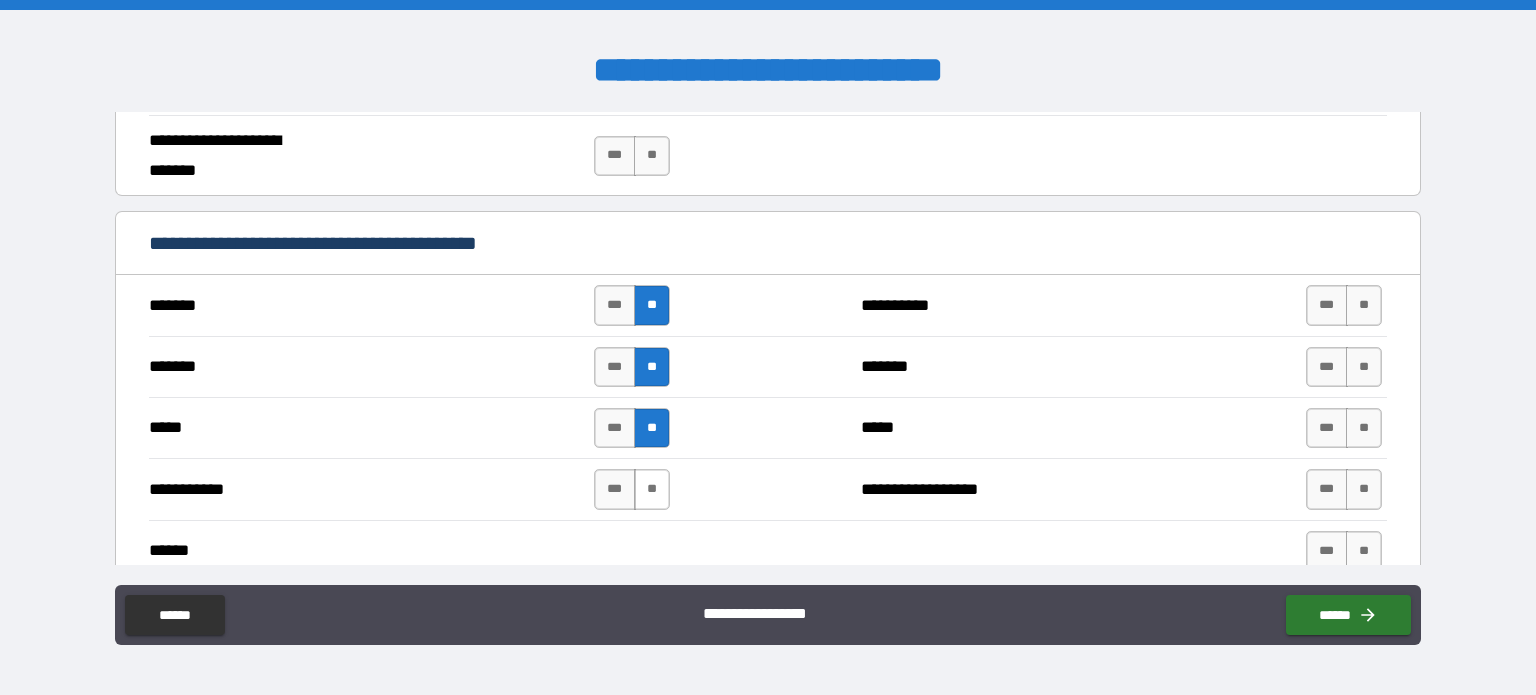 click on "**" at bounding box center (652, 489) 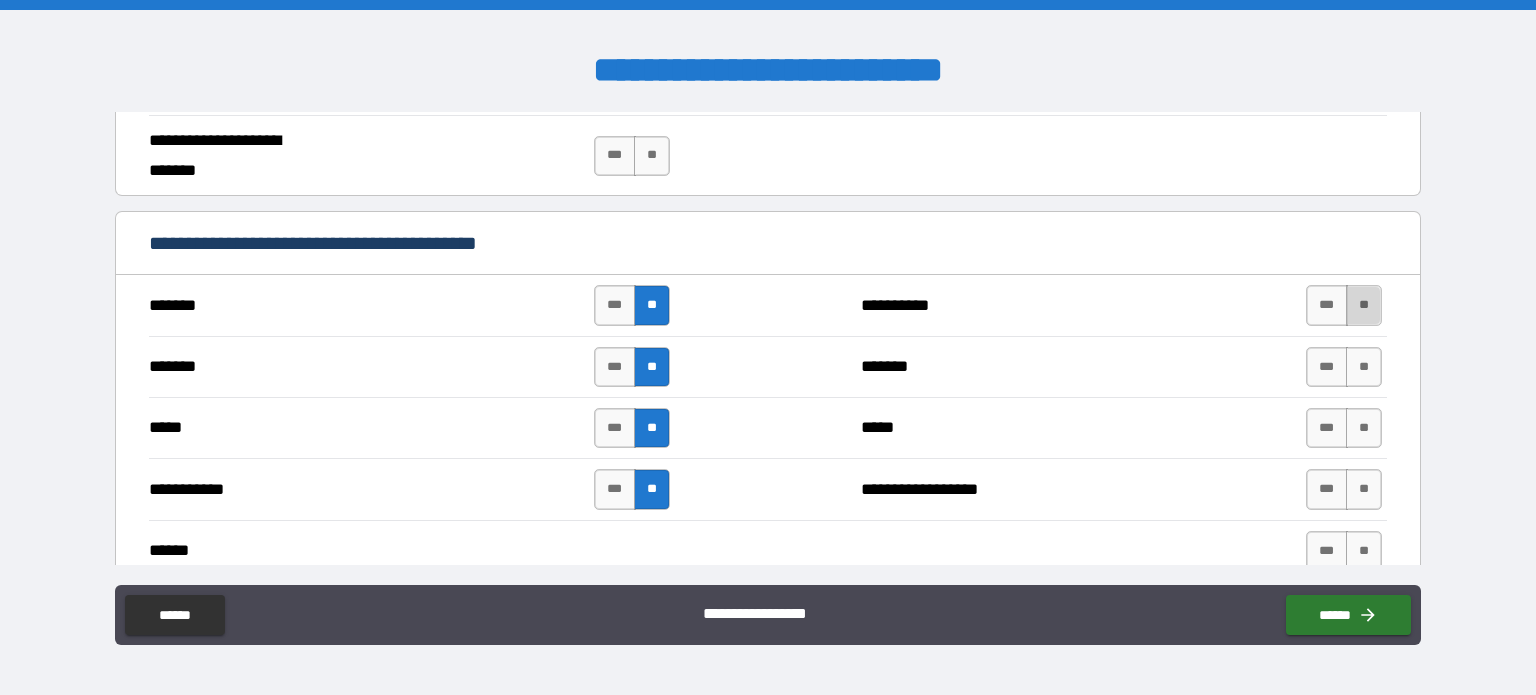 click on "**" at bounding box center [1364, 305] 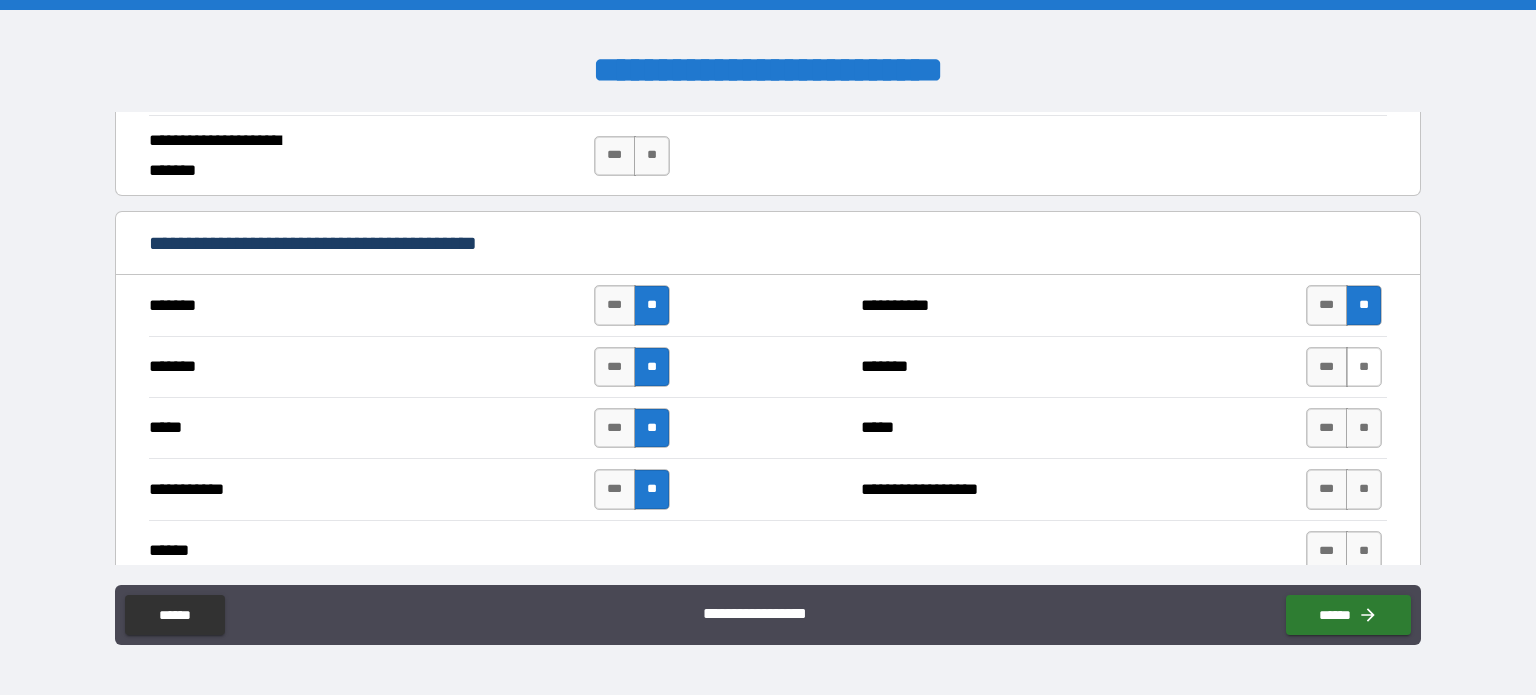 click on "**" at bounding box center [1364, 367] 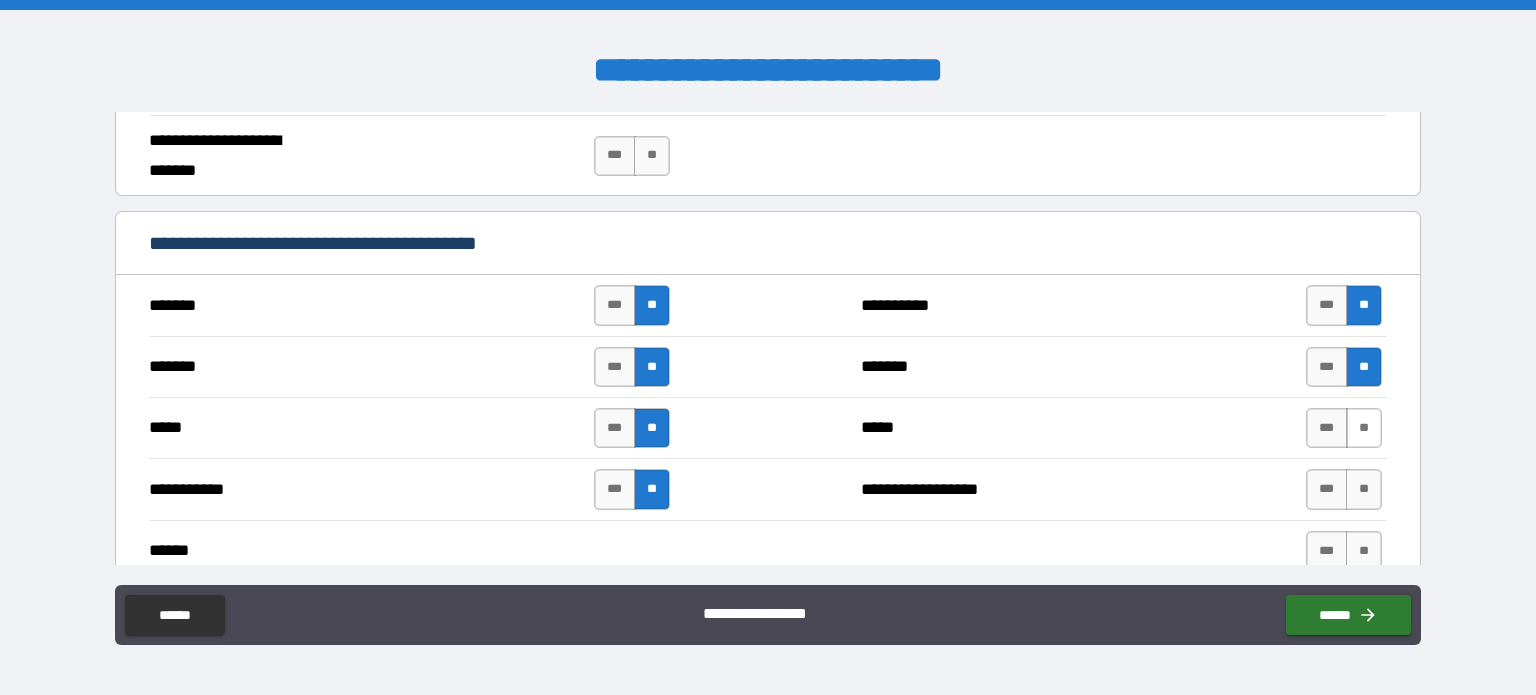 click on "**" at bounding box center (1364, 428) 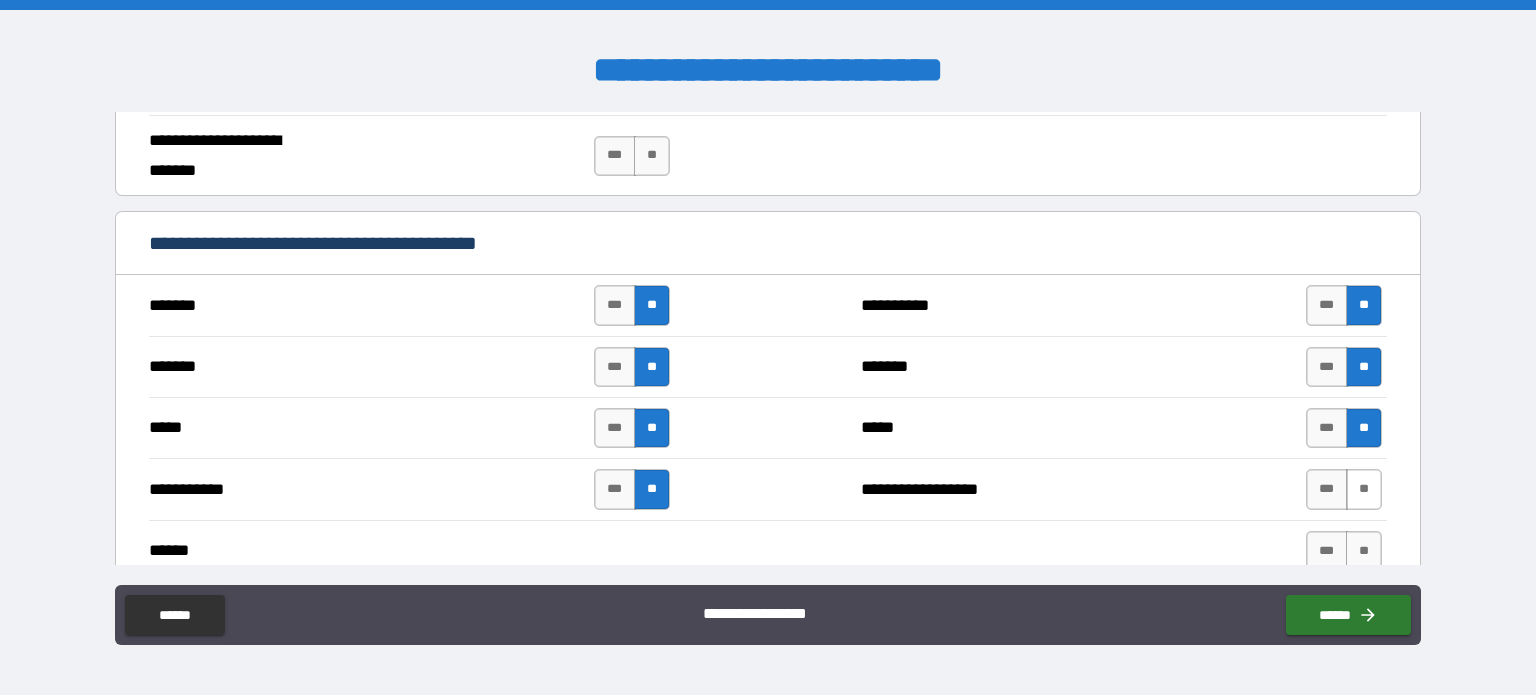 click on "**" at bounding box center (1364, 489) 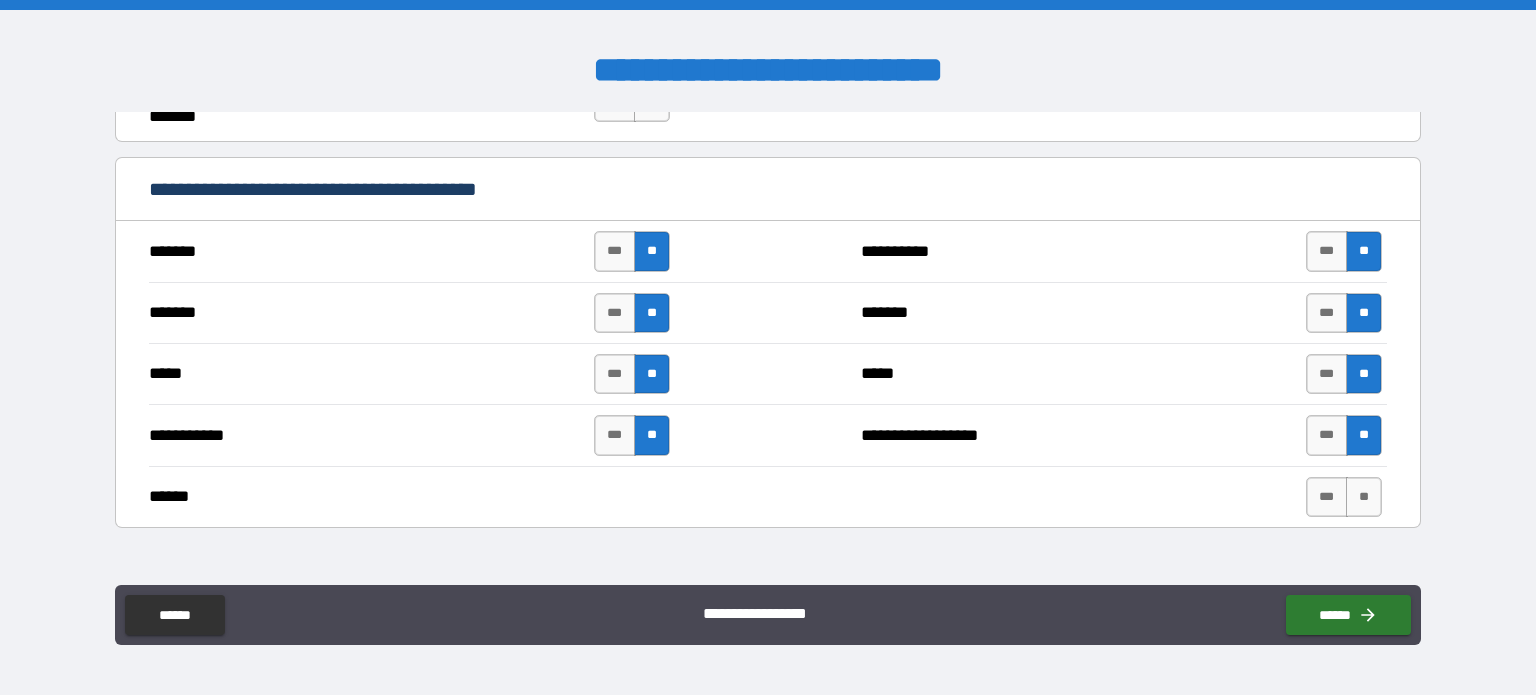 scroll, scrollTop: 1500, scrollLeft: 0, axis: vertical 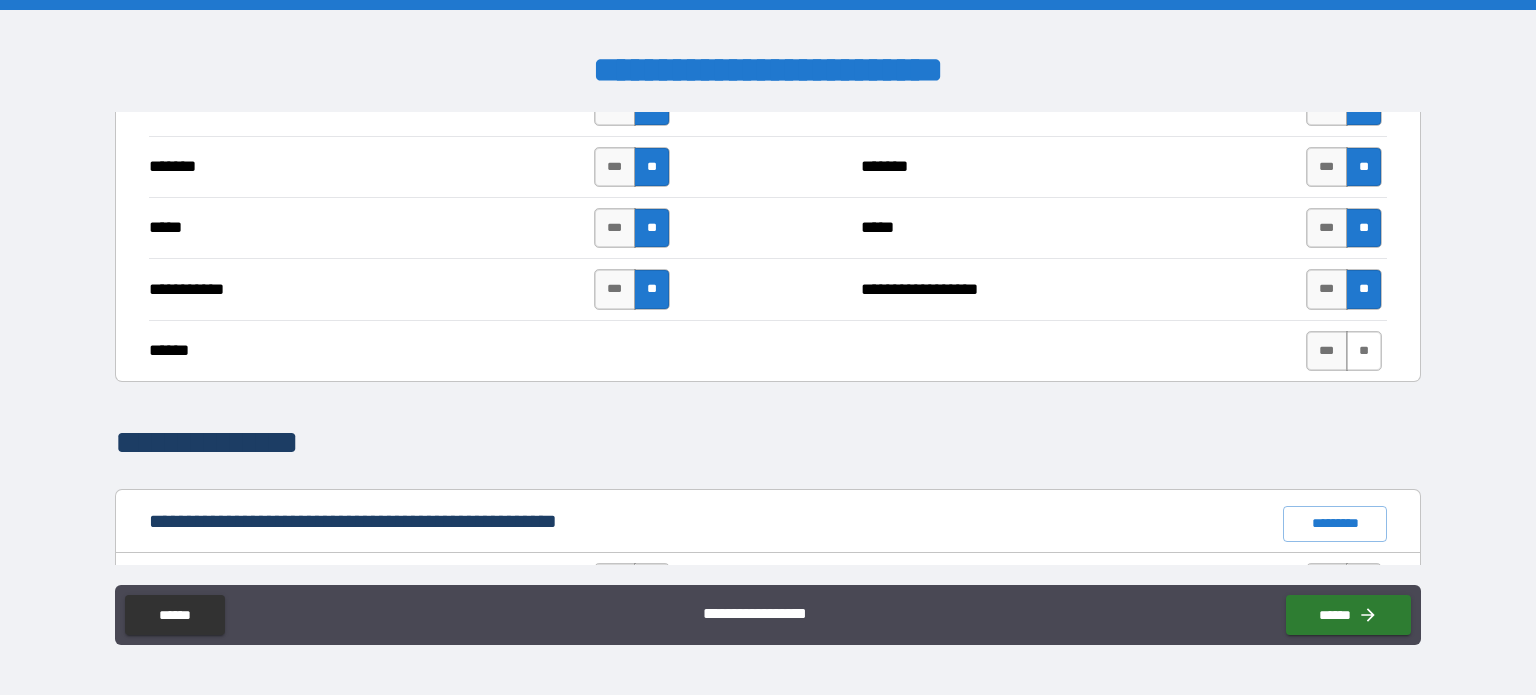 click on "**" at bounding box center [1364, 351] 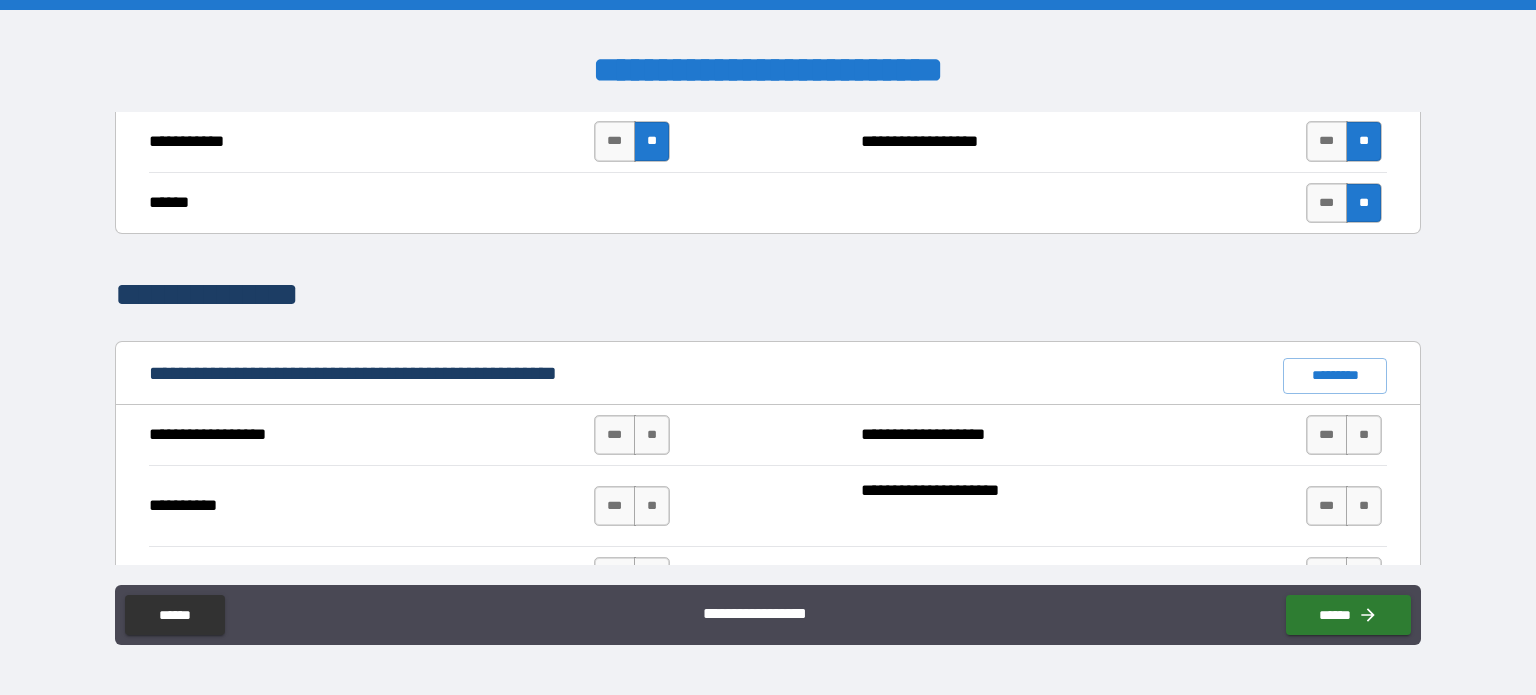 scroll, scrollTop: 1700, scrollLeft: 0, axis: vertical 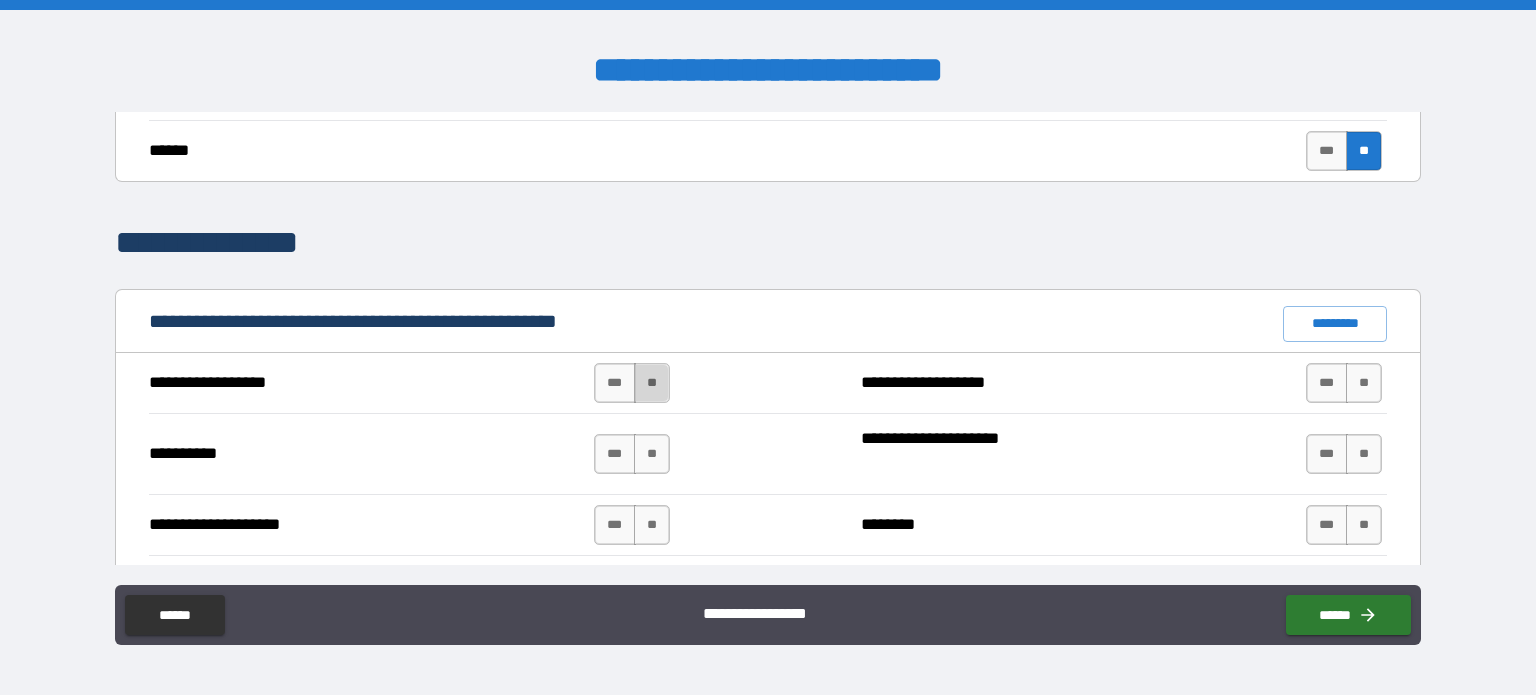 click on "**" at bounding box center [652, 383] 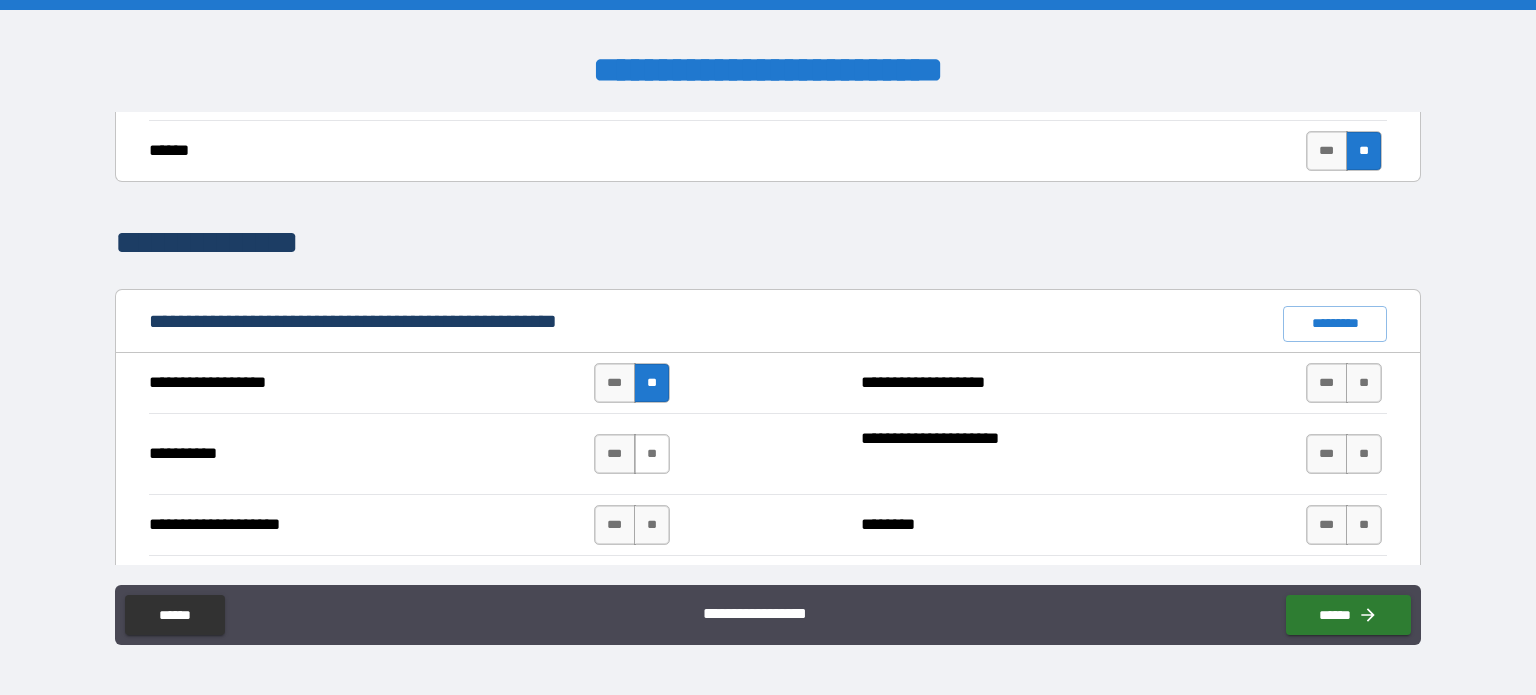 click on "**" at bounding box center [652, 454] 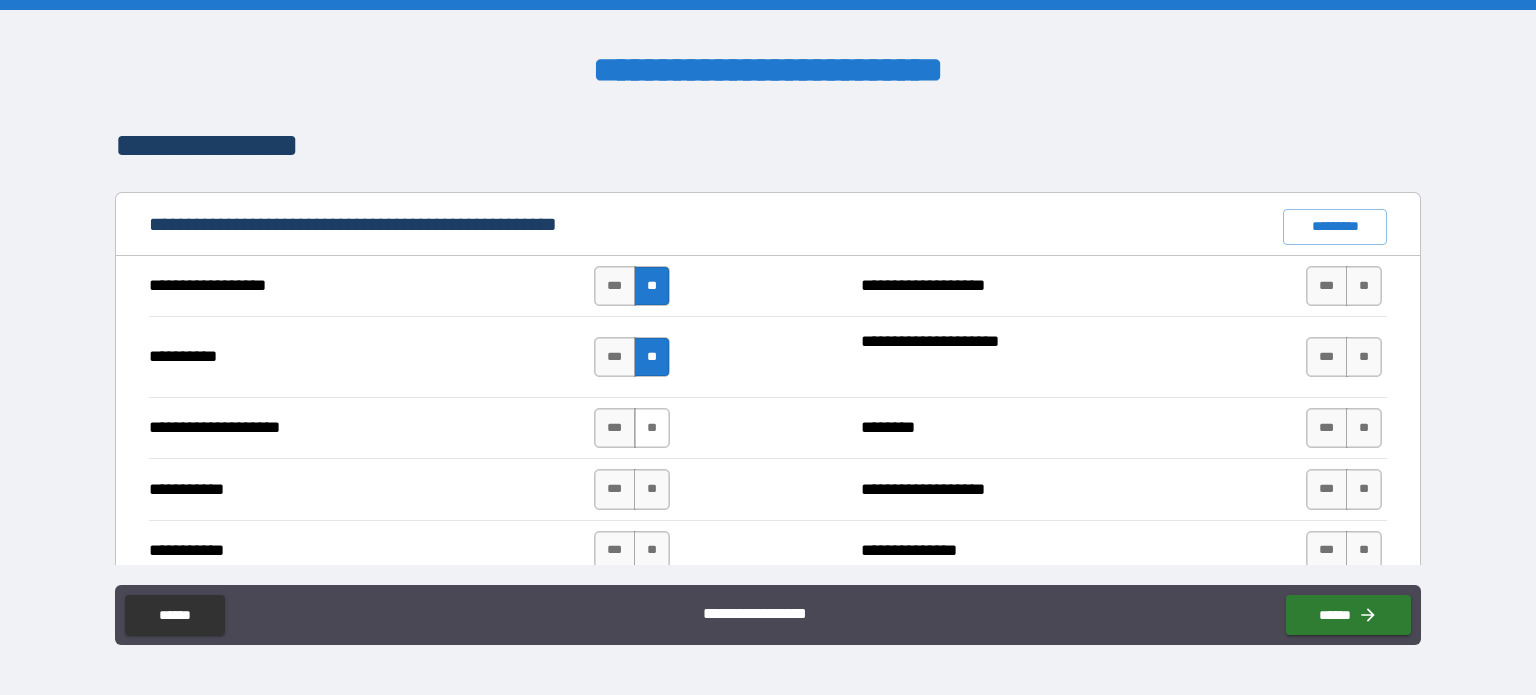 scroll, scrollTop: 1800, scrollLeft: 0, axis: vertical 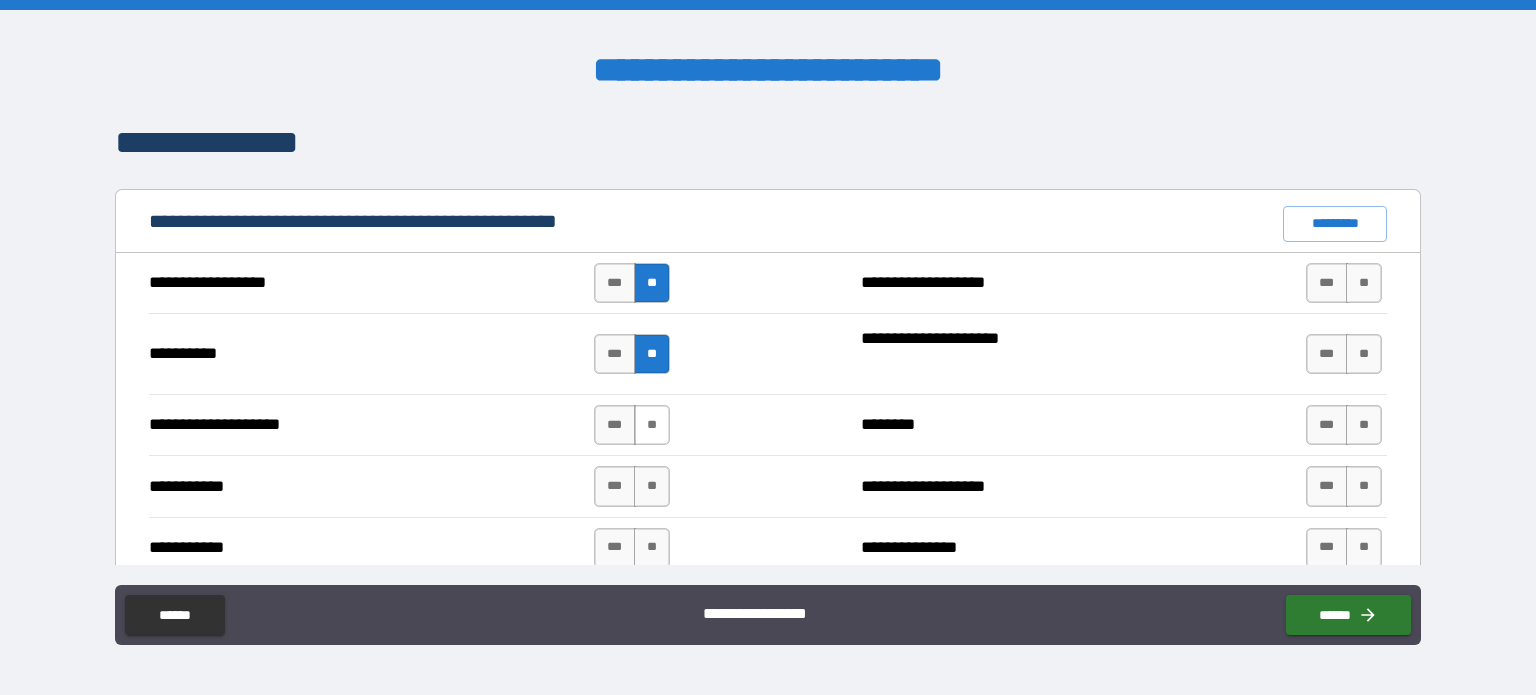 click on "**" at bounding box center [652, 425] 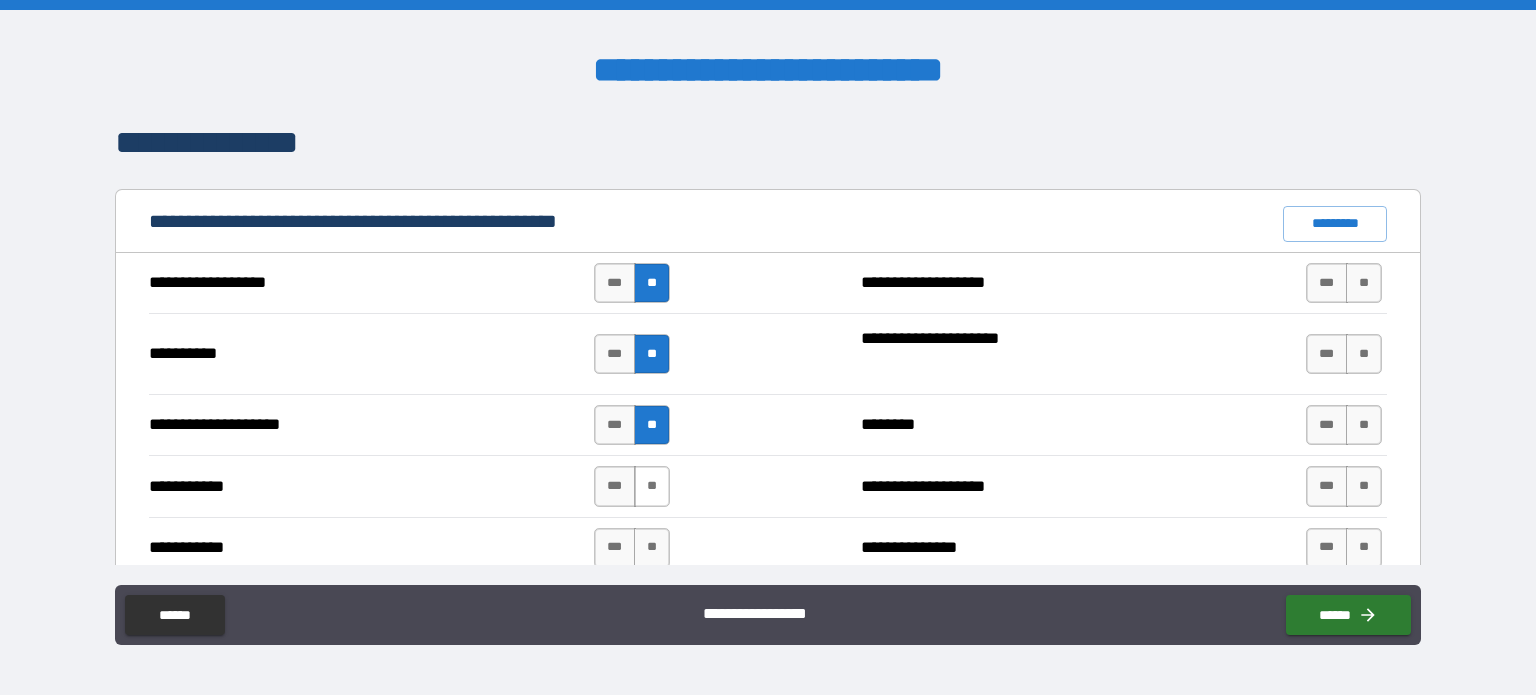 click on "**" at bounding box center [652, 486] 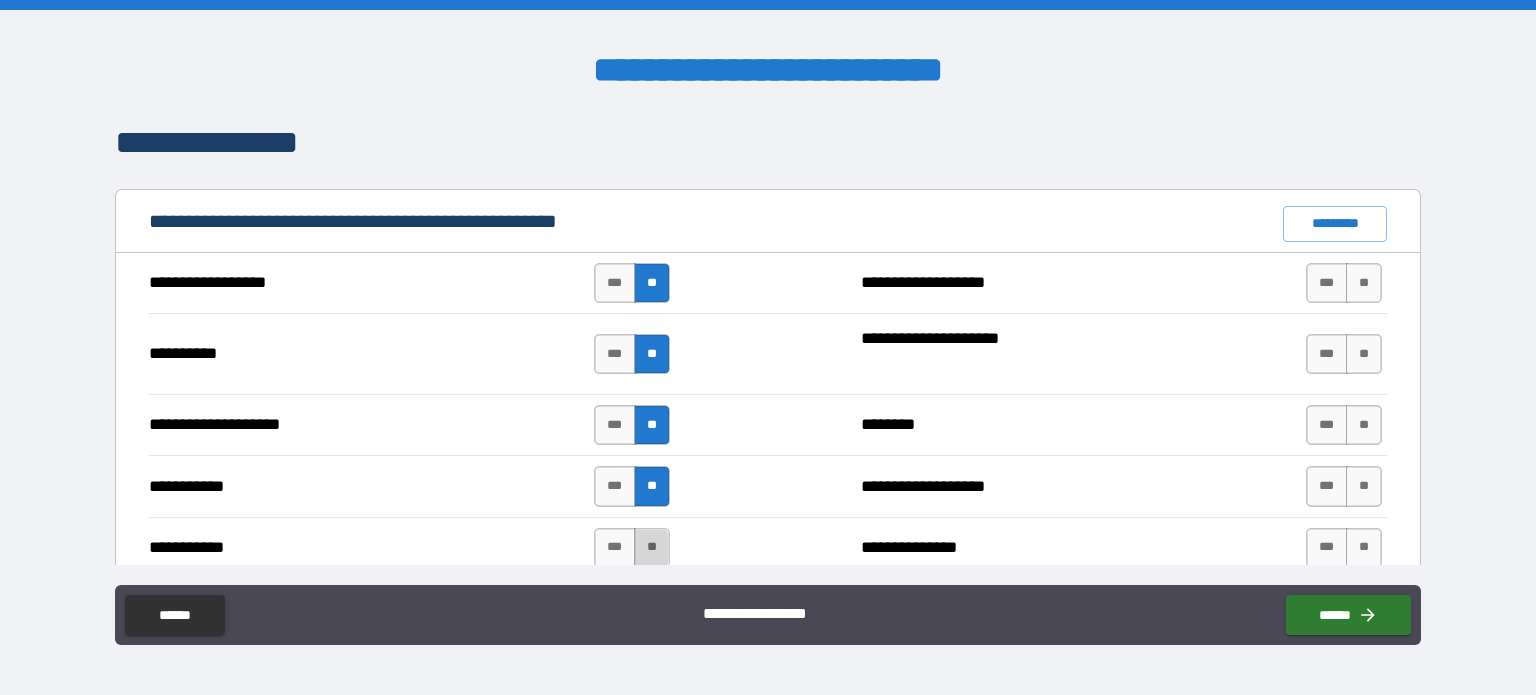 click on "**" at bounding box center [652, 548] 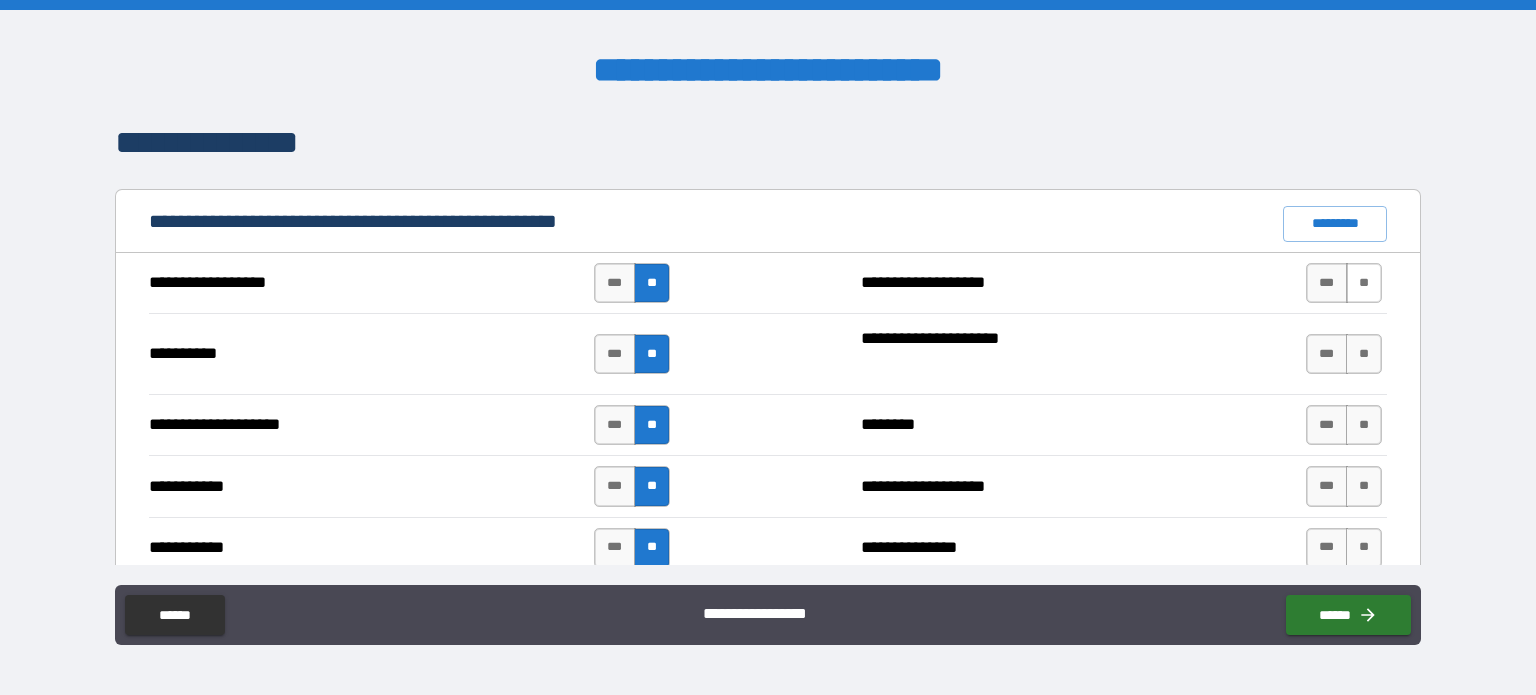 click on "**" at bounding box center [1364, 283] 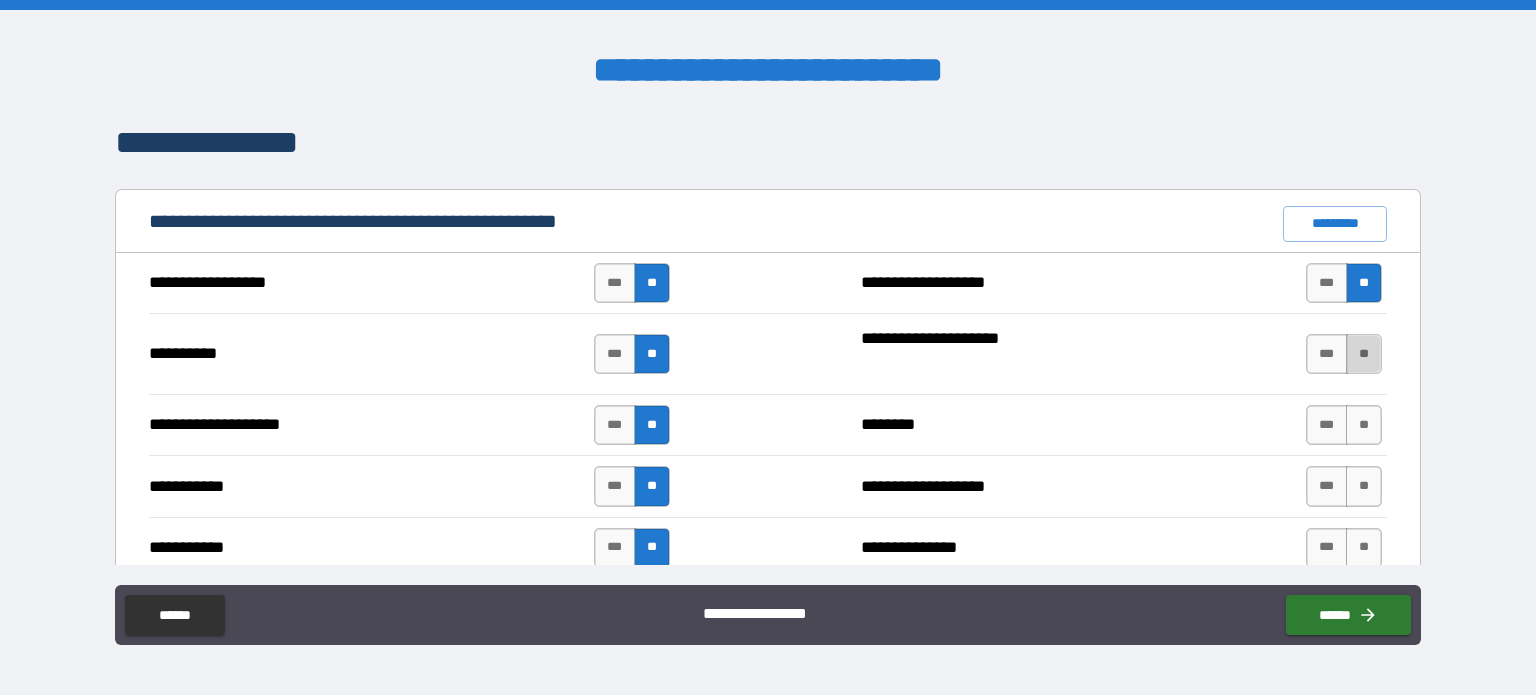 click on "**" at bounding box center [1364, 354] 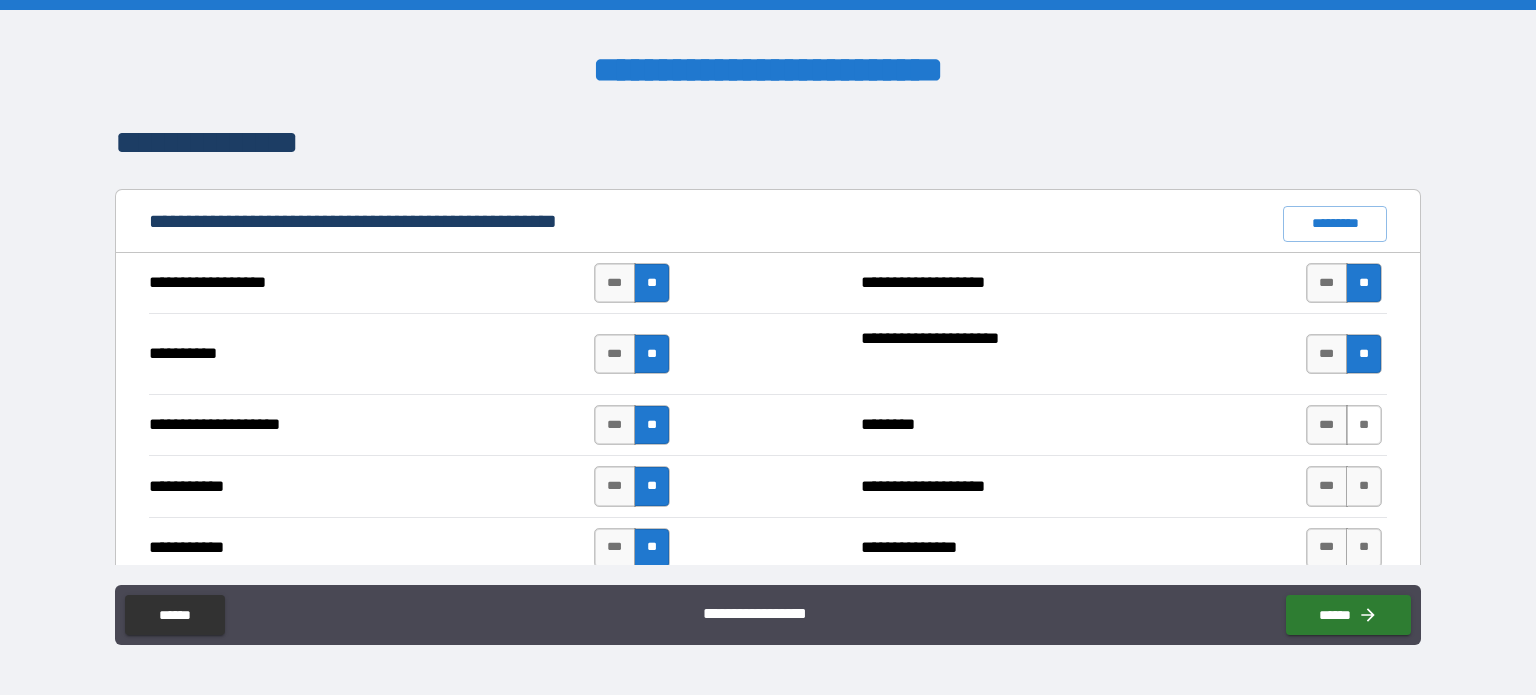 click on "**" at bounding box center [1364, 425] 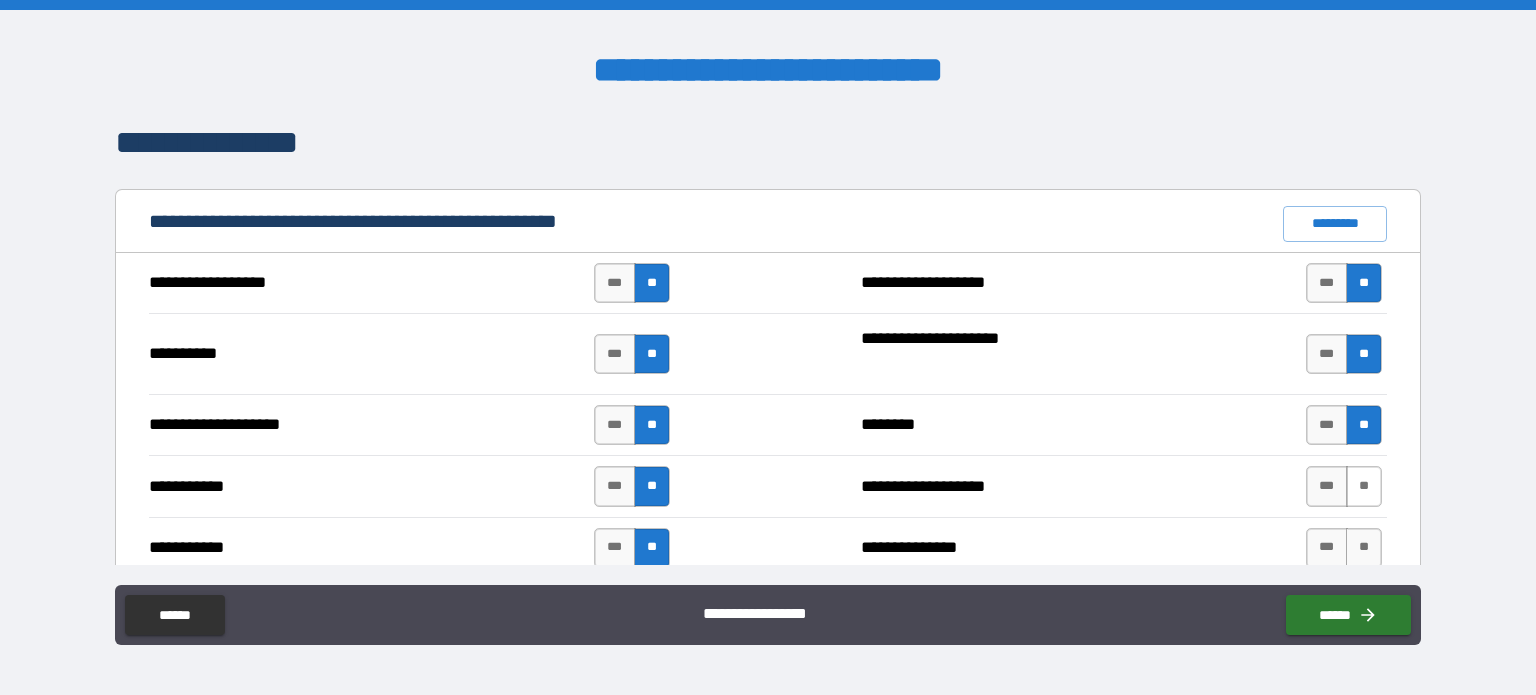 click on "**" at bounding box center (1364, 486) 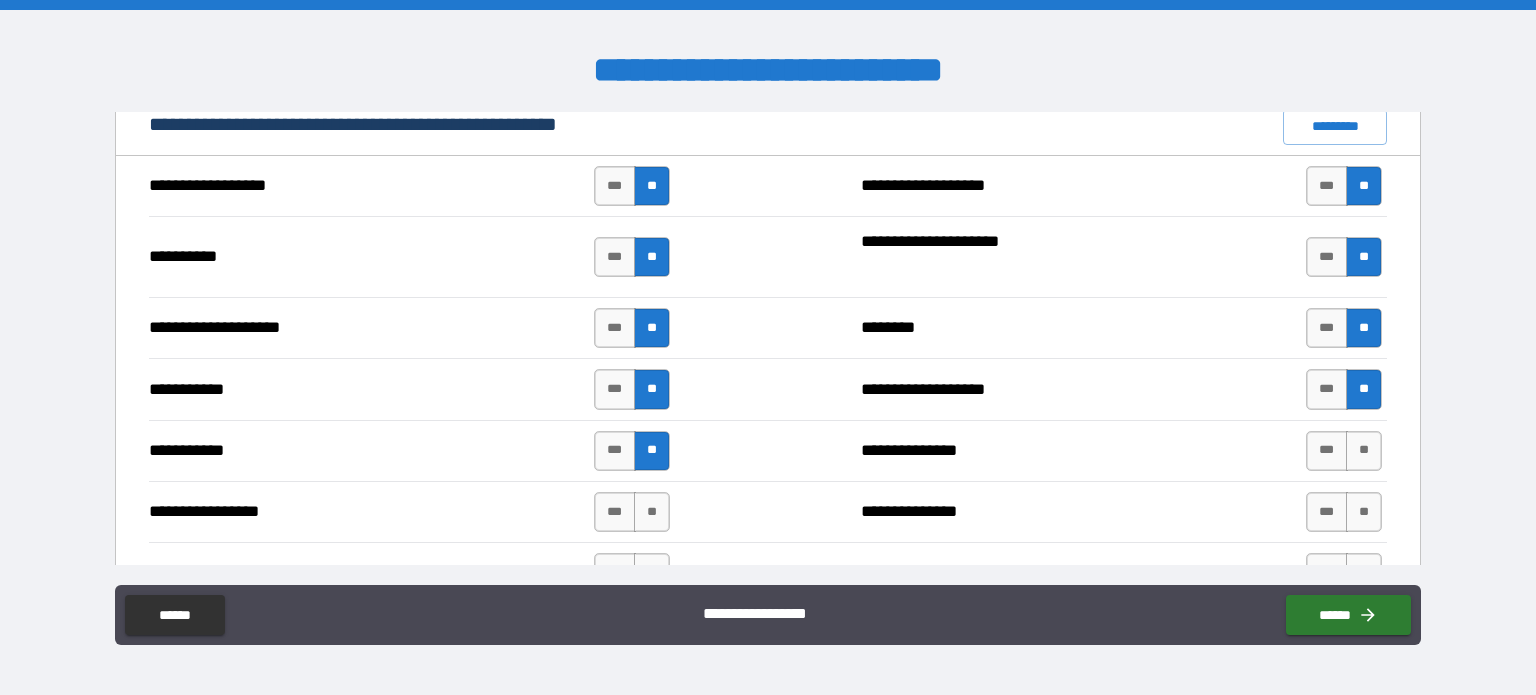 scroll, scrollTop: 1900, scrollLeft: 0, axis: vertical 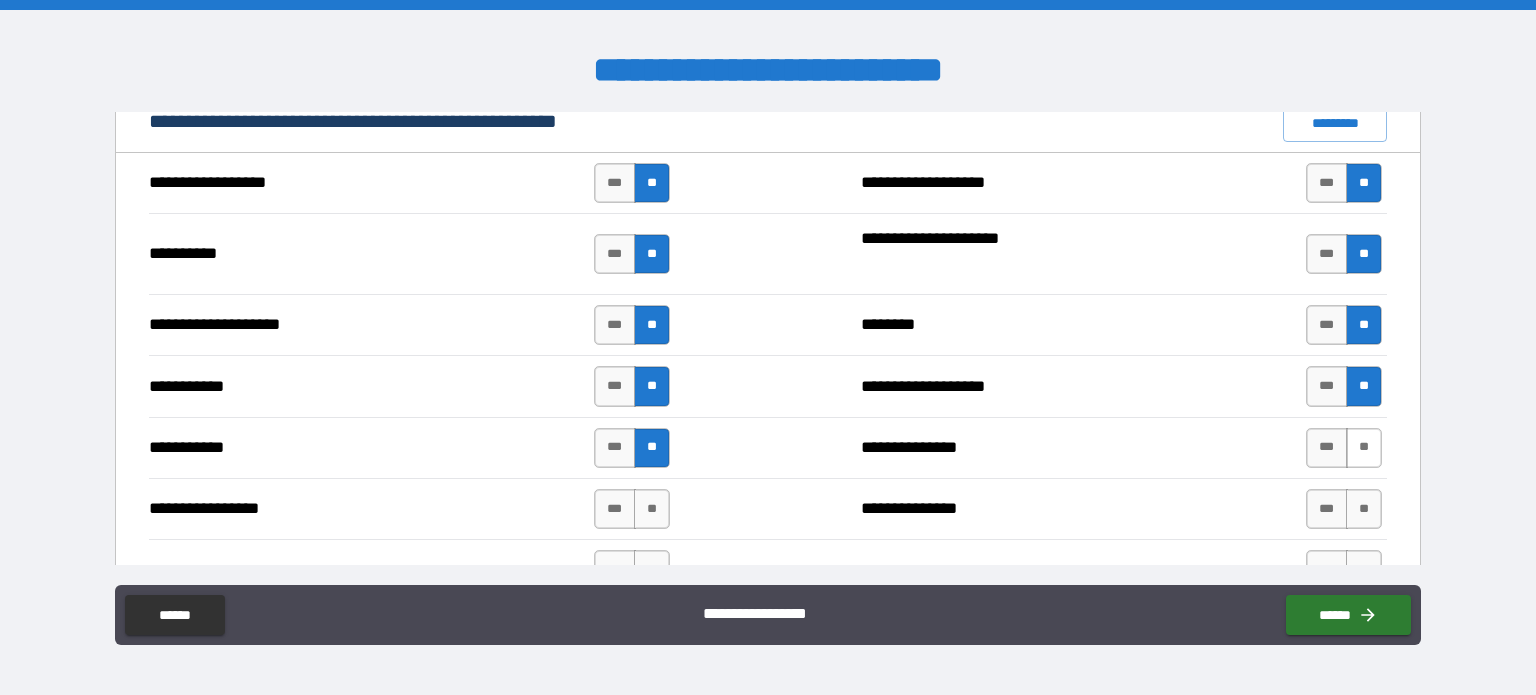 click on "**" at bounding box center (1364, 448) 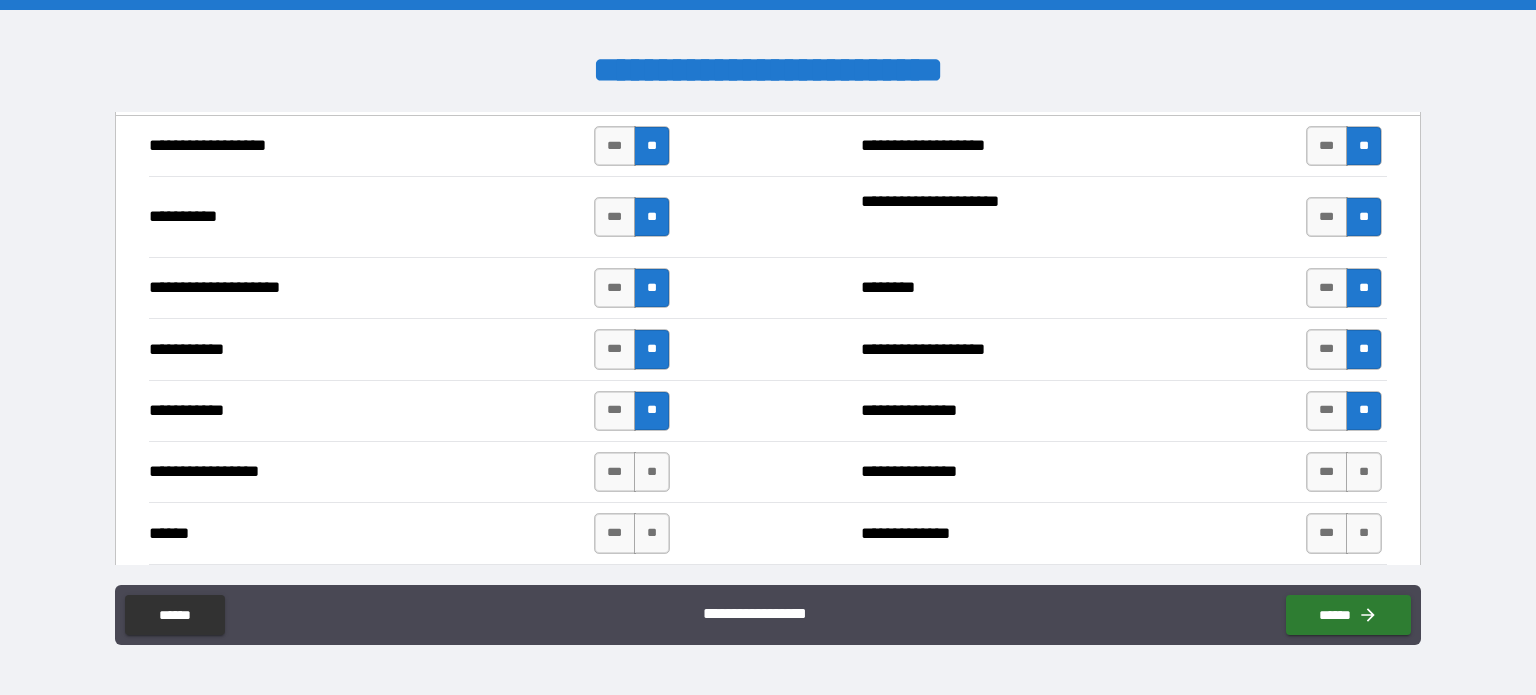 scroll, scrollTop: 2200, scrollLeft: 0, axis: vertical 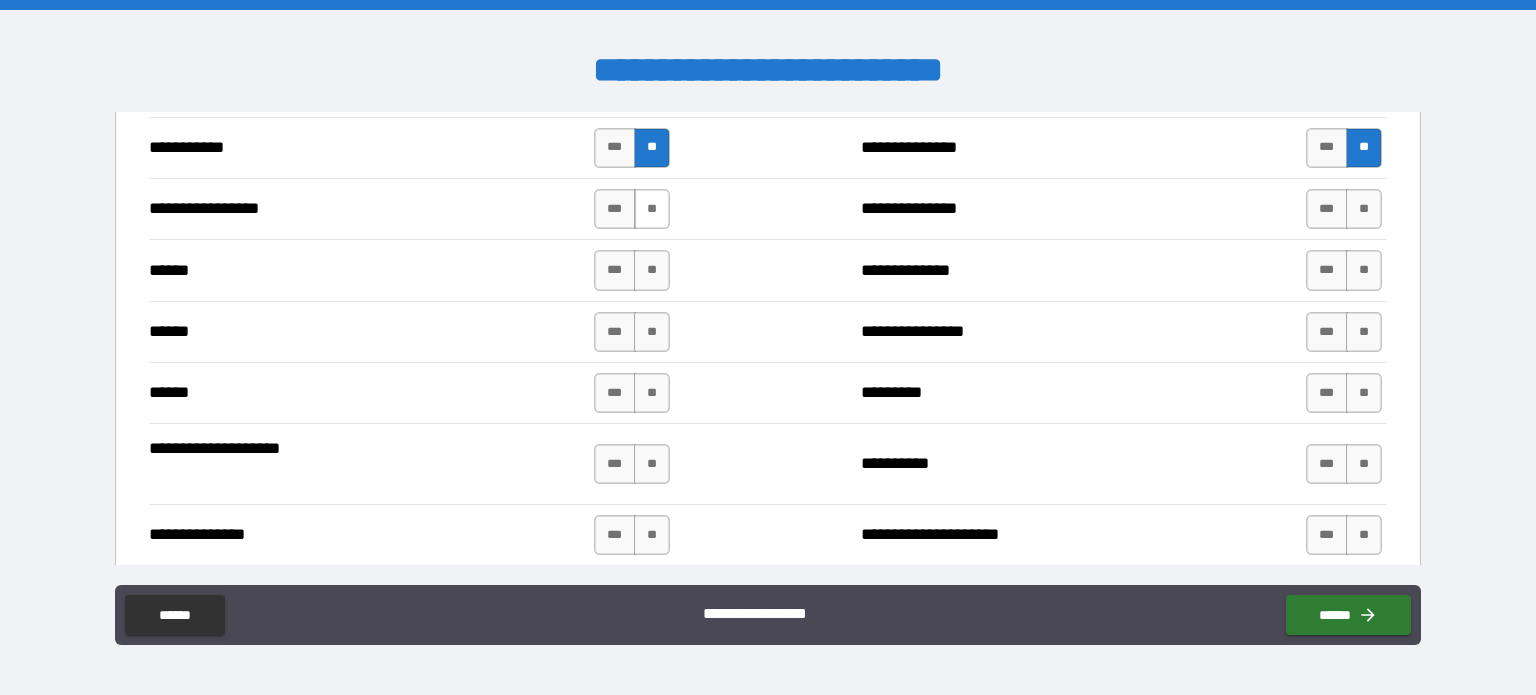 click on "**" at bounding box center [652, 209] 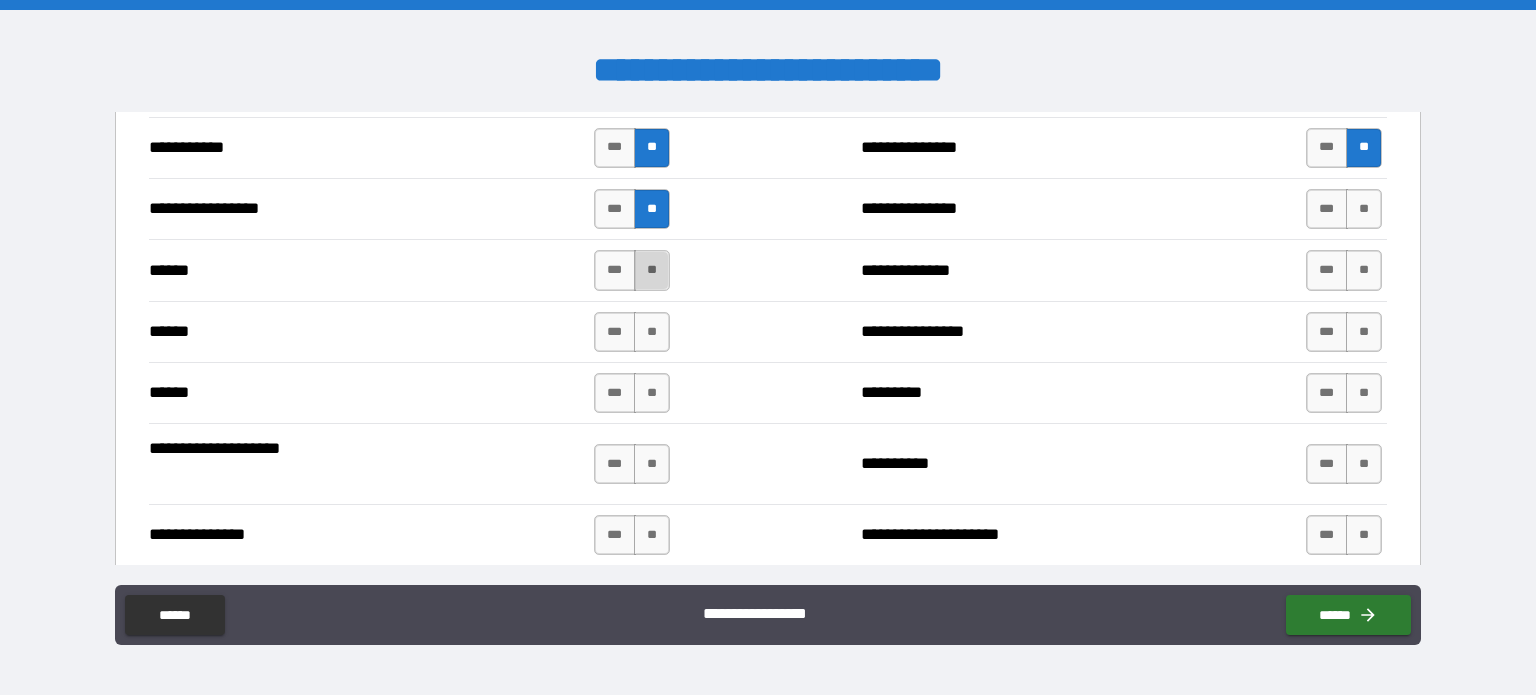 click on "**" at bounding box center [652, 270] 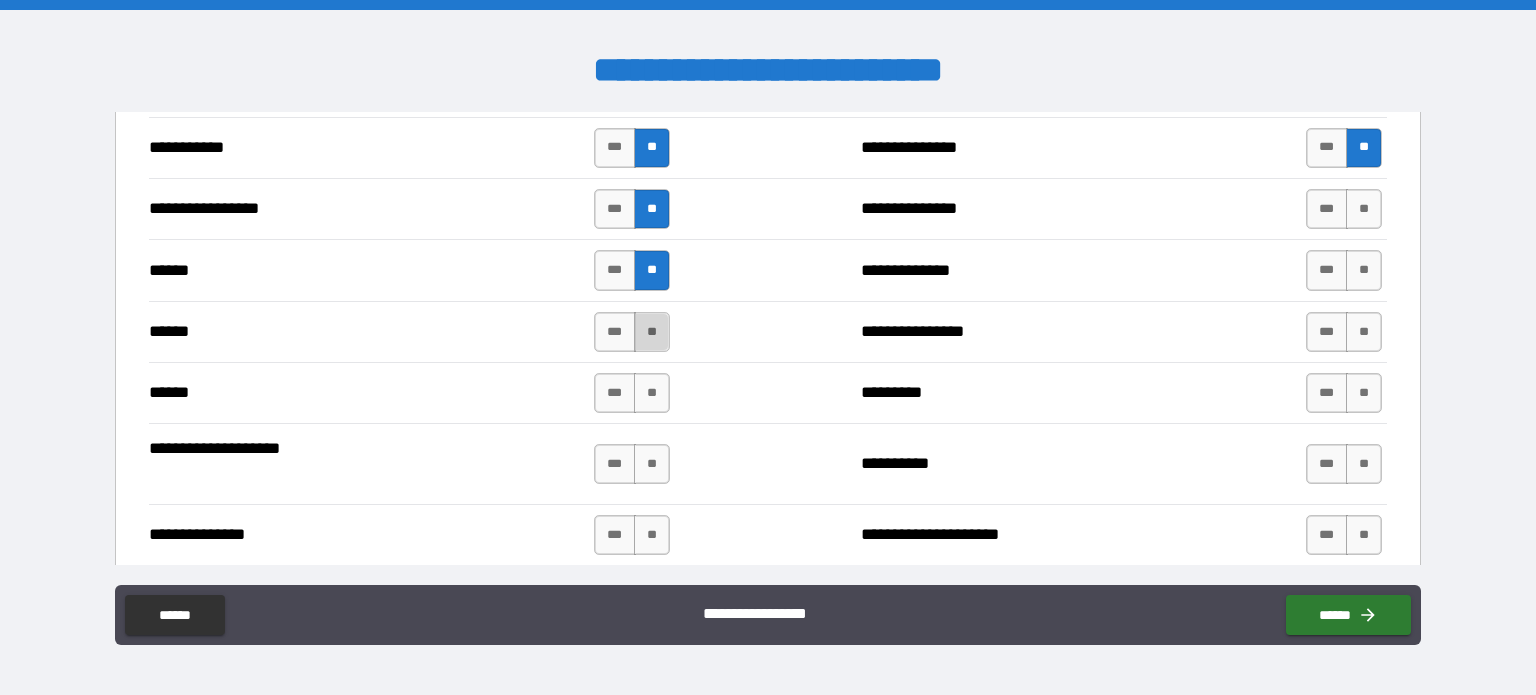 click on "**" at bounding box center [652, 332] 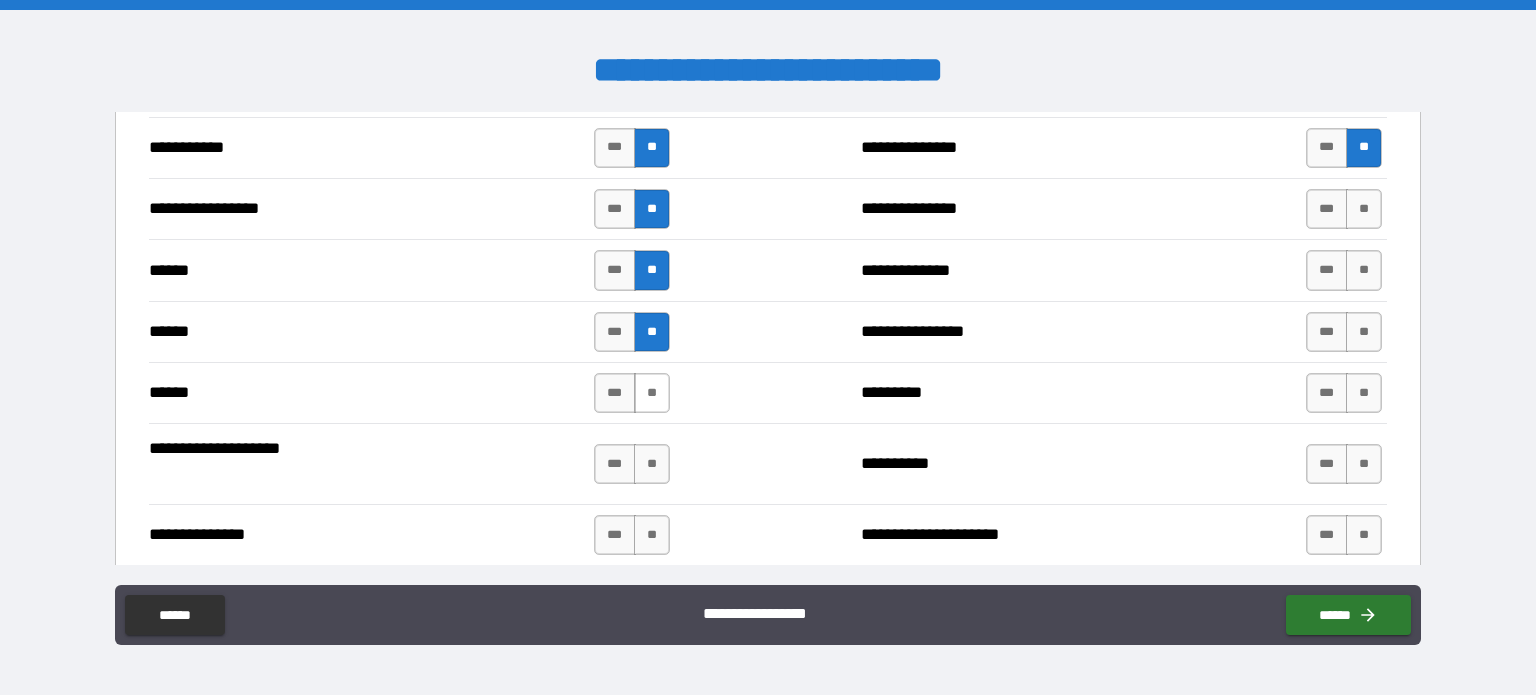 click on "**" at bounding box center (652, 393) 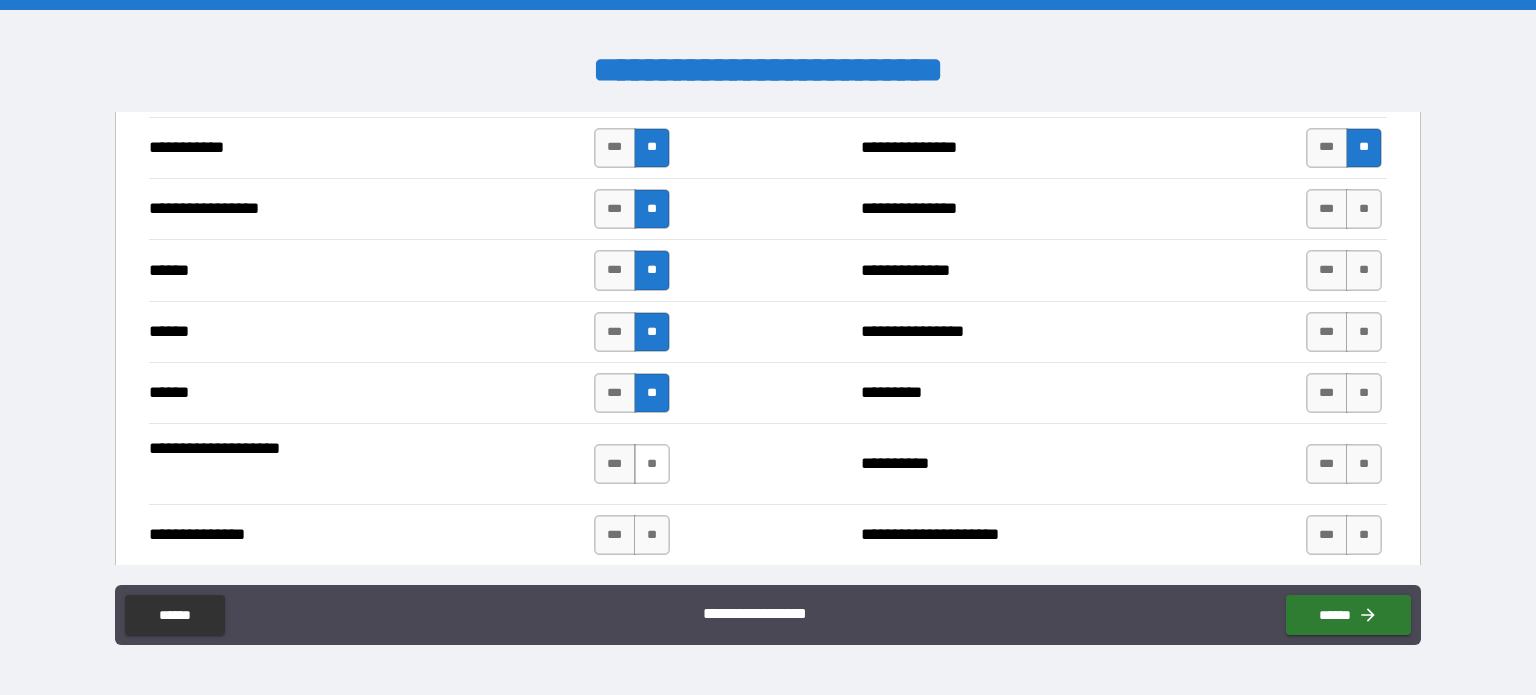 click on "**" at bounding box center (652, 464) 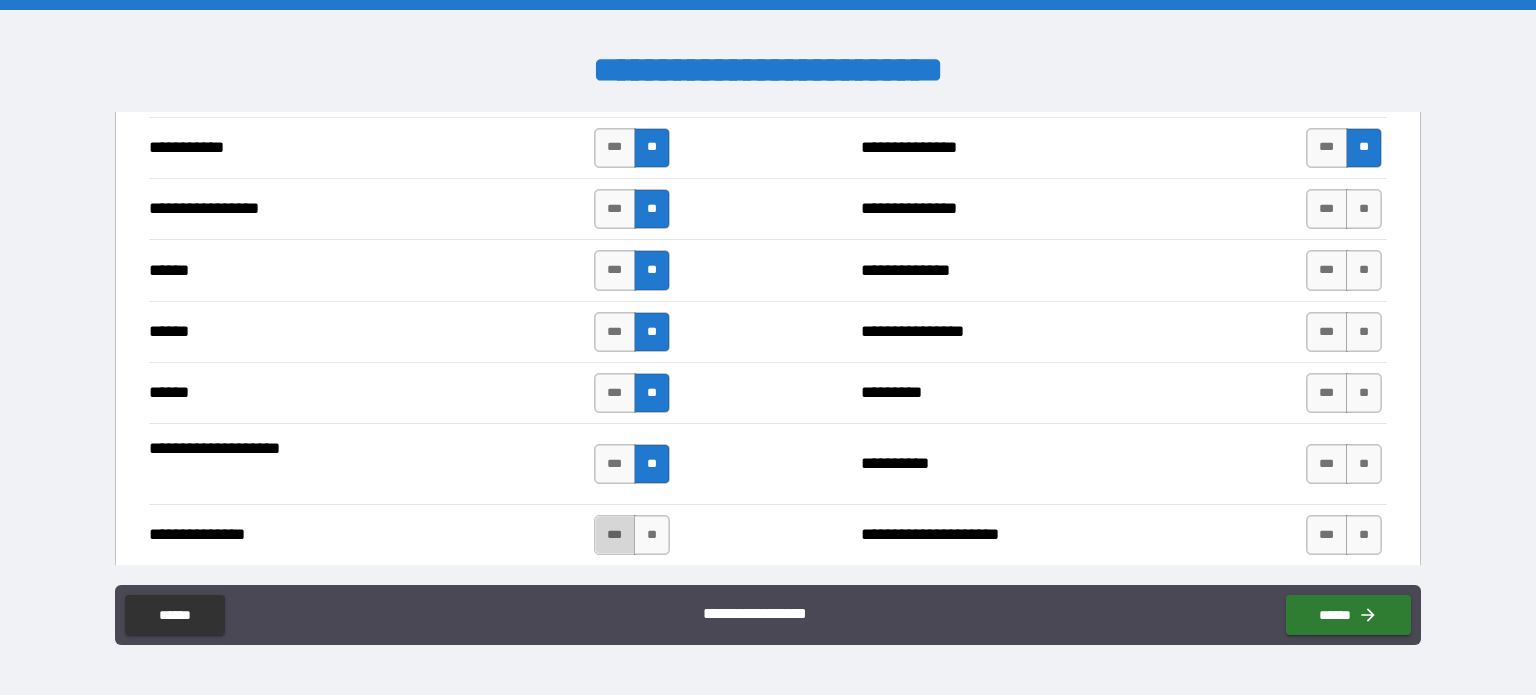 click on "***" at bounding box center (615, 535) 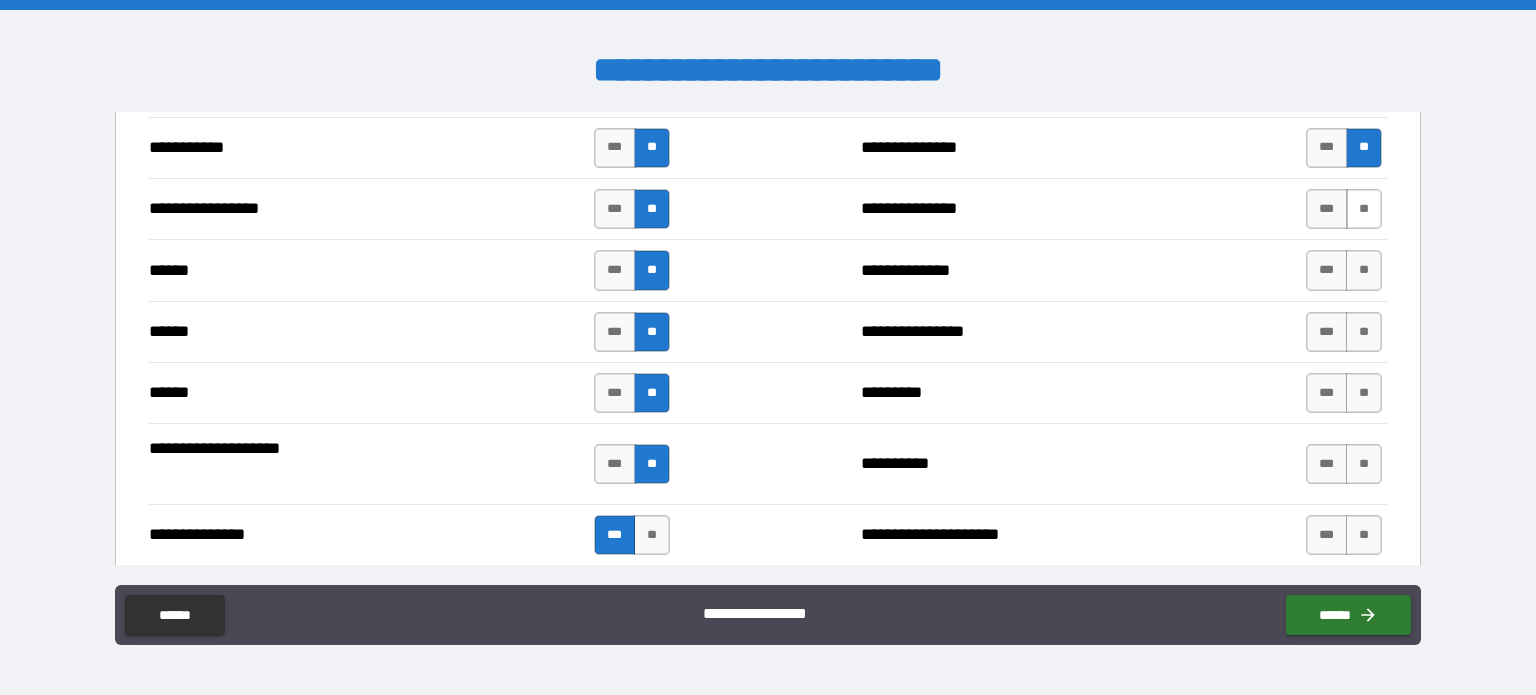 click on "**" at bounding box center (1364, 209) 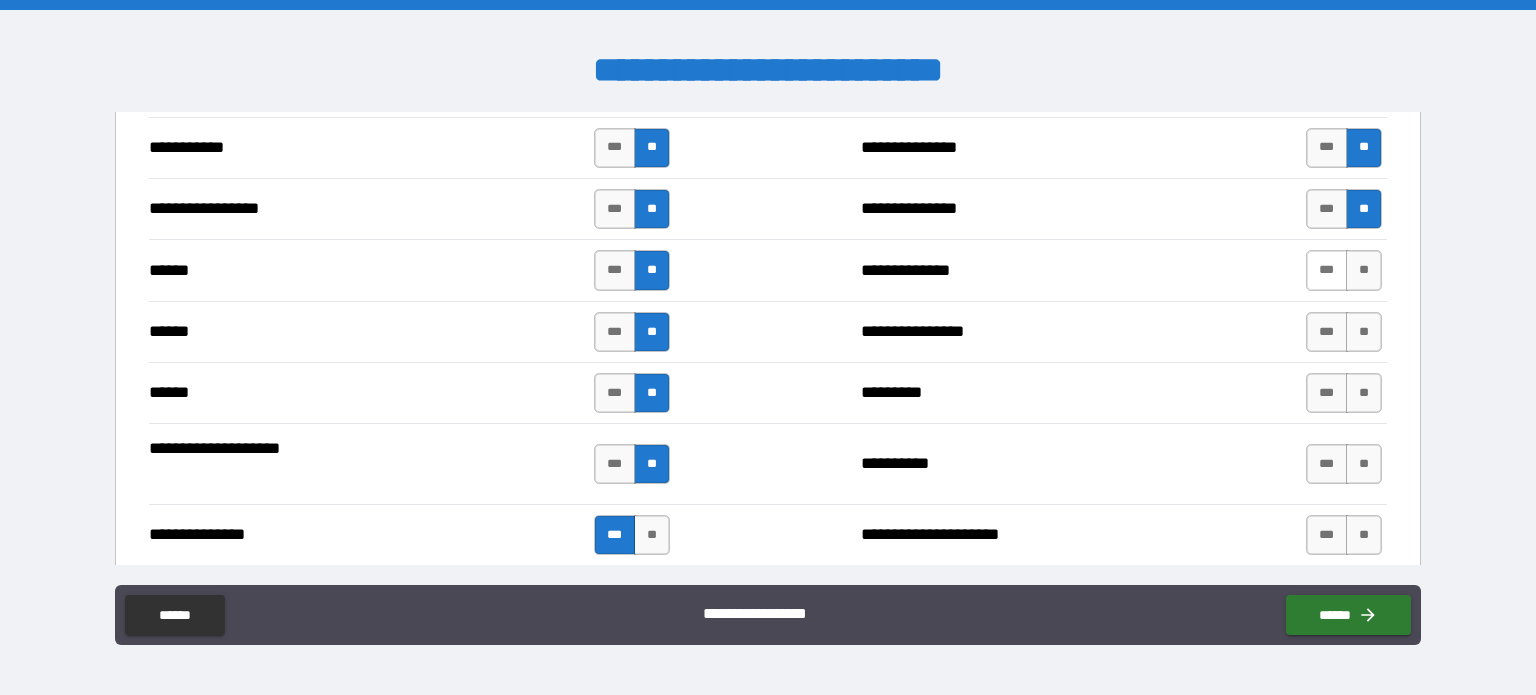 click on "***" at bounding box center (1327, 270) 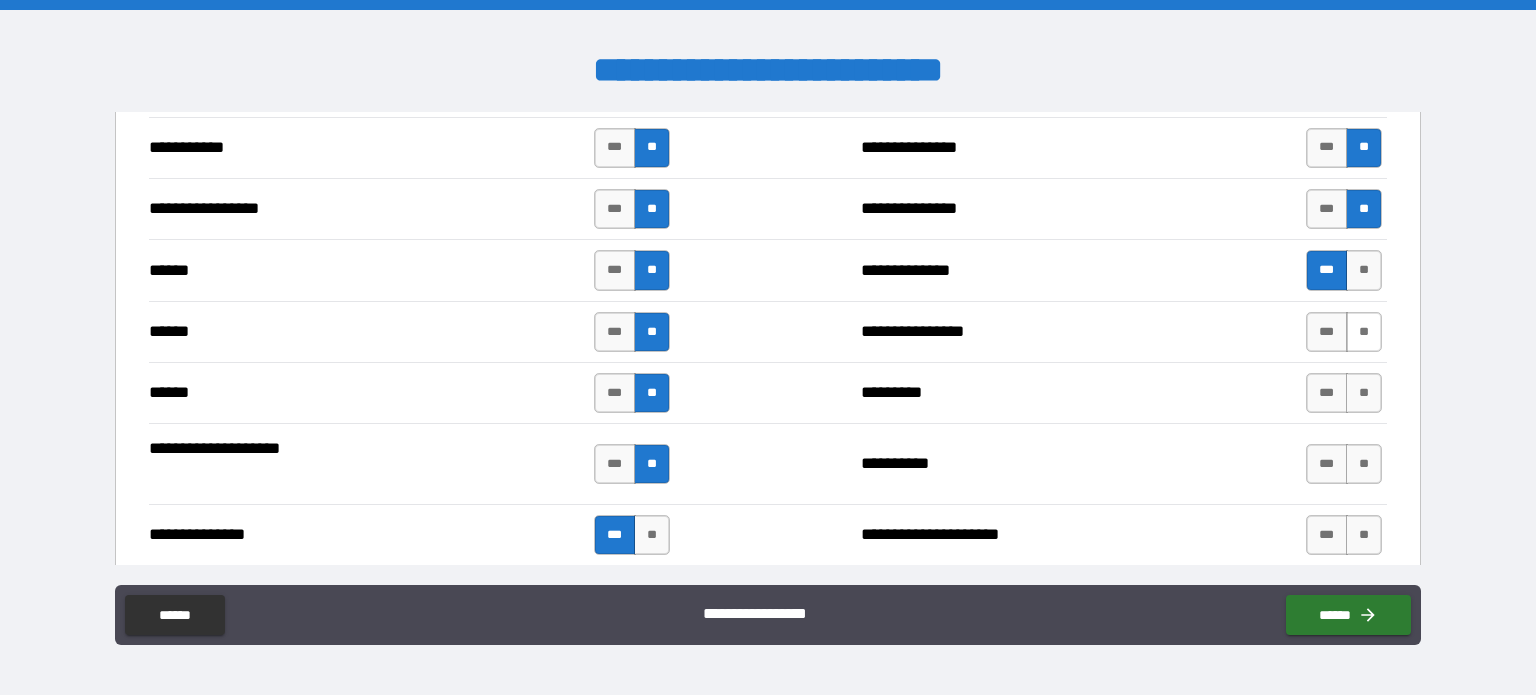 click on "**" at bounding box center (1364, 332) 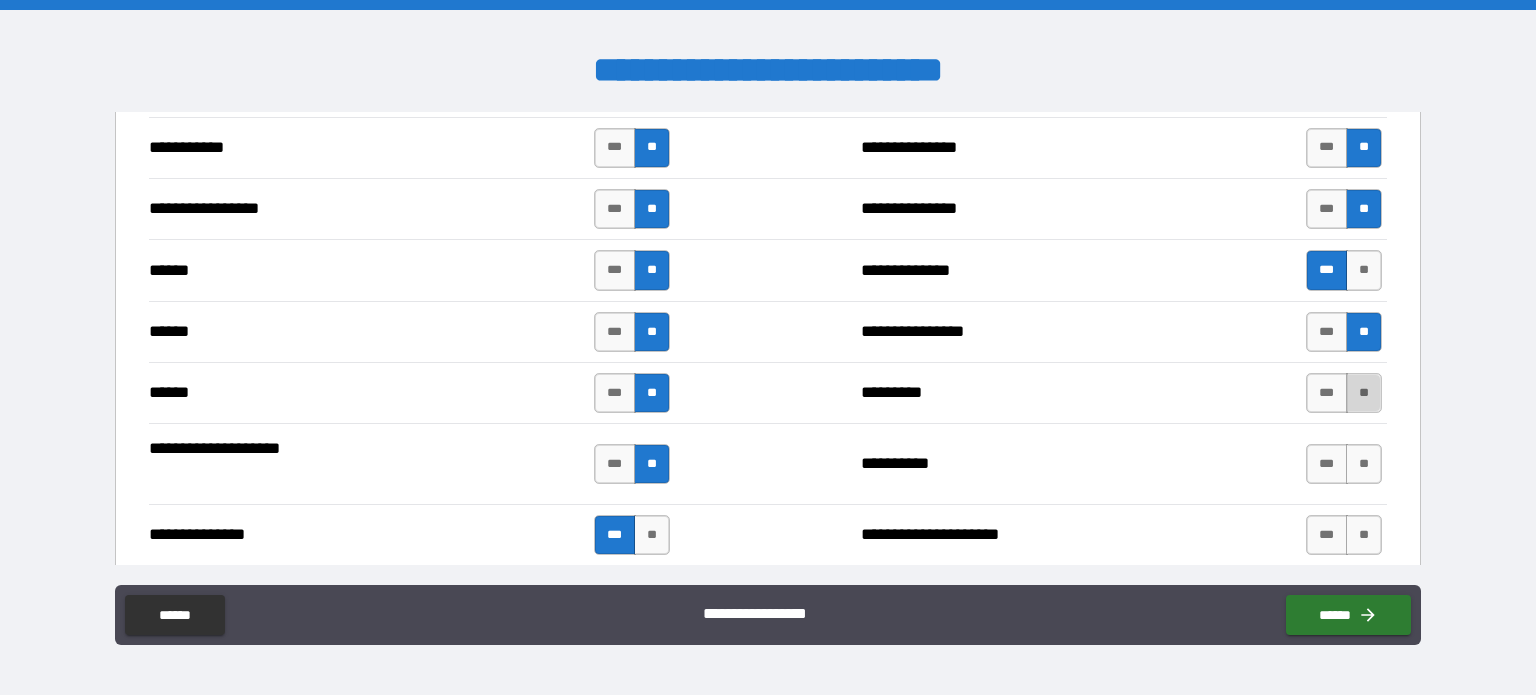 click on "**" at bounding box center [1364, 393] 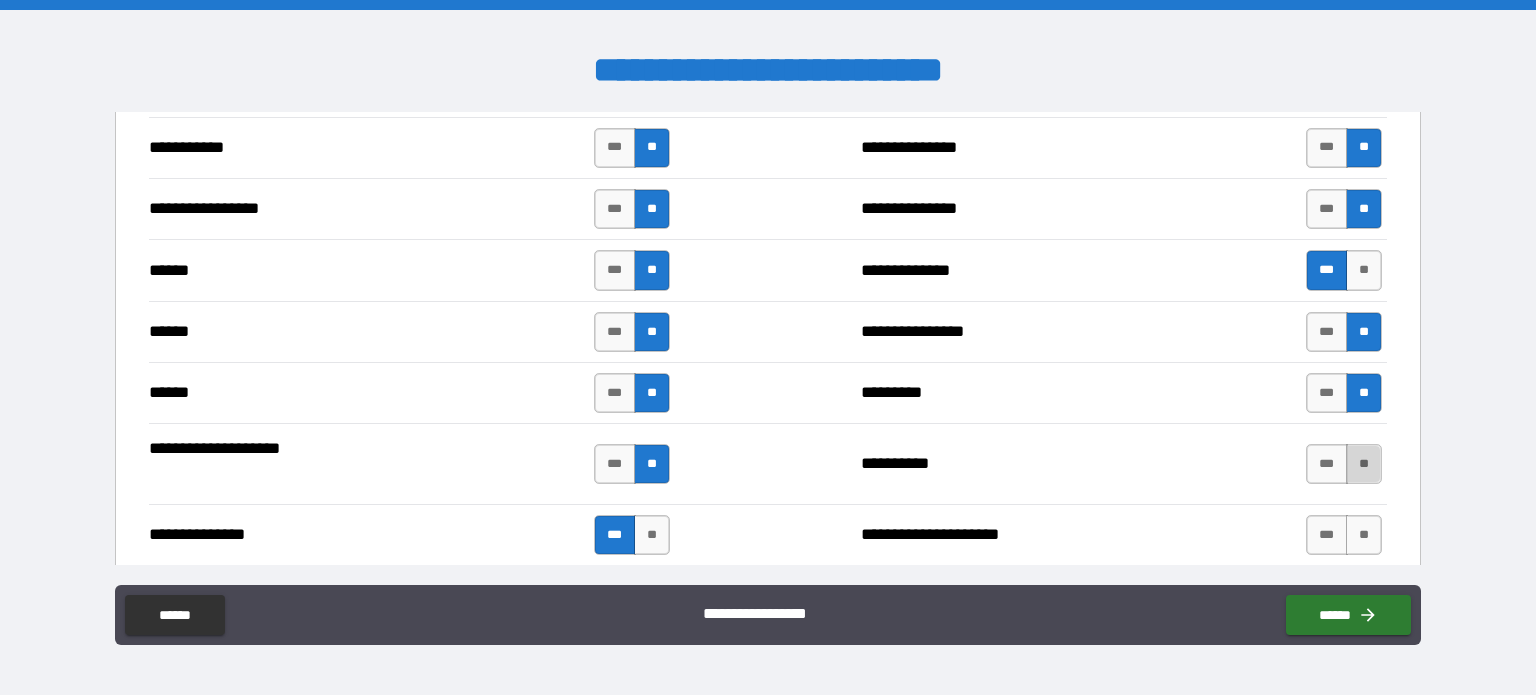 click on "**" at bounding box center [1364, 464] 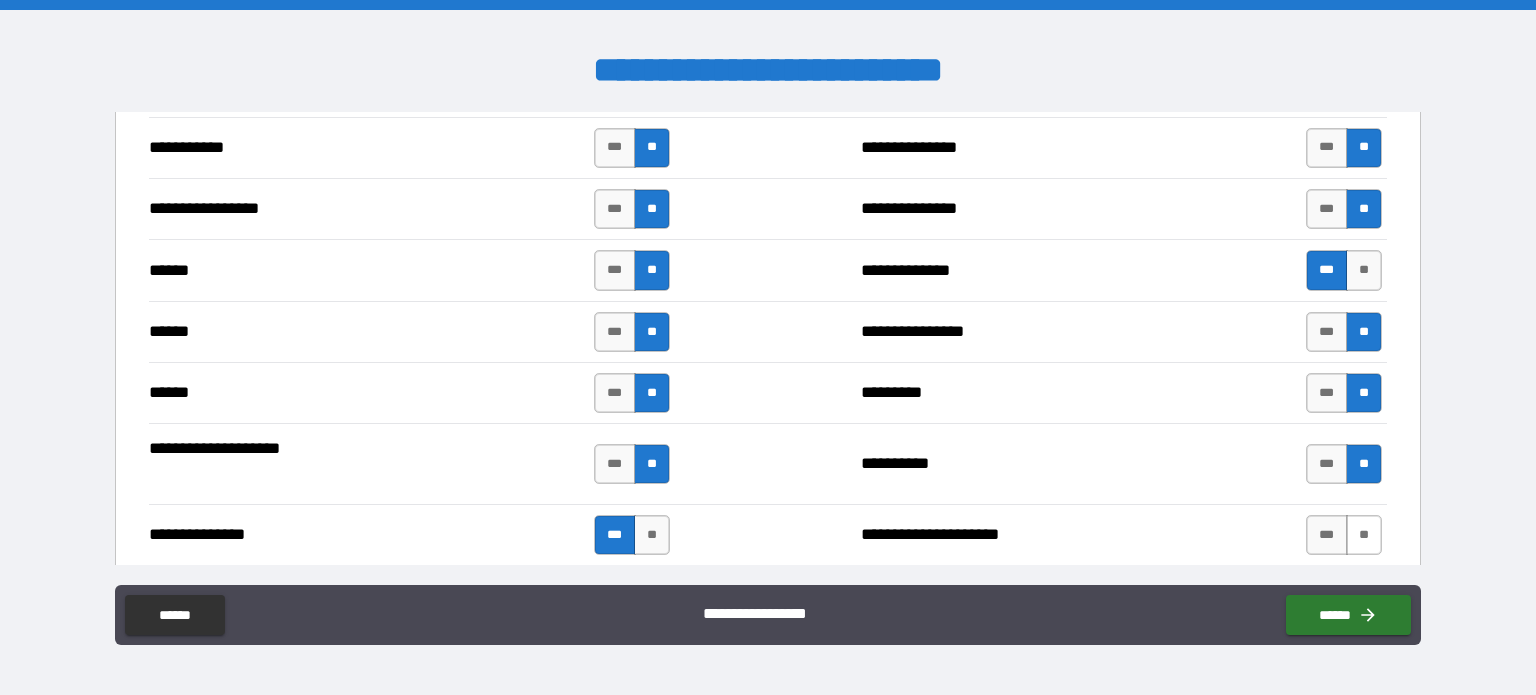 click on "**" at bounding box center (1364, 535) 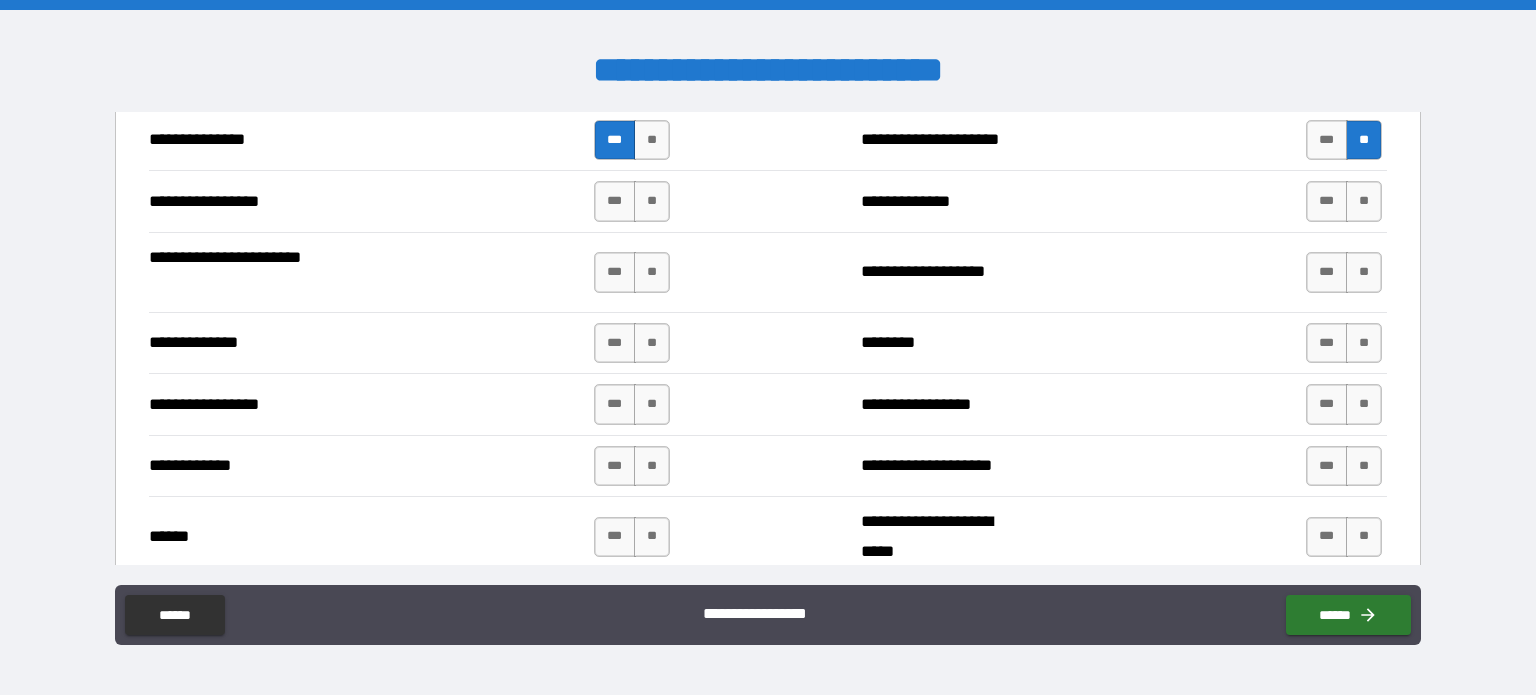 scroll, scrollTop: 2600, scrollLeft: 0, axis: vertical 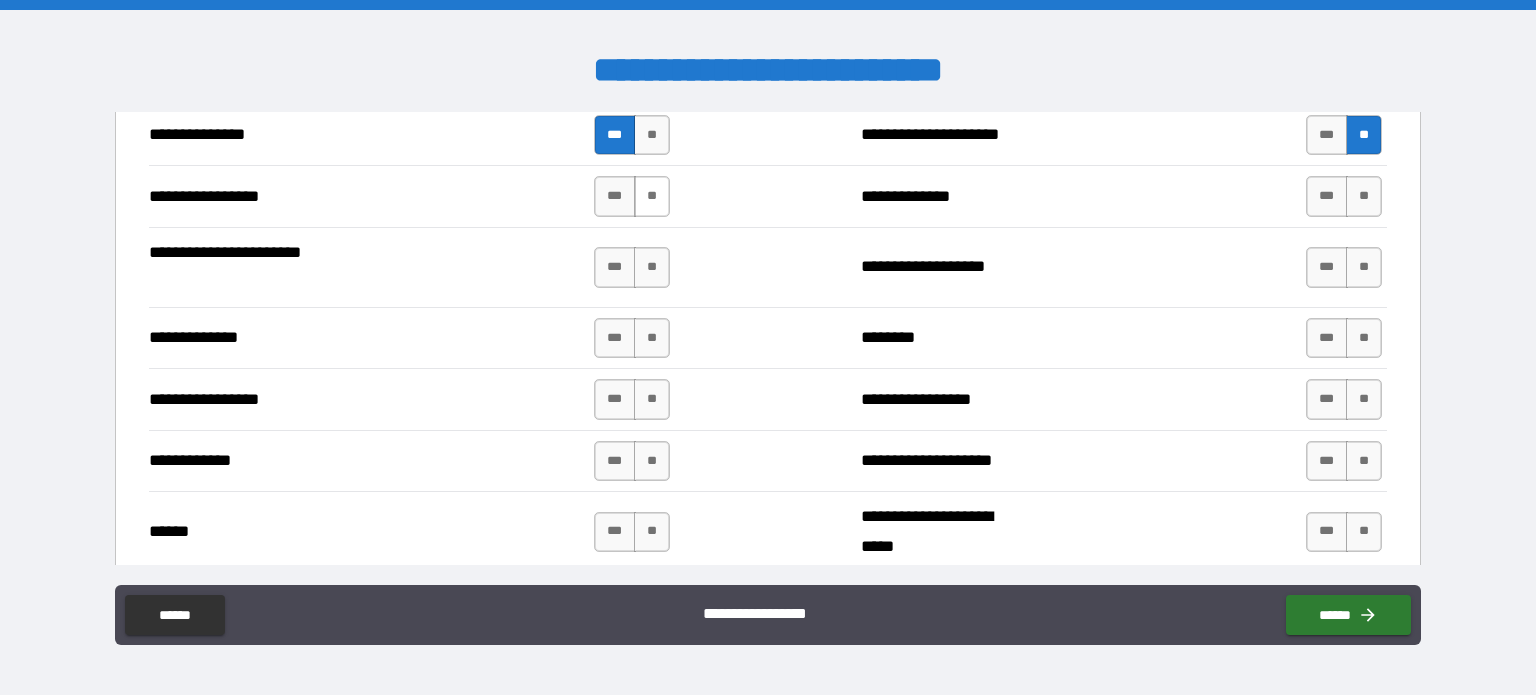click on "**" at bounding box center (652, 196) 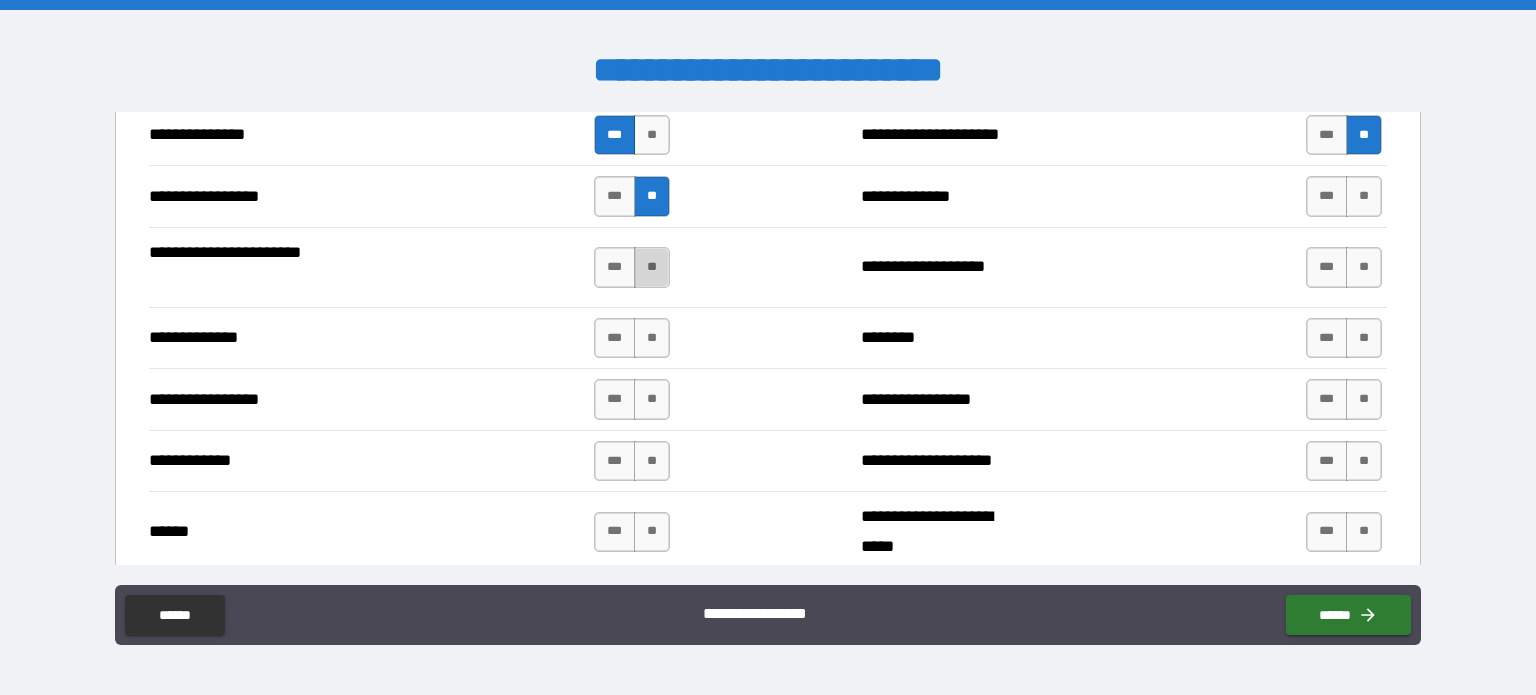 click on "**" at bounding box center (652, 267) 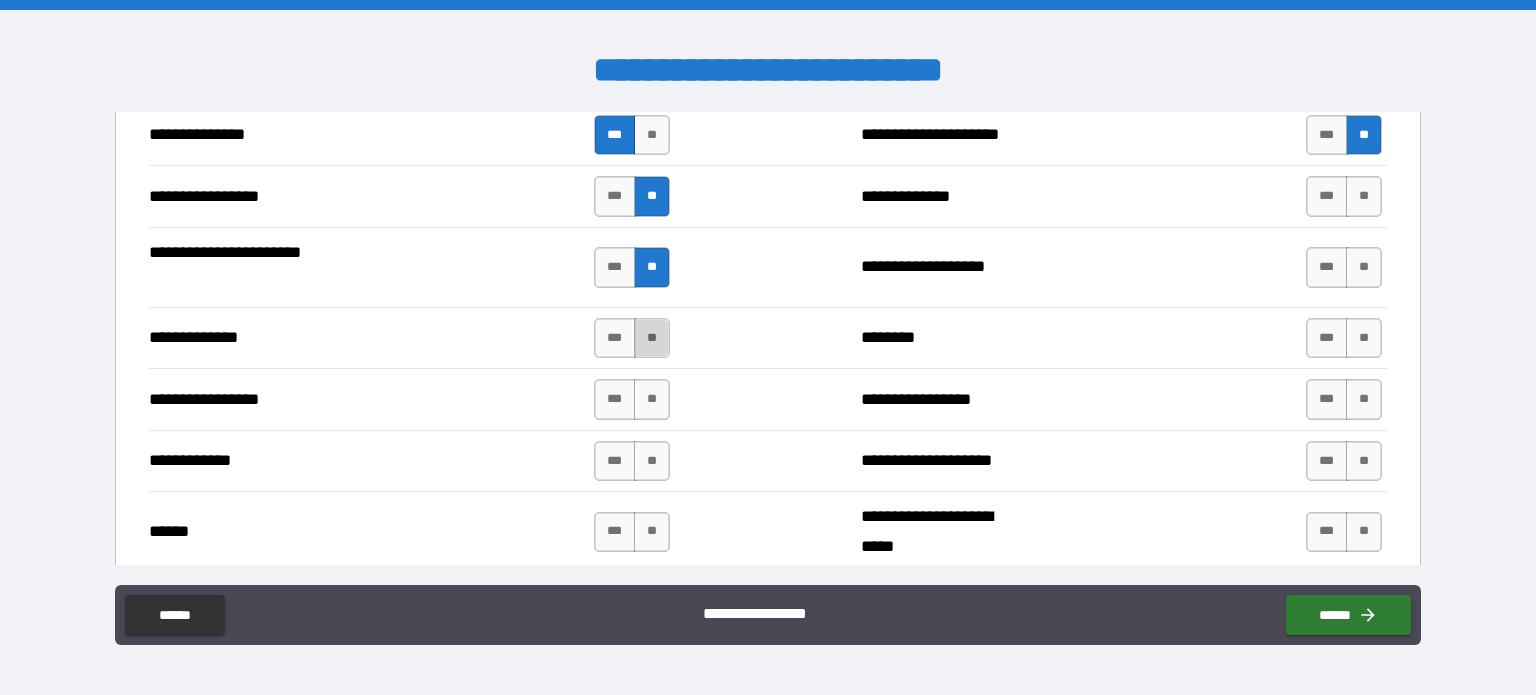 click on "**" at bounding box center (652, 338) 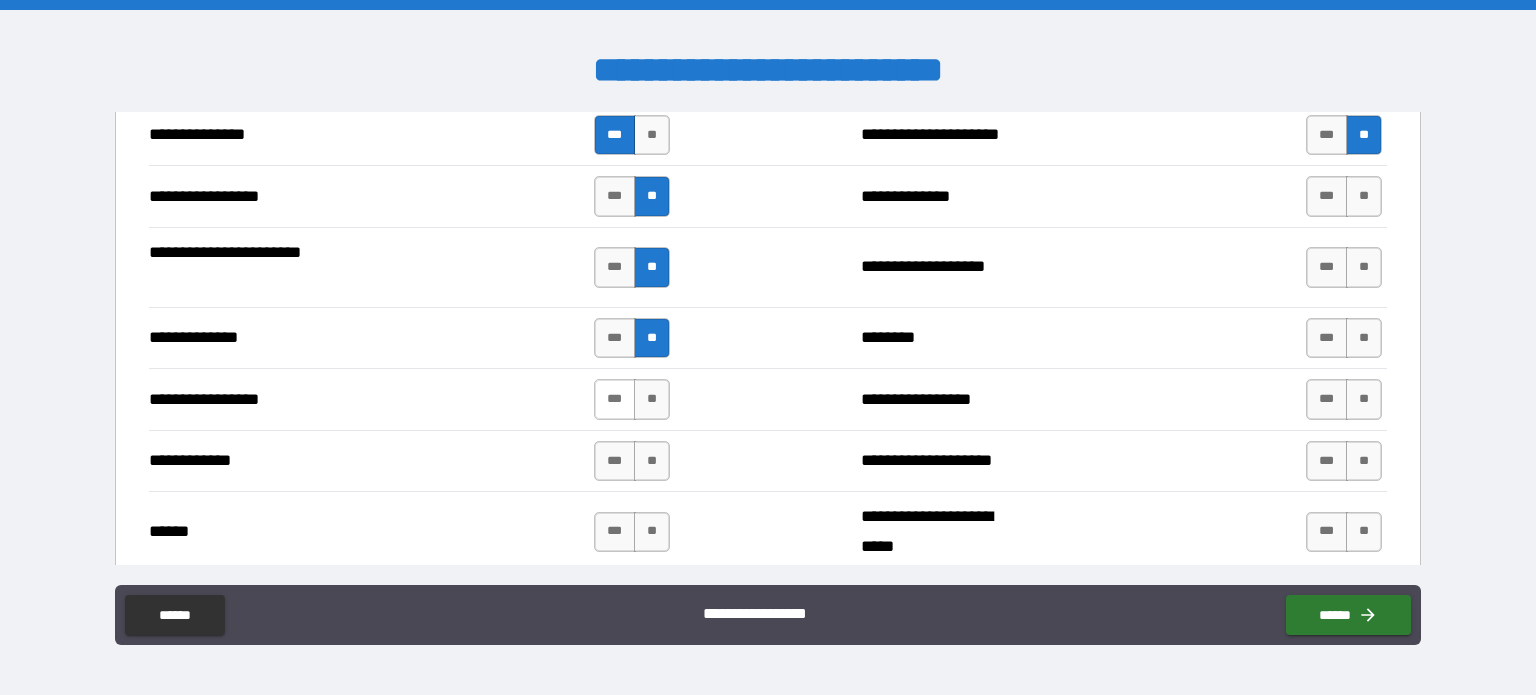 click on "***" at bounding box center [615, 399] 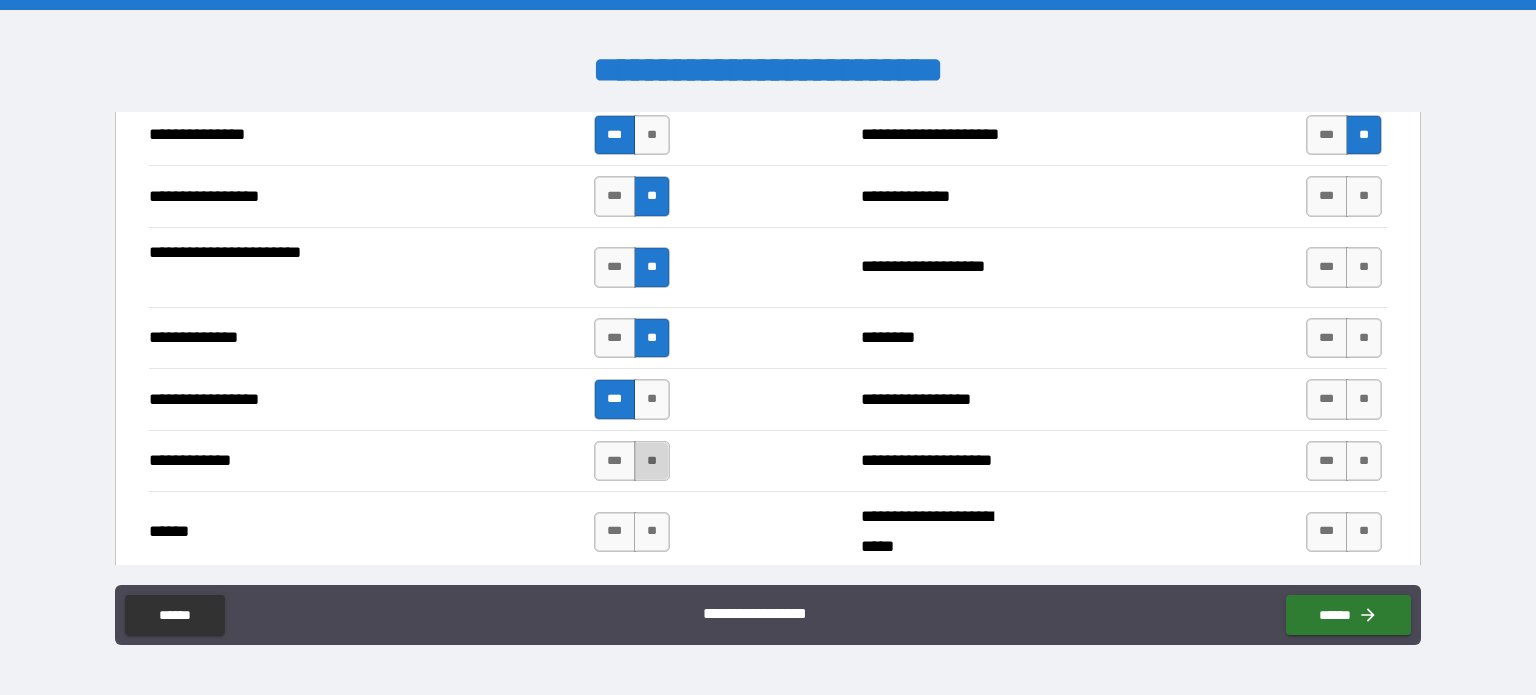 click on "**" at bounding box center [652, 461] 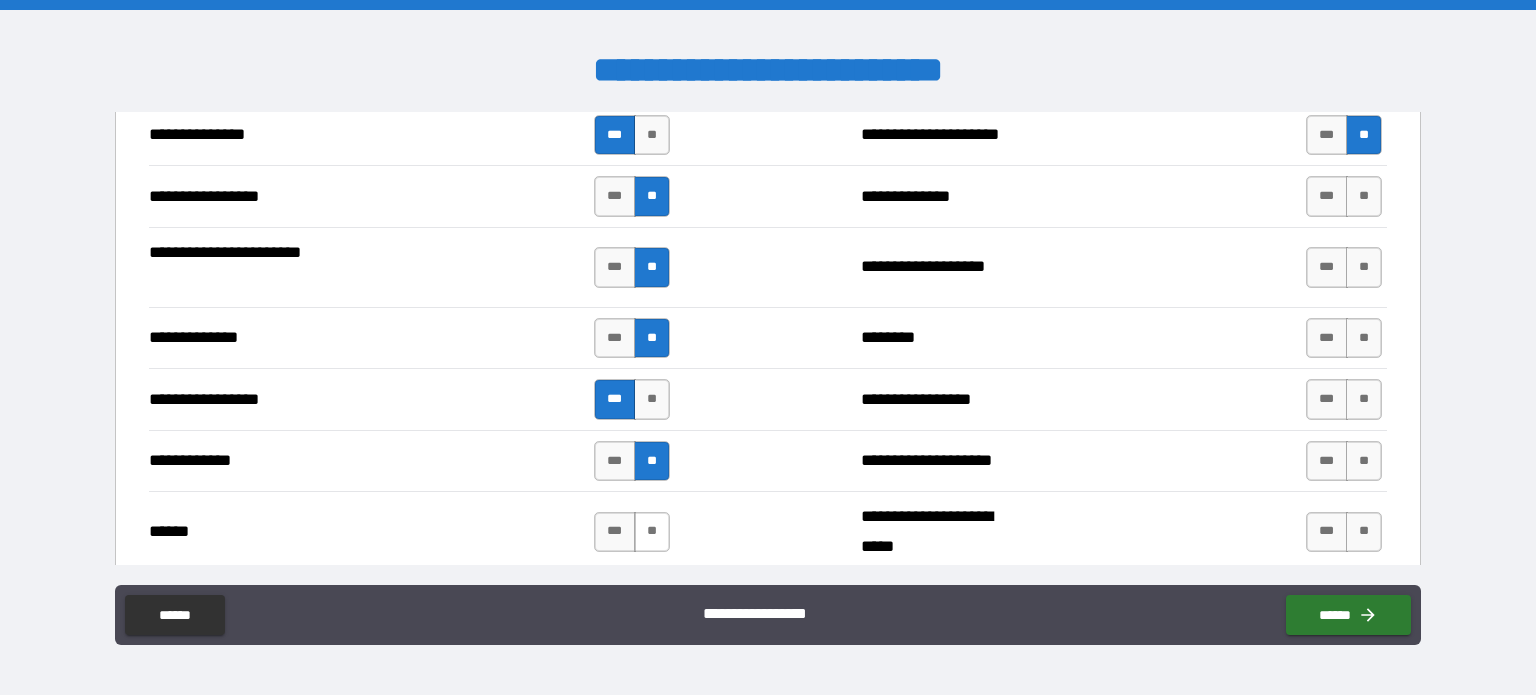 click on "**" at bounding box center [652, 532] 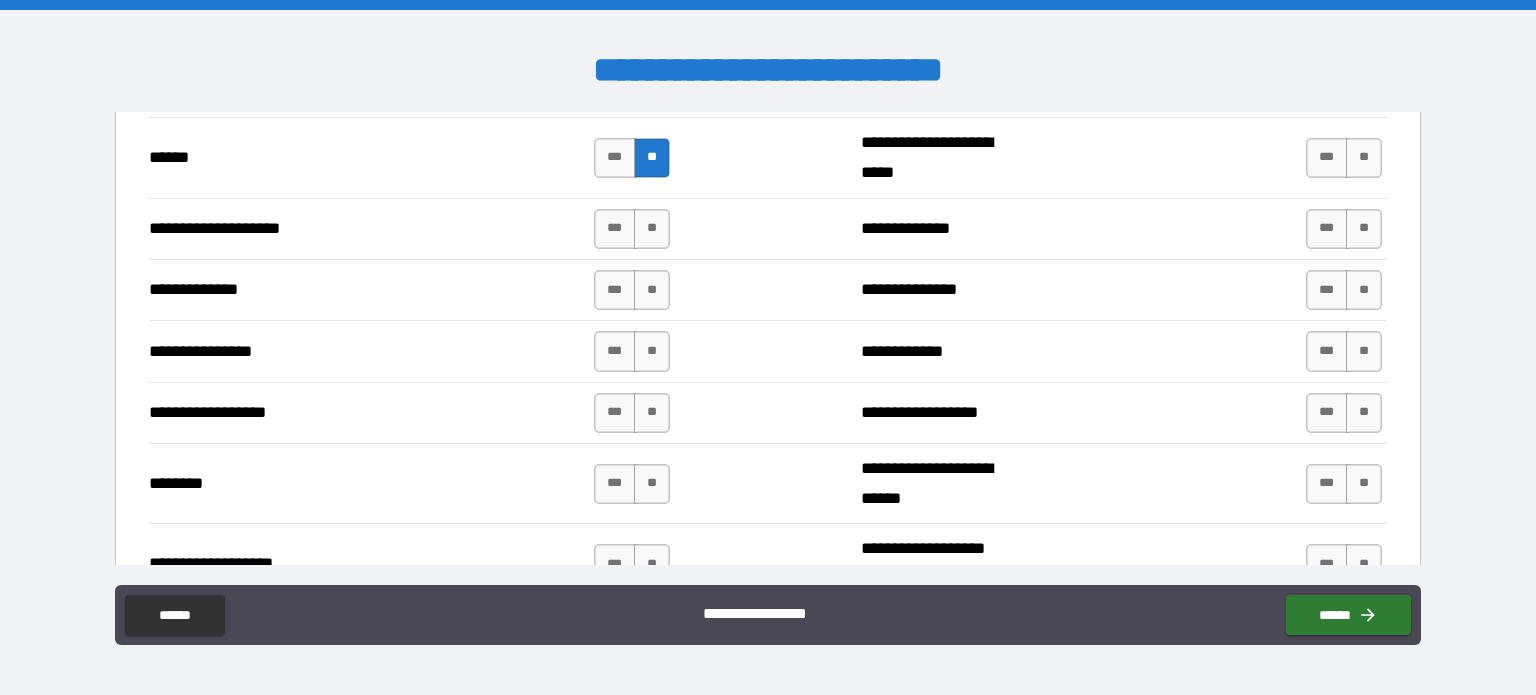 scroll, scrollTop: 3000, scrollLeft: 0, axis: vertical 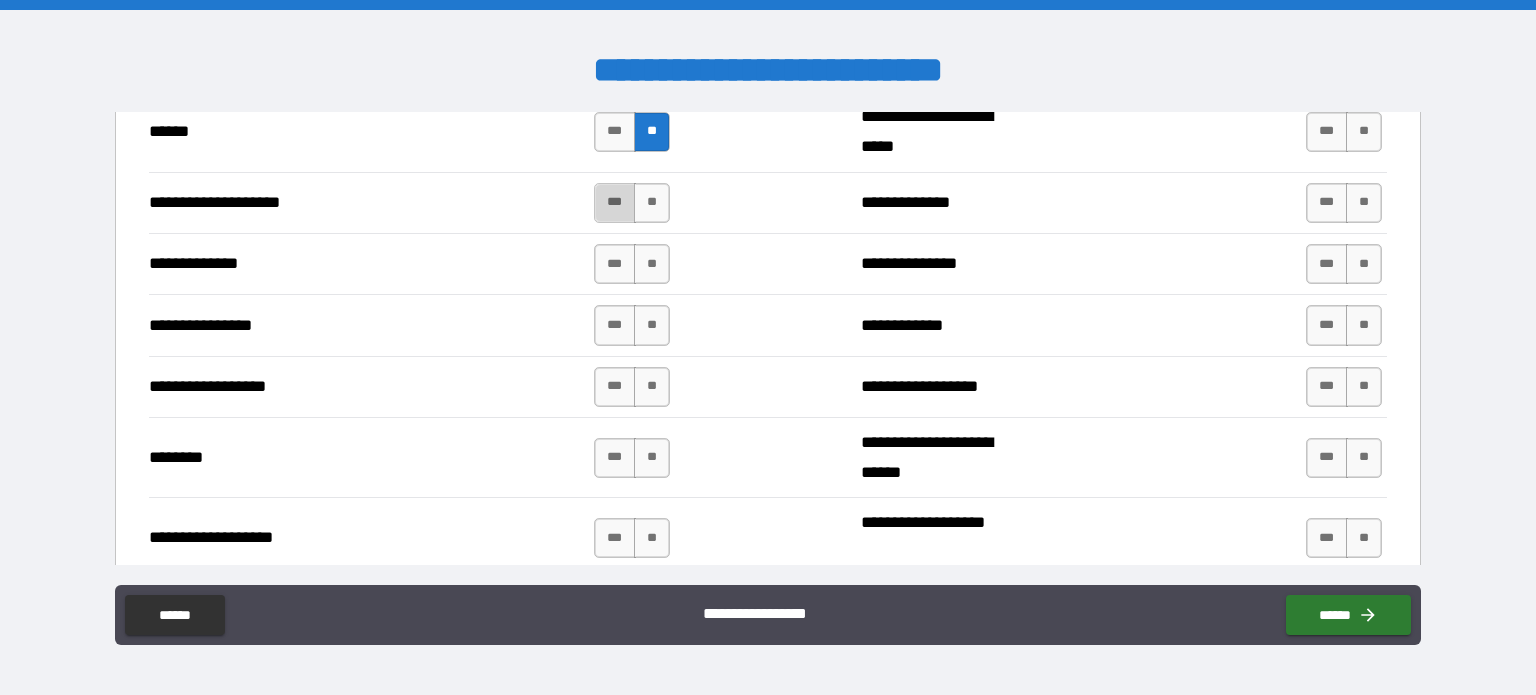click on "***" at bounding box center (615, 203) 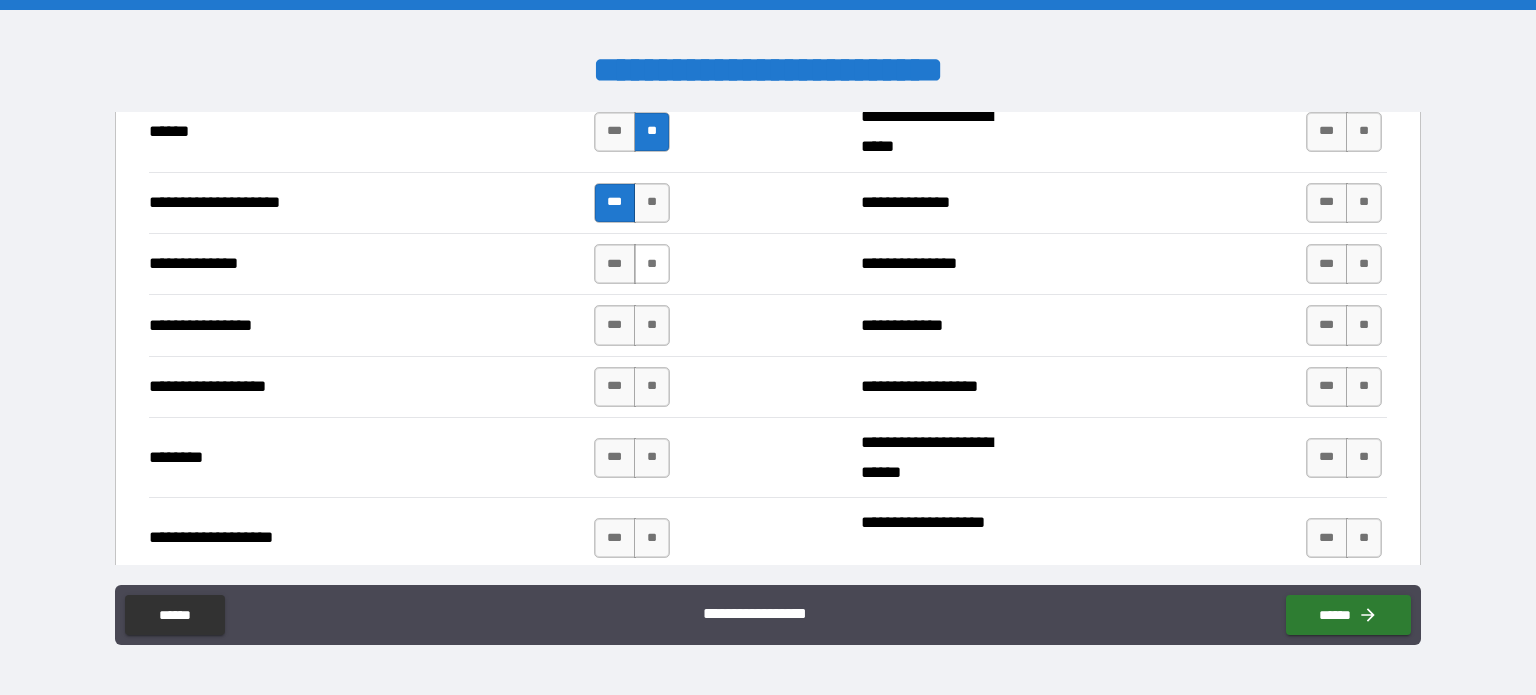 click on "**" at bounding box center (652, 264) 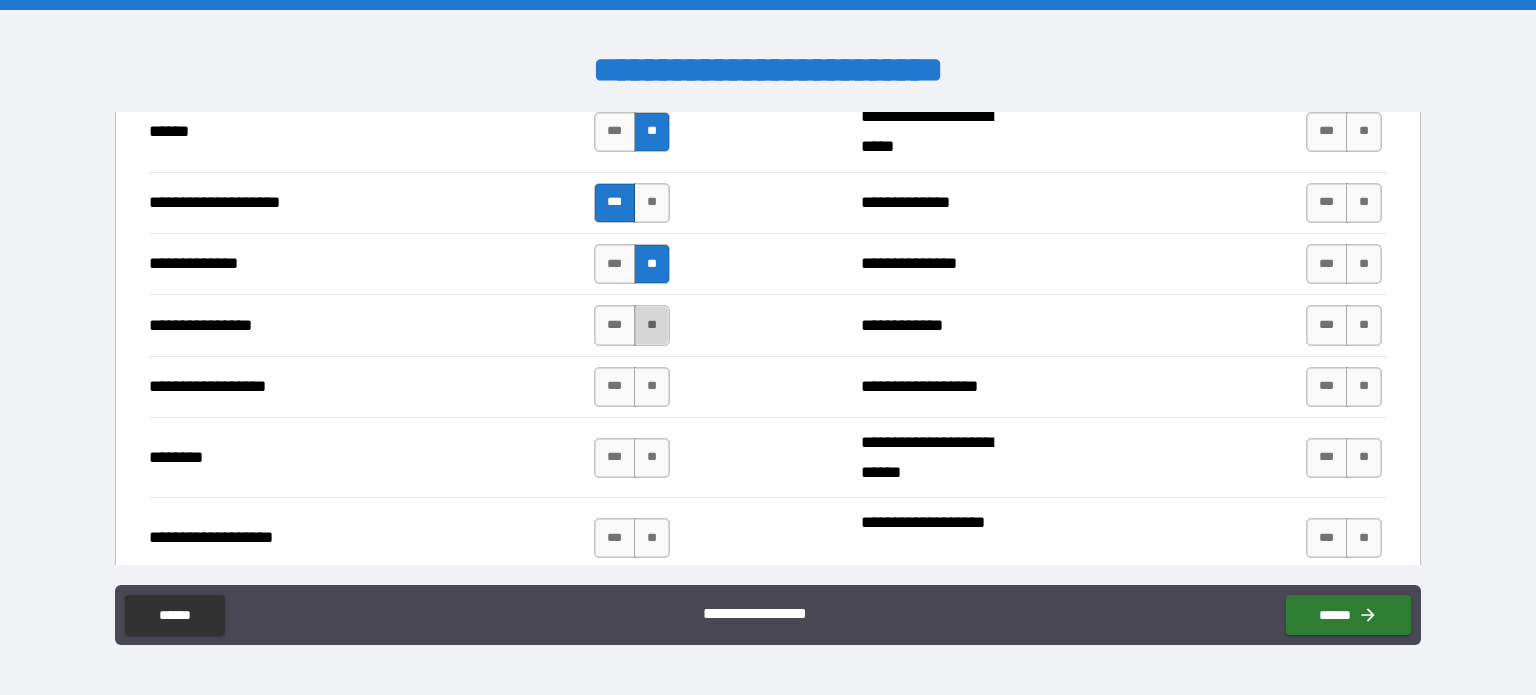 click on "**" at bounding box center (652, 325) 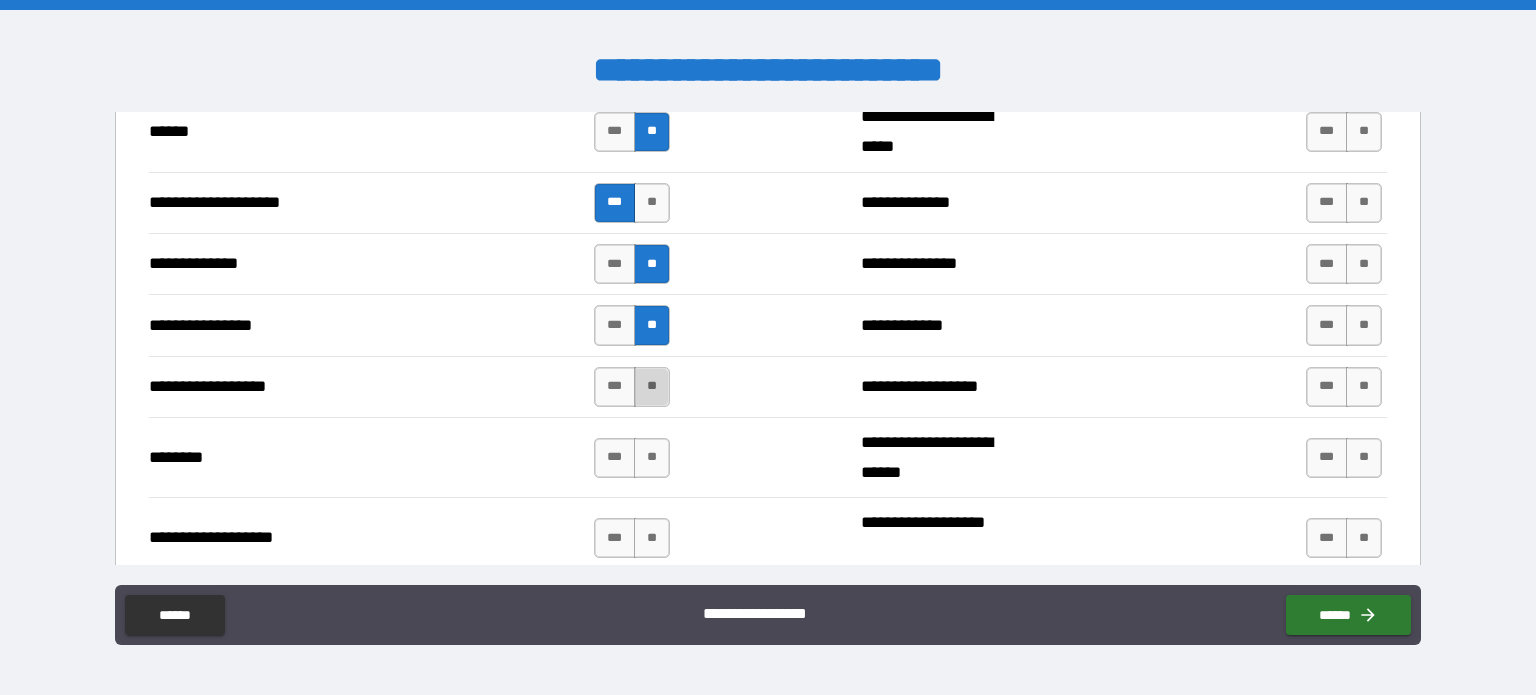 click on "**" at bounding box center [652, 387] 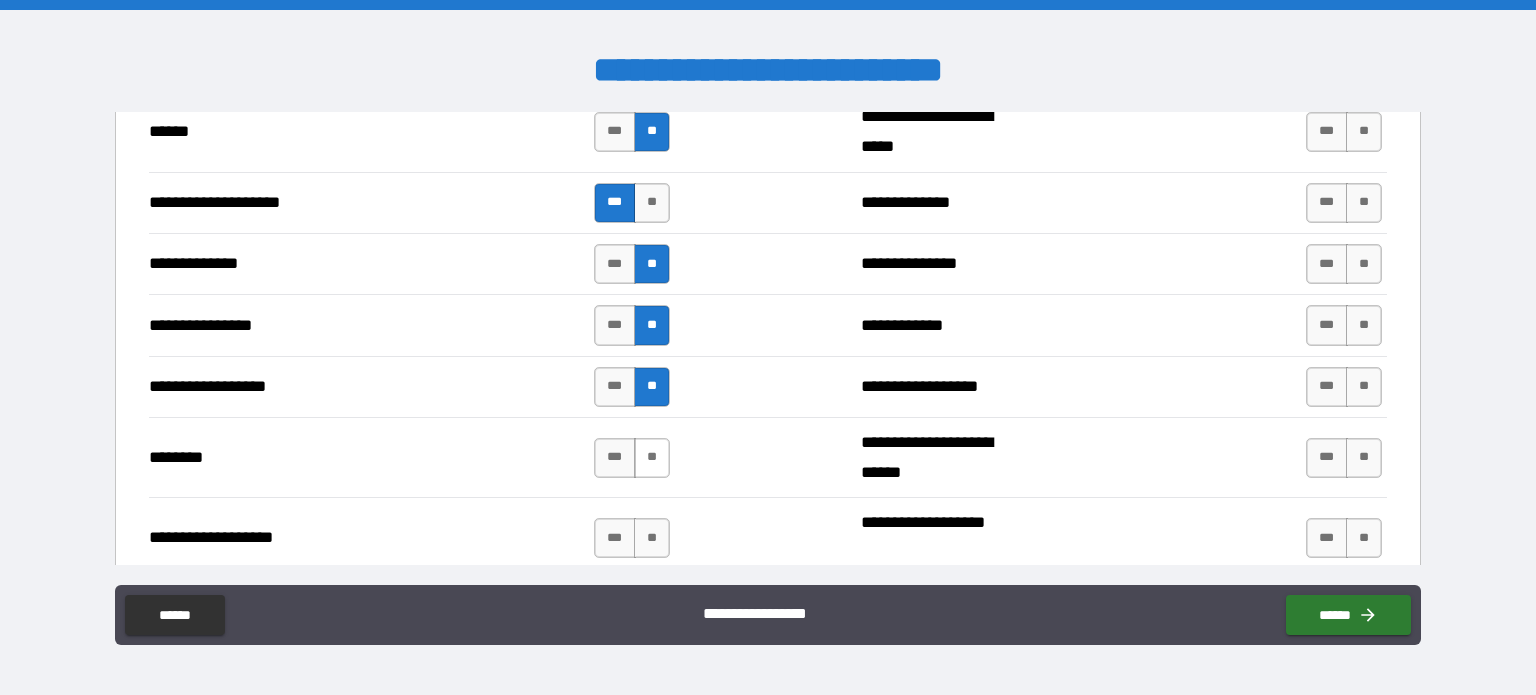 click on "**" at bounding box center [652, 458] 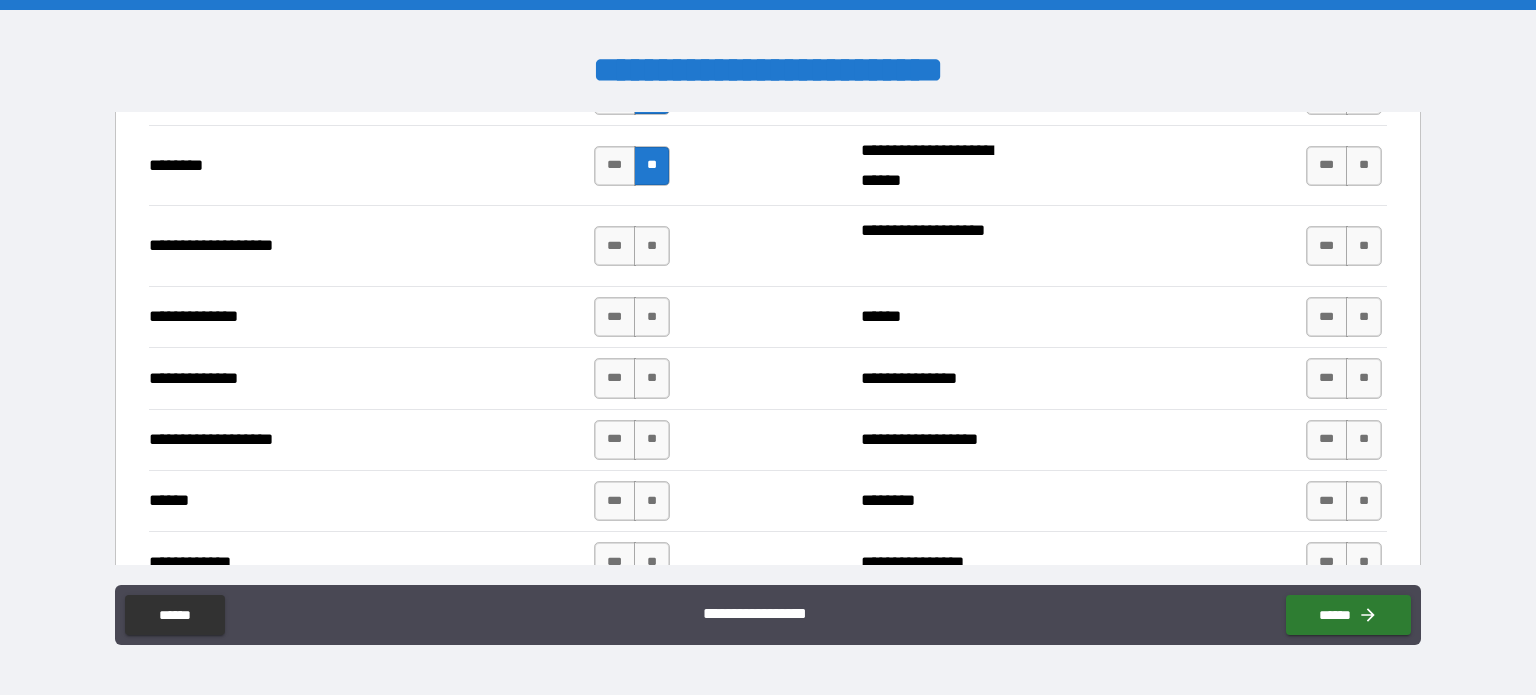 scroll, scrollTop: 3300, scrollLeft: 0, axis: vertical 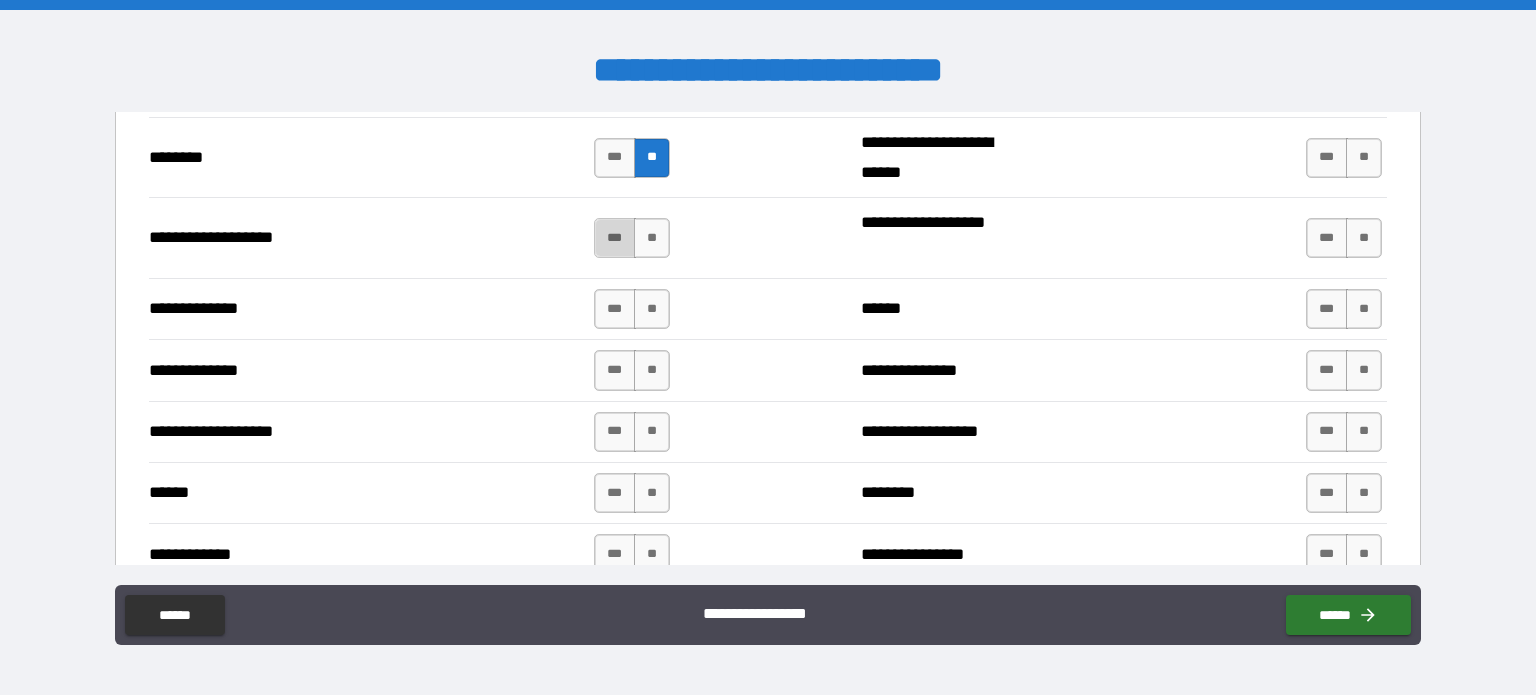 click on "***" at bounding box center (615, 238) 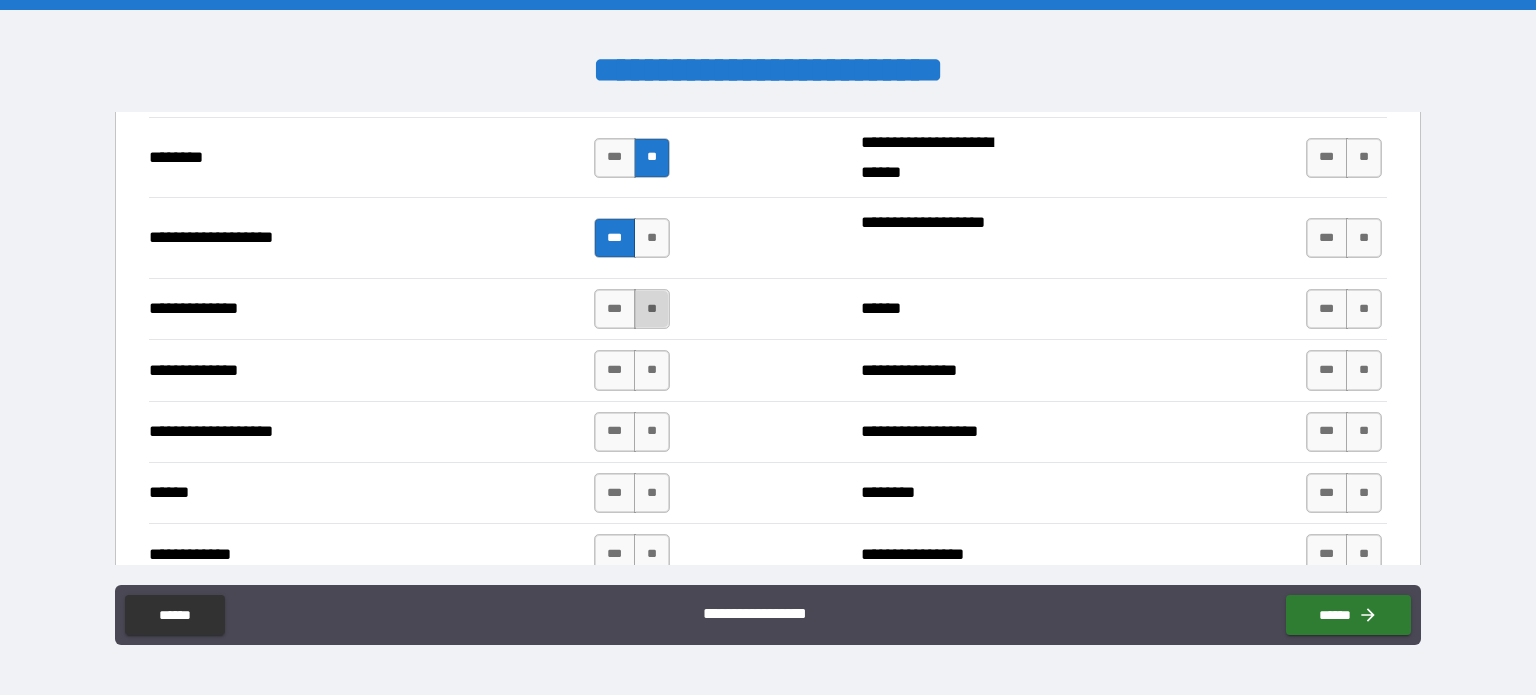 click on "**" at bounding box center [652, 309] 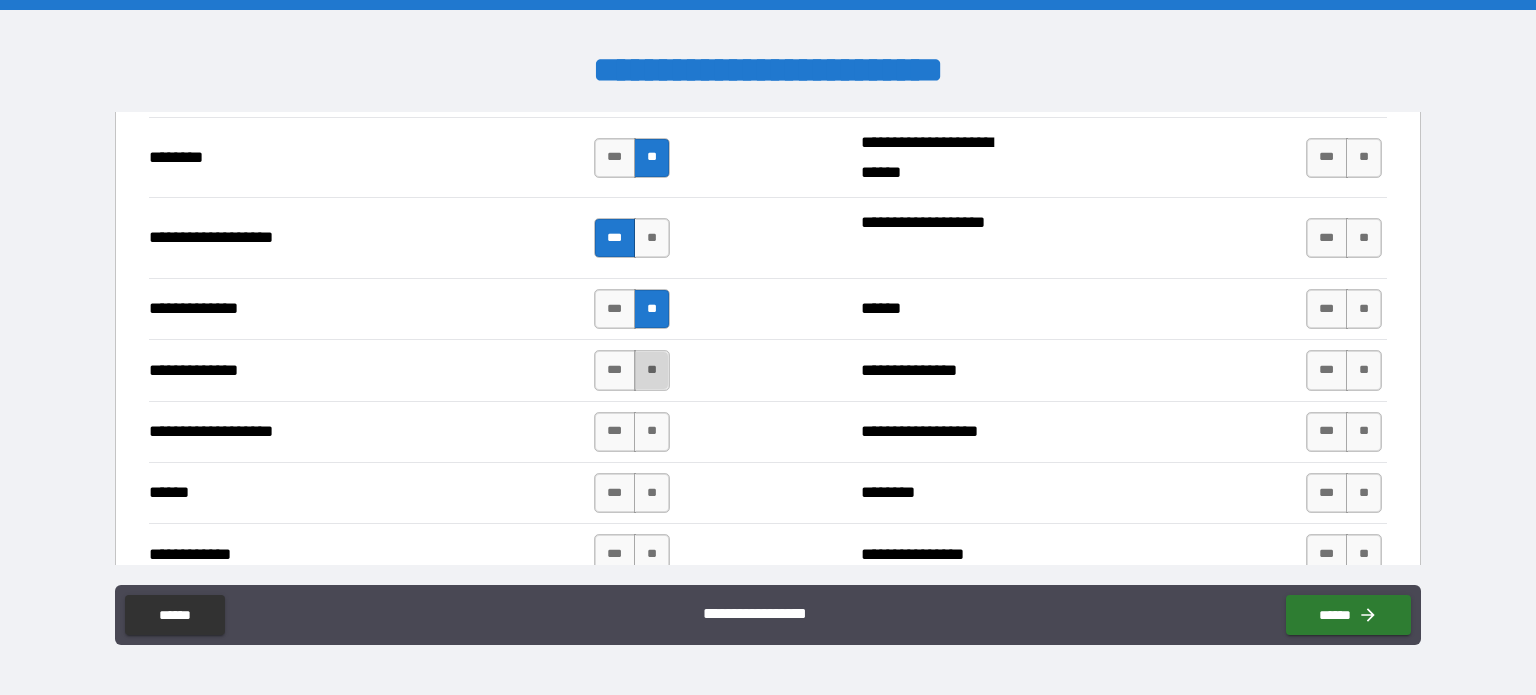 click on "**" at bounding box center [652, 370] 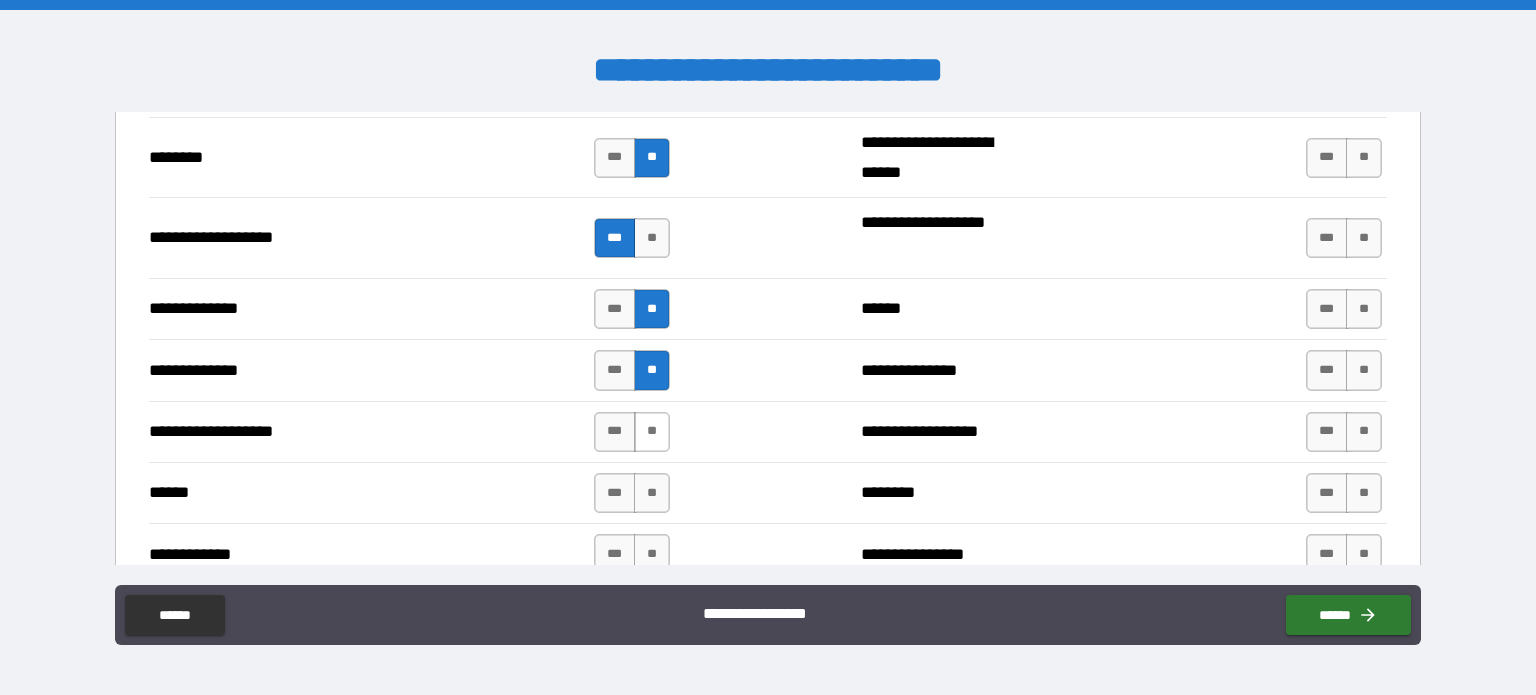 click on "**" at bounding box center (652, 432) 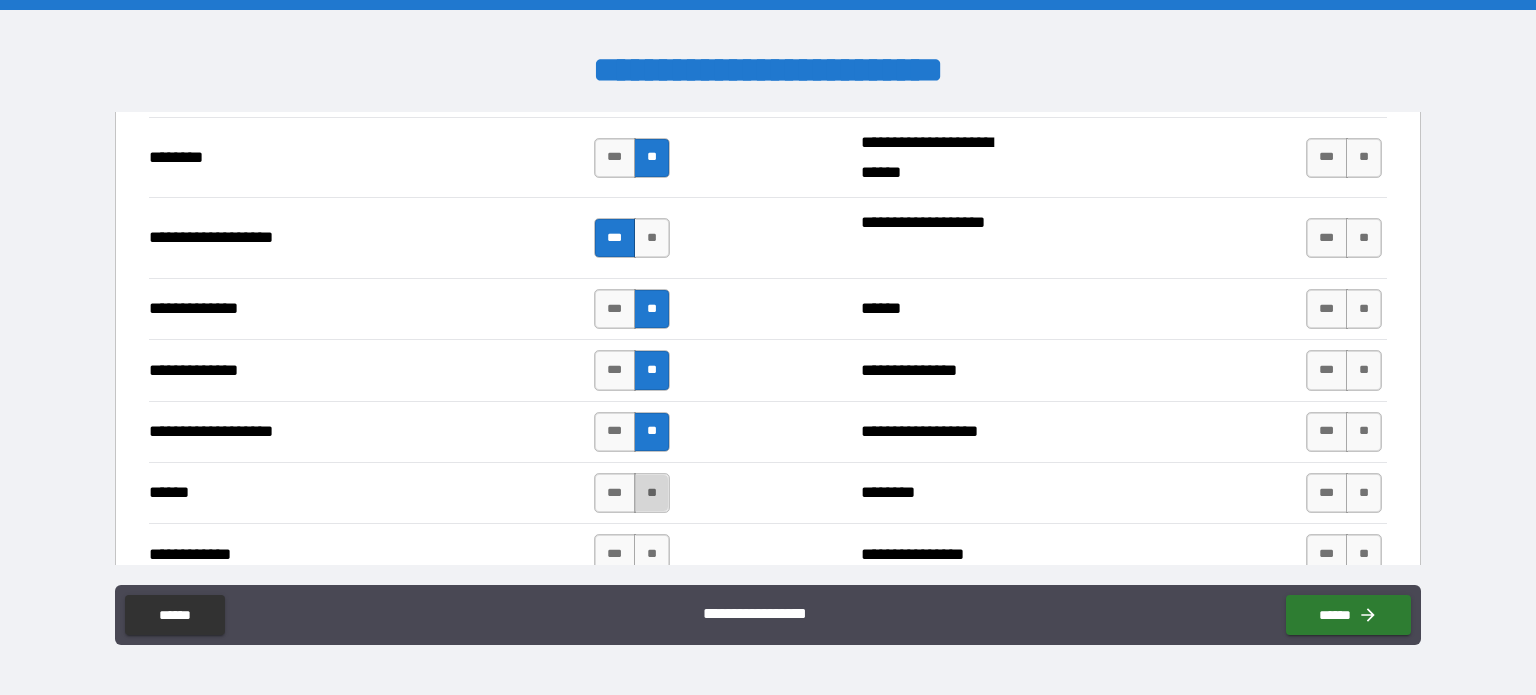 click on "**" at bounding box center [652, 493] 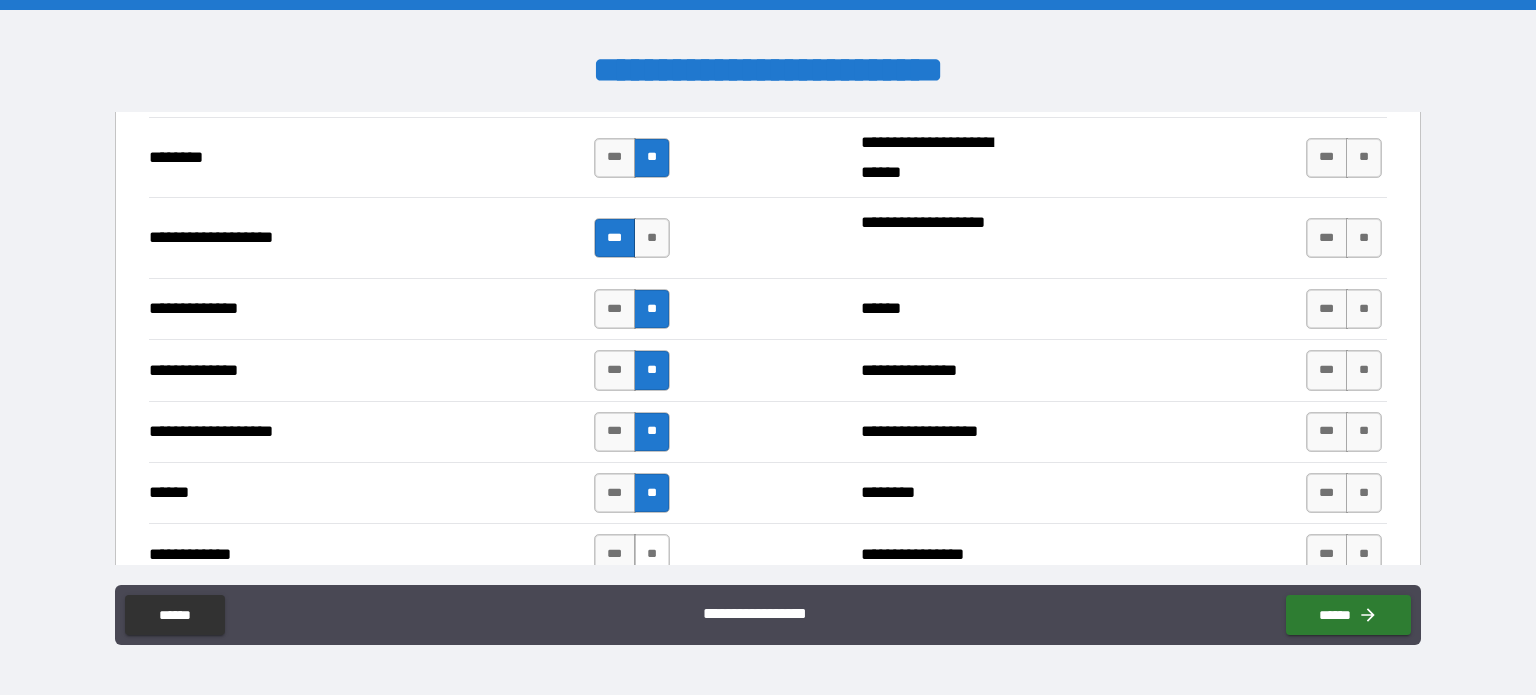 click on "**" at bounding box center [652, 554] 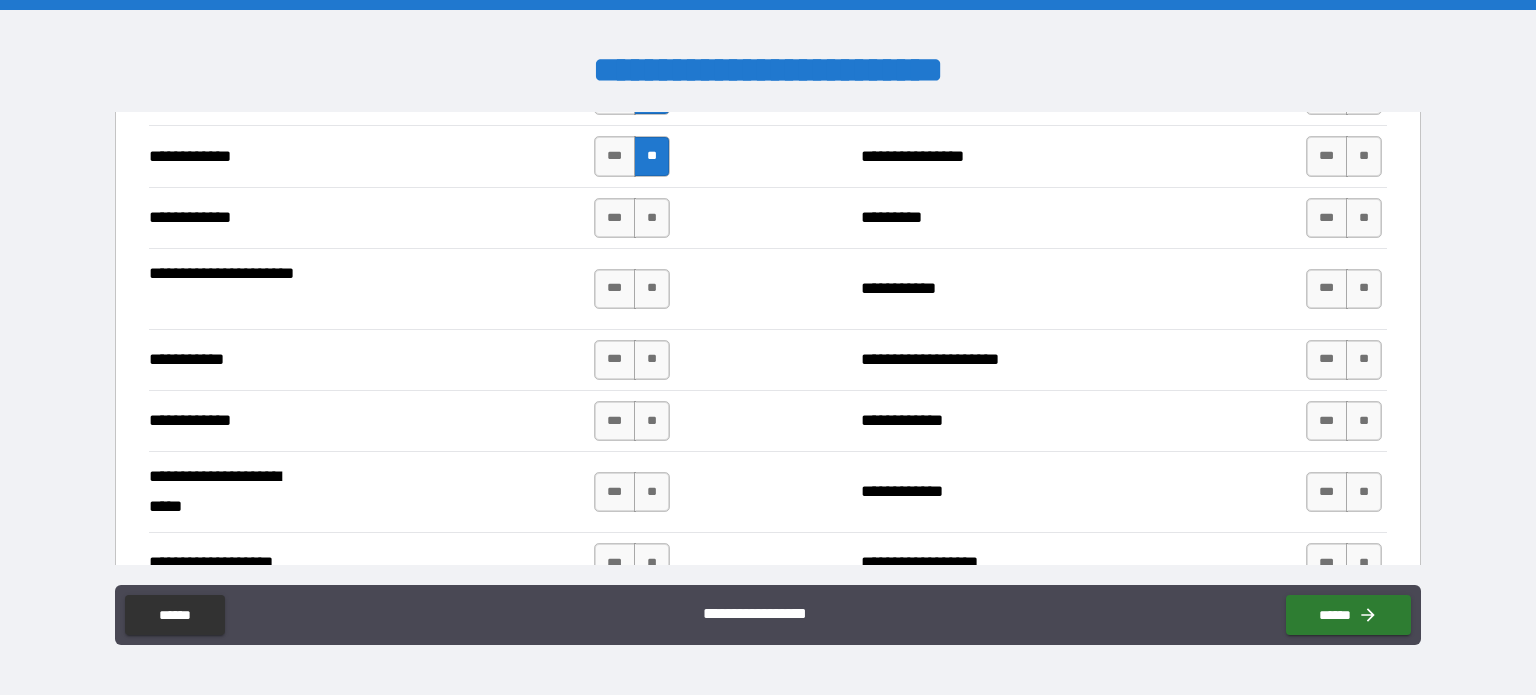 scroll, scrollTop: 3700, scrollLeft: 0, axis: vertical 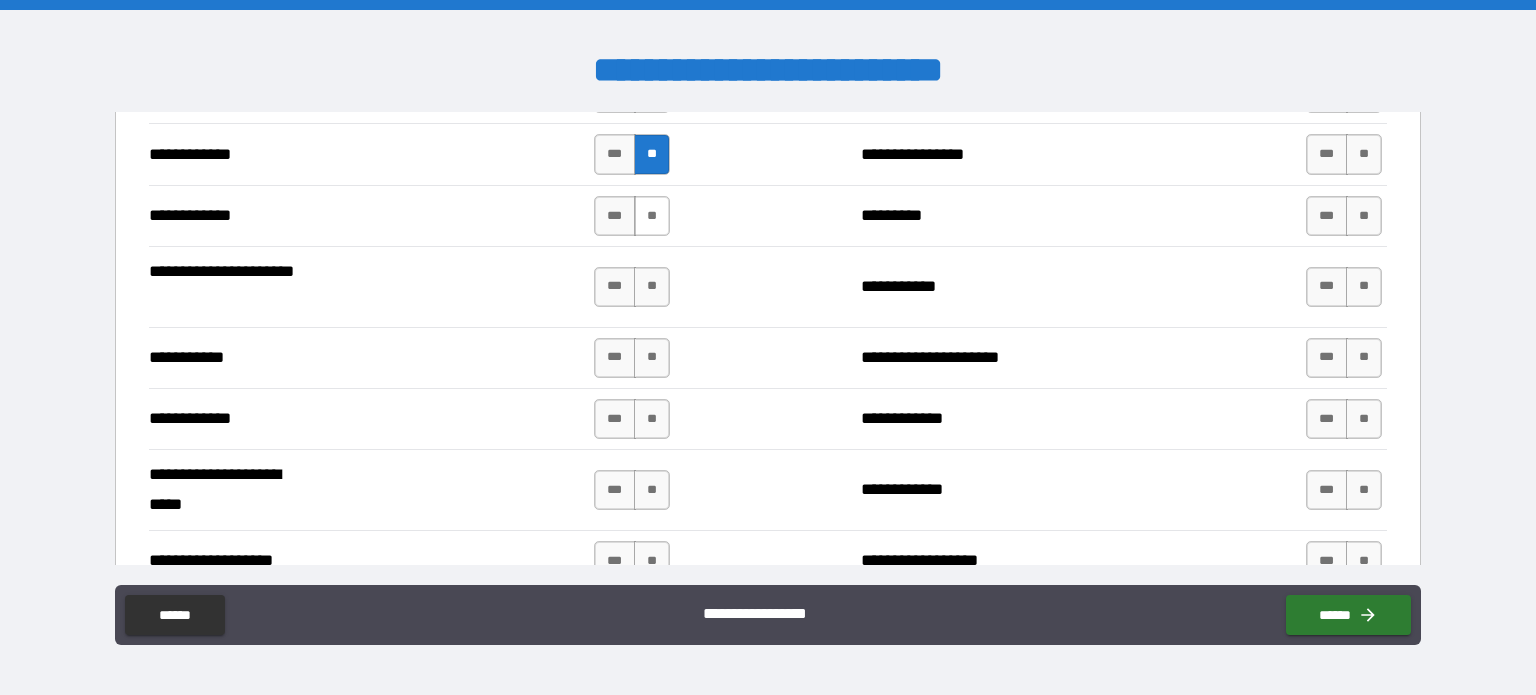 click on "**" at bounding box center (652, 216) 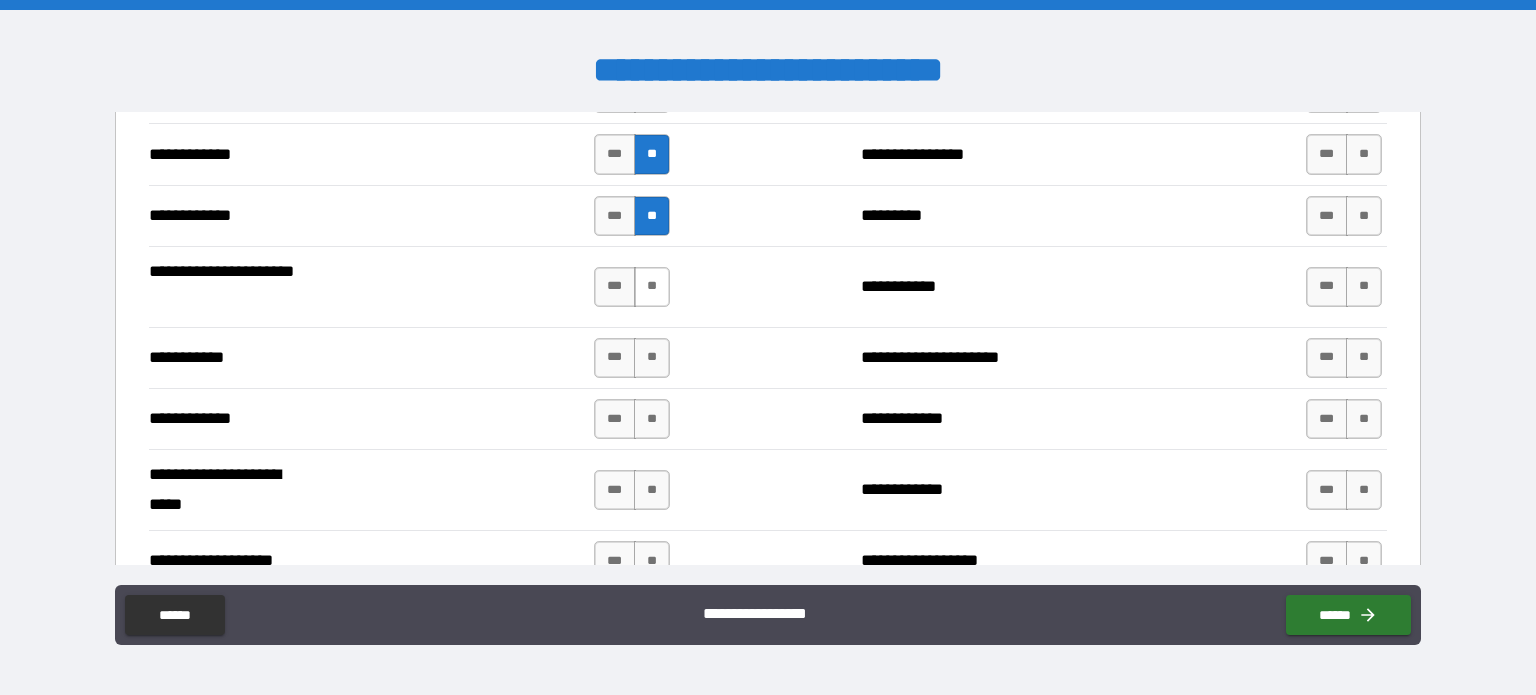 click on "**" at bounding box center [652, 287] 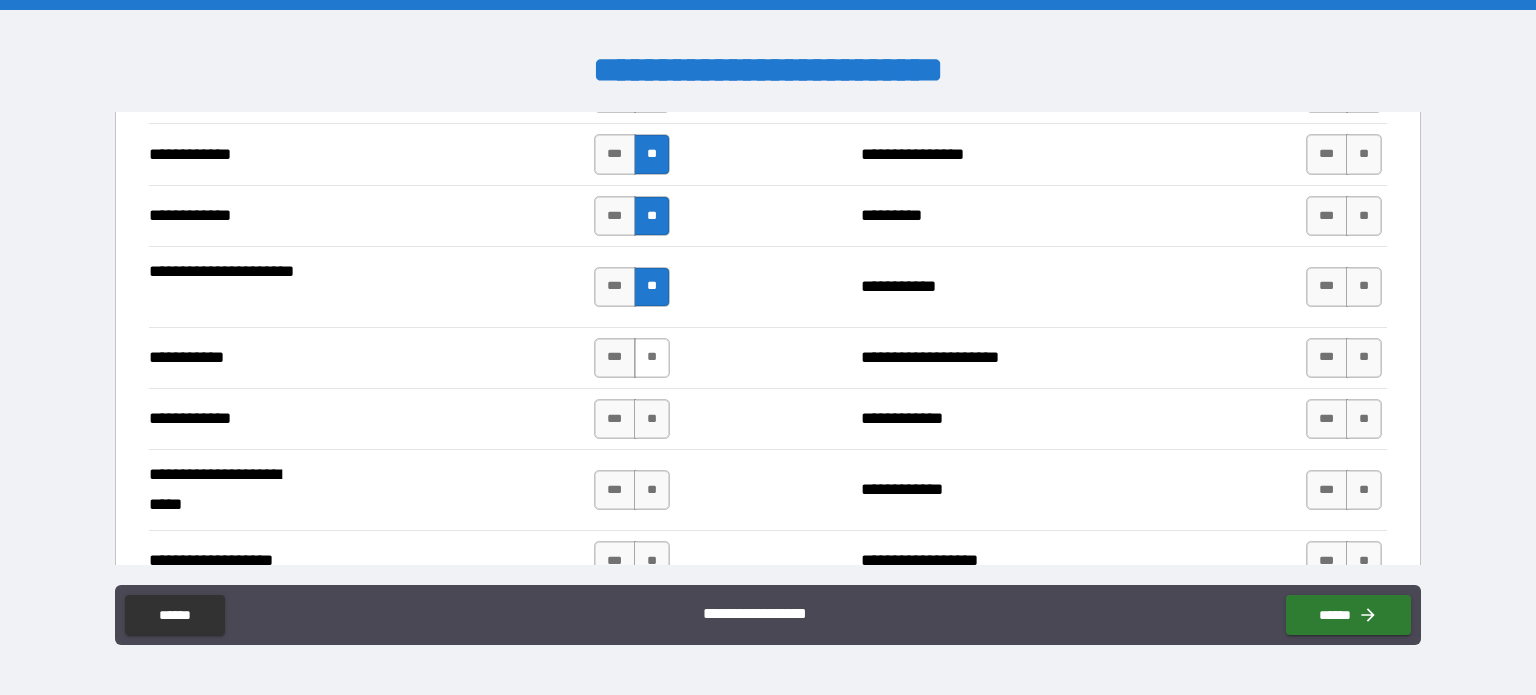 click on "**" at bounding box center [652, 358] 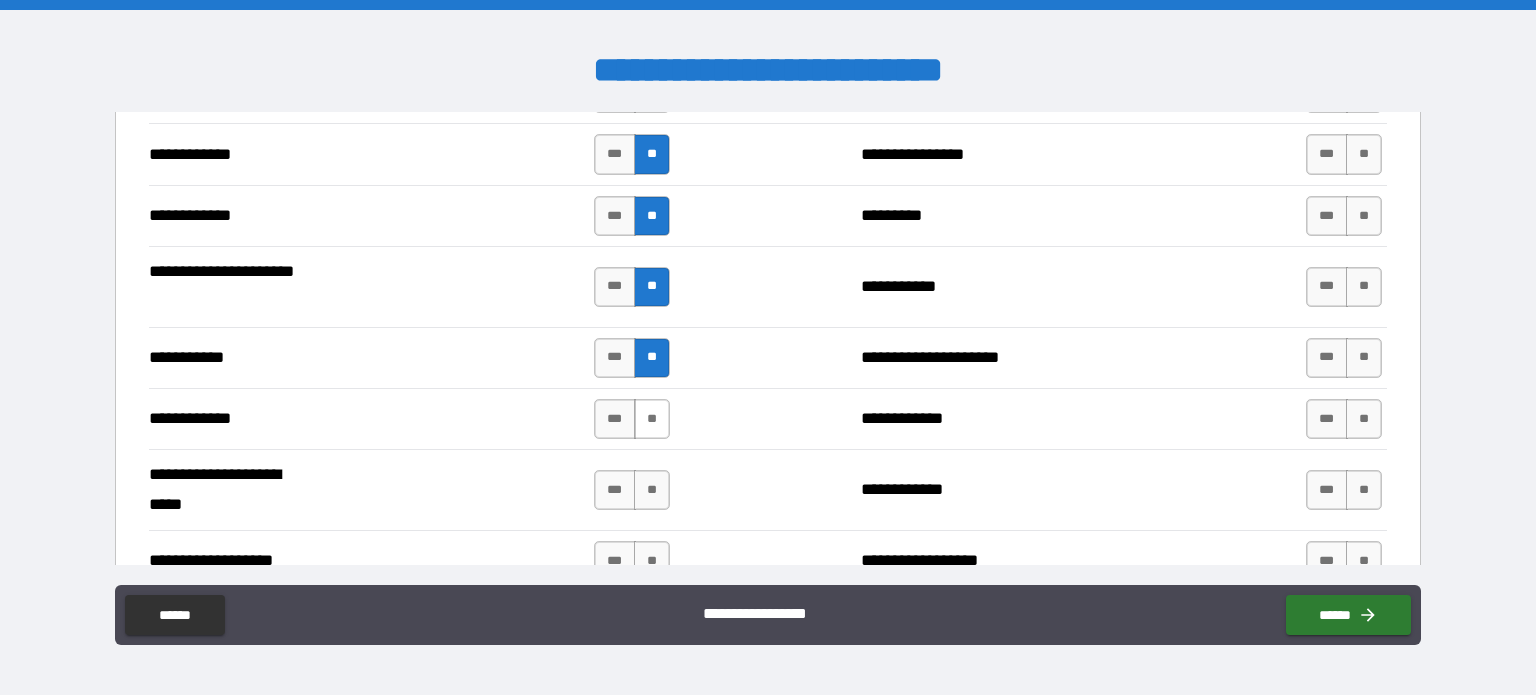 click on "**" at bounding box center (652, 419) 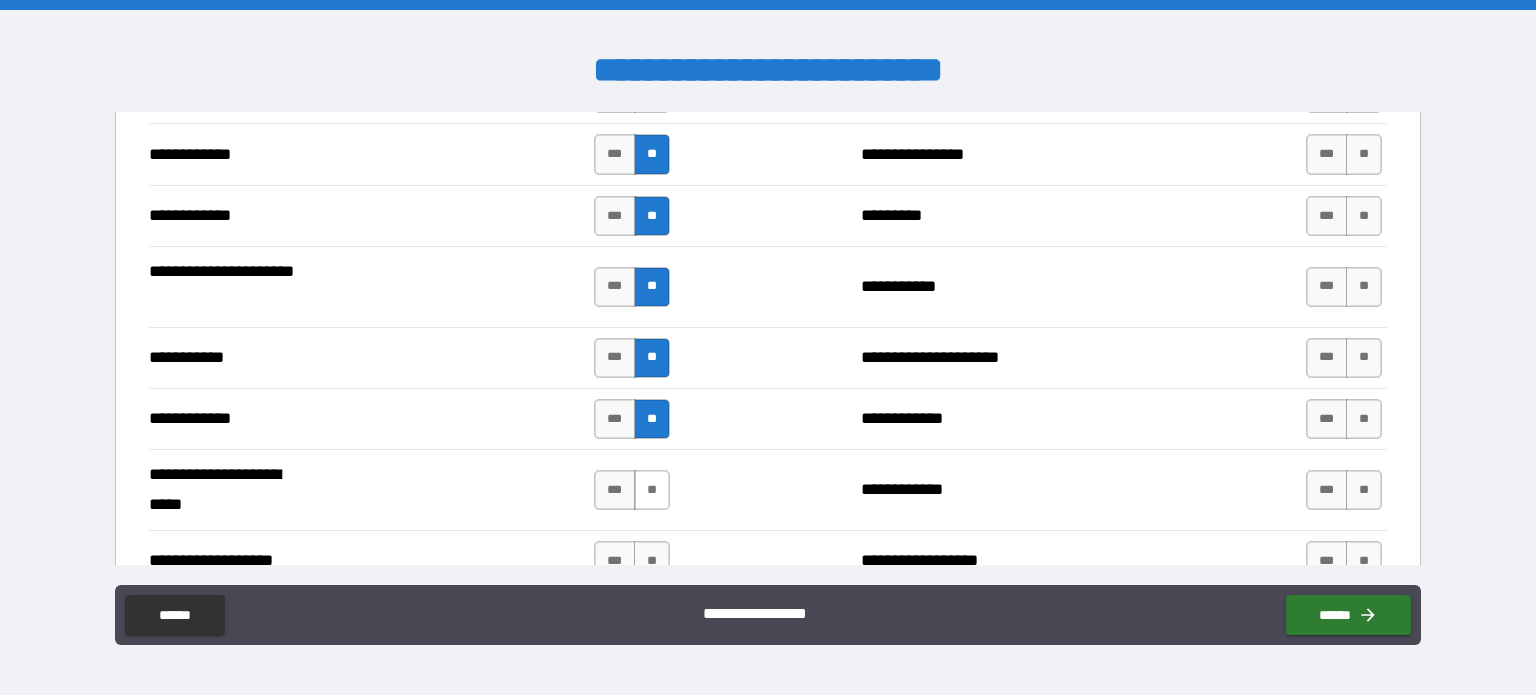 click on "**" at bounding box center (652, 490) 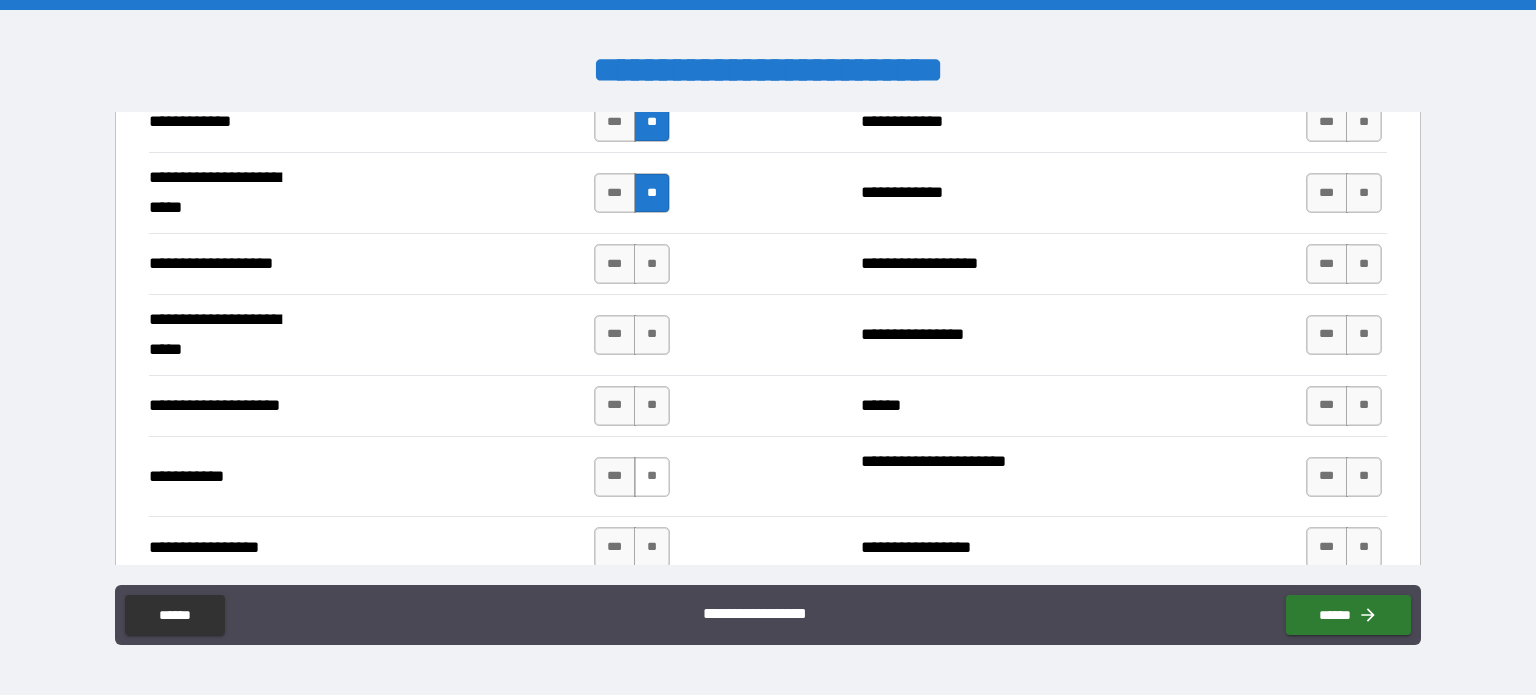 scroll, scrollTop: 4000, scrollLeft: 0, axis: vertical 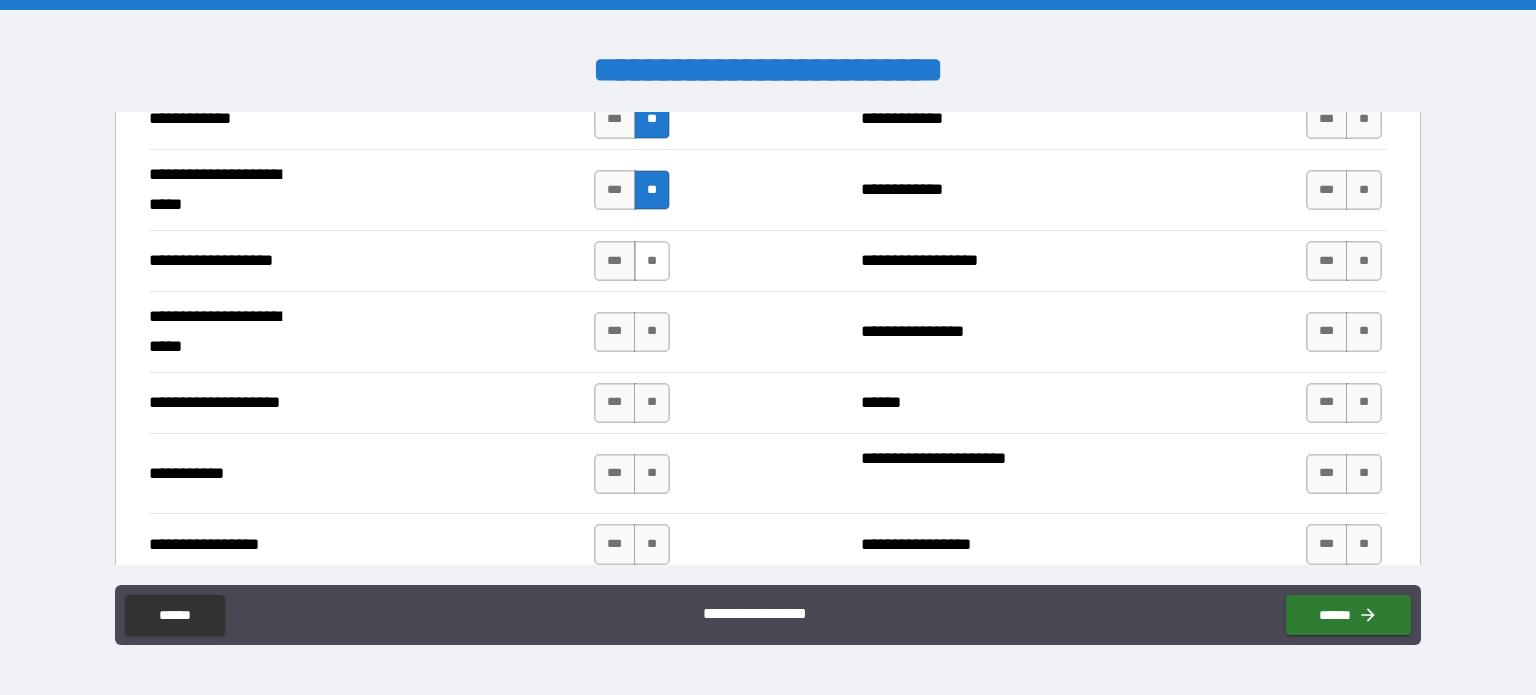 click on "**" at bounding box center [652, 261] 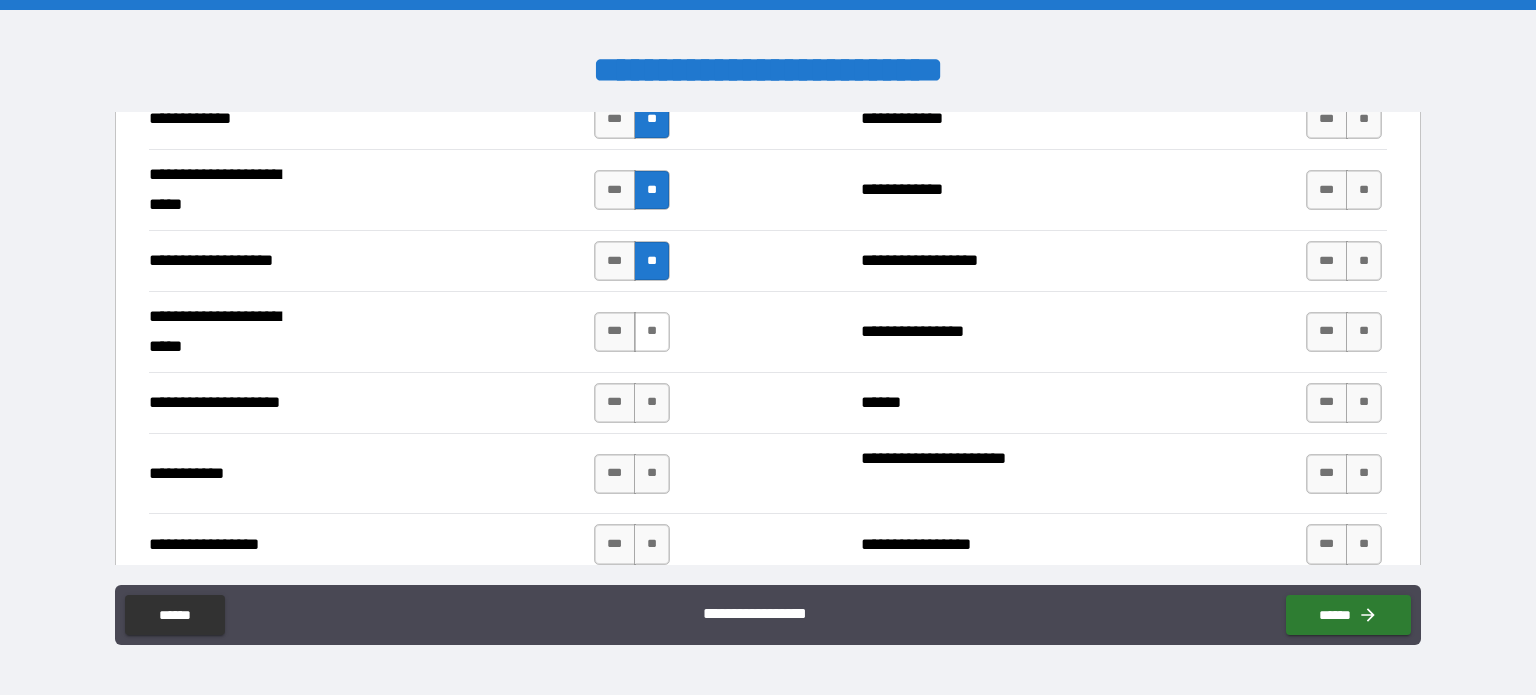click on "**" at bounding box center (652, 332) 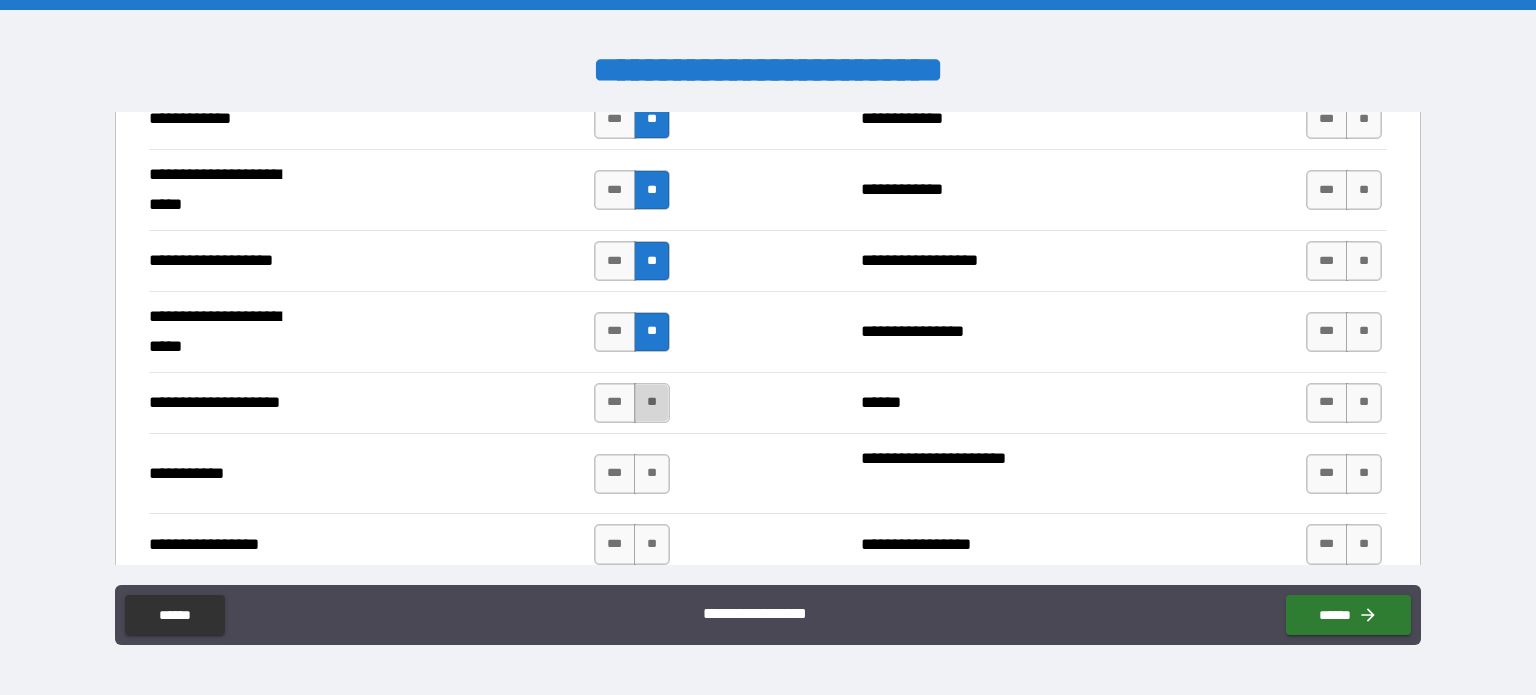 click on "**" at bounding box center [652, 403] 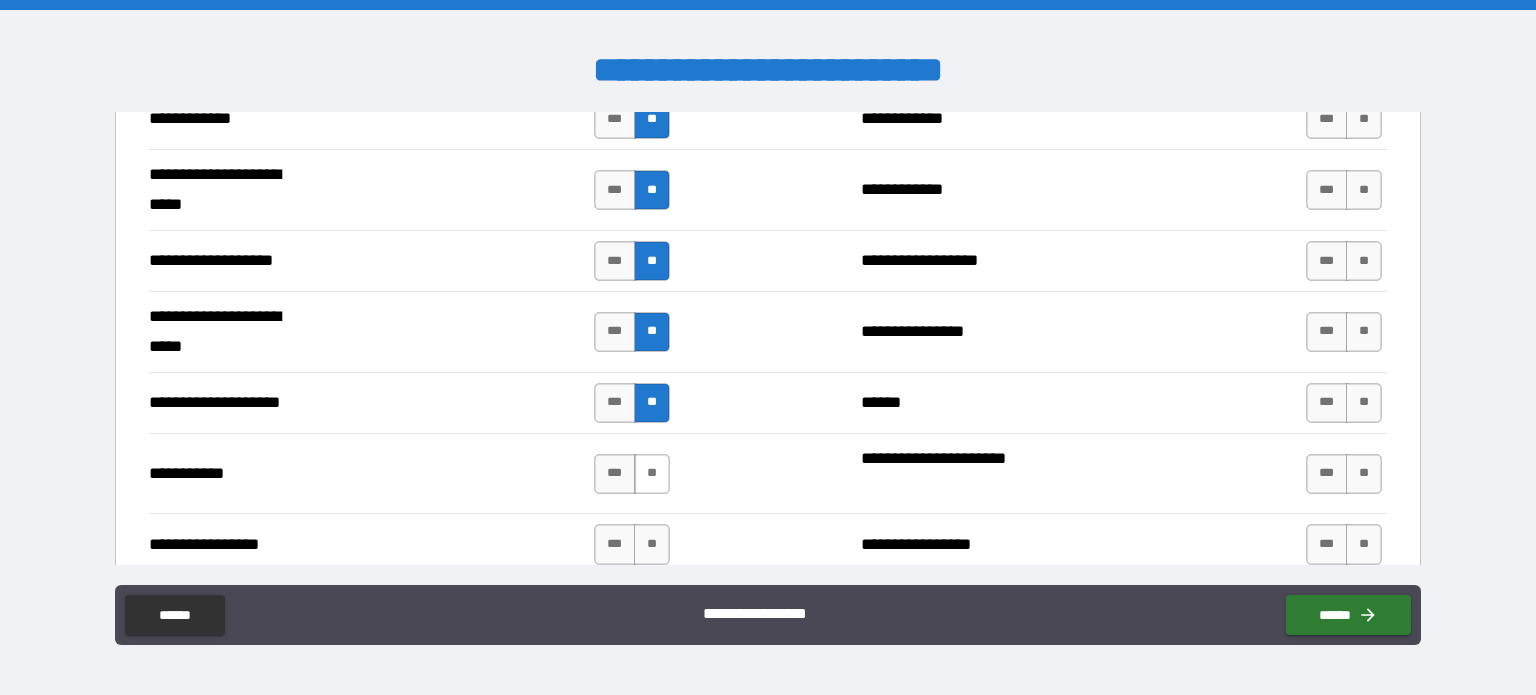 click on "**" at bounding box center [652, 474] 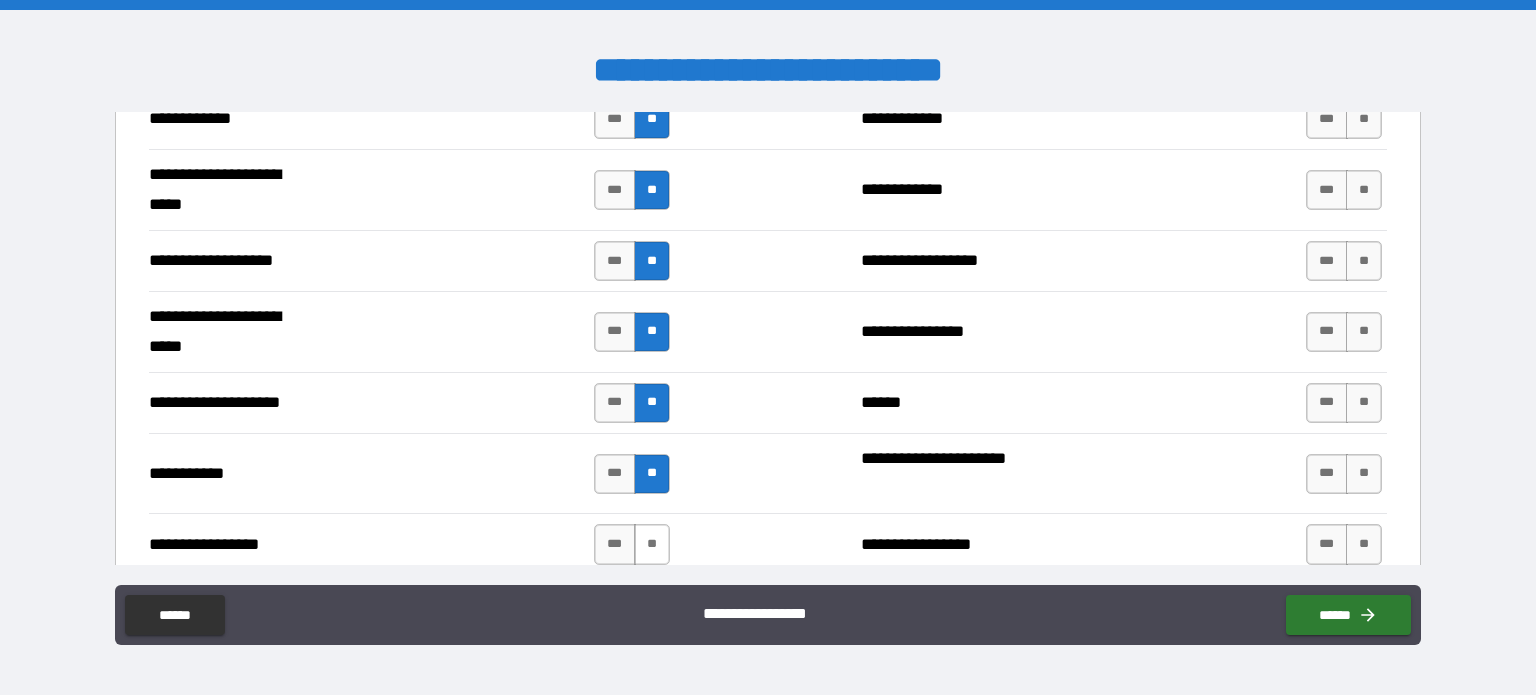 click on "**" at bounding box center (652, 544) 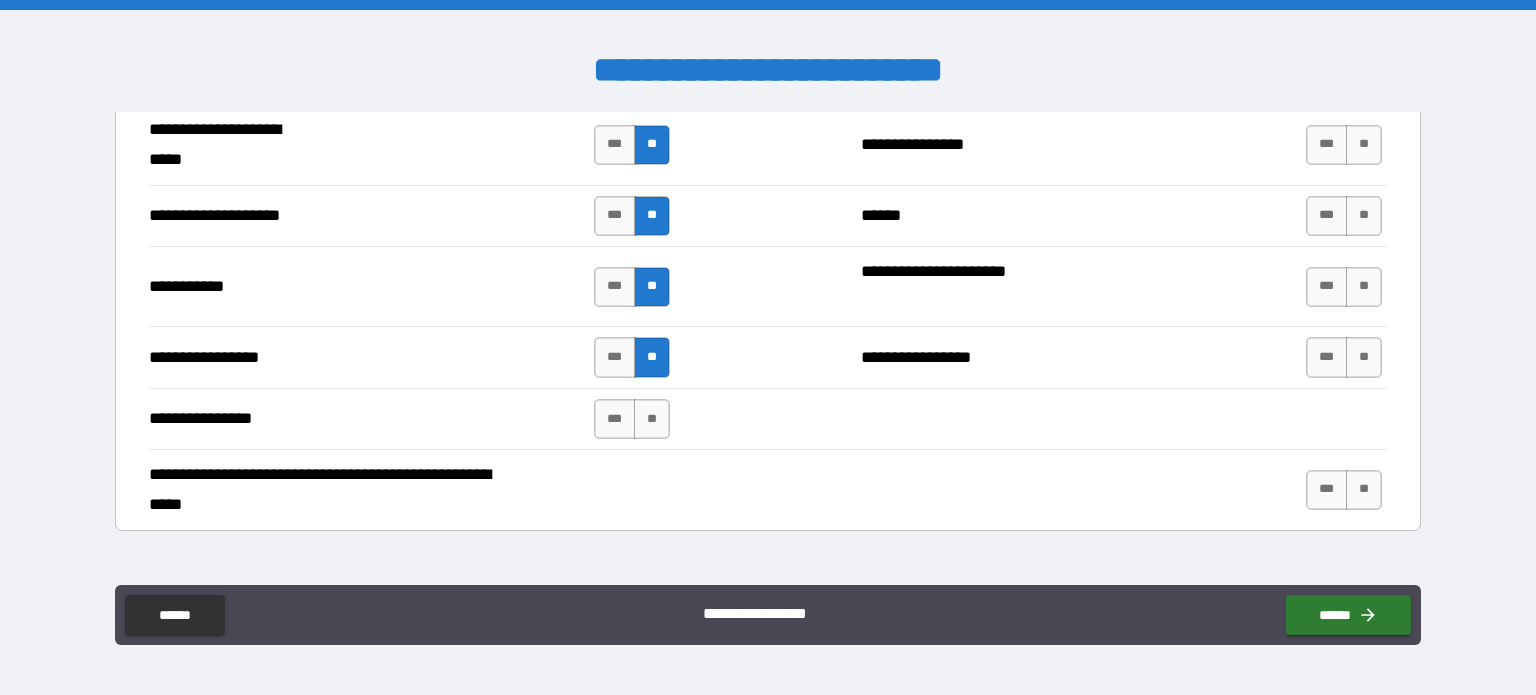 scroll, scrollTop: 4200, scrollLeft: 0, axis: vertical 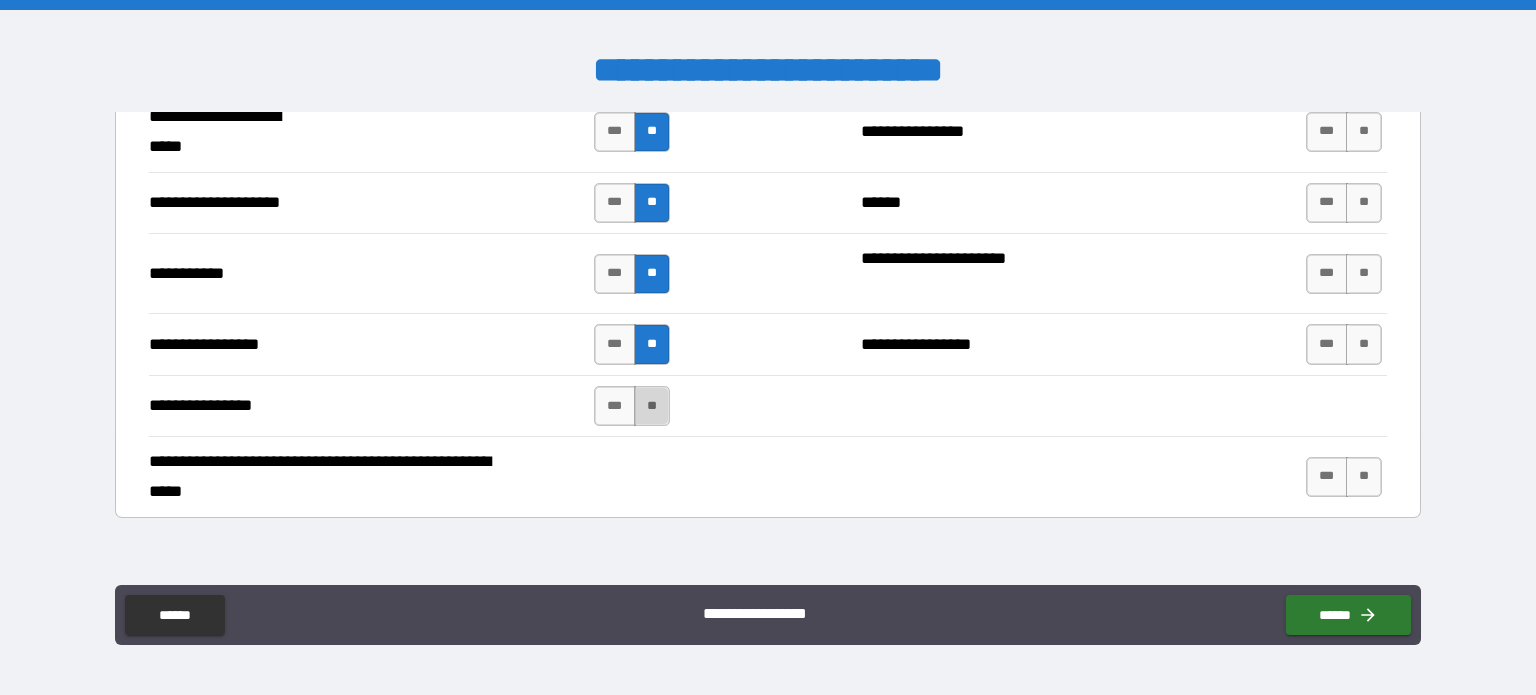 click on "**" at bounding box center (652, 406) 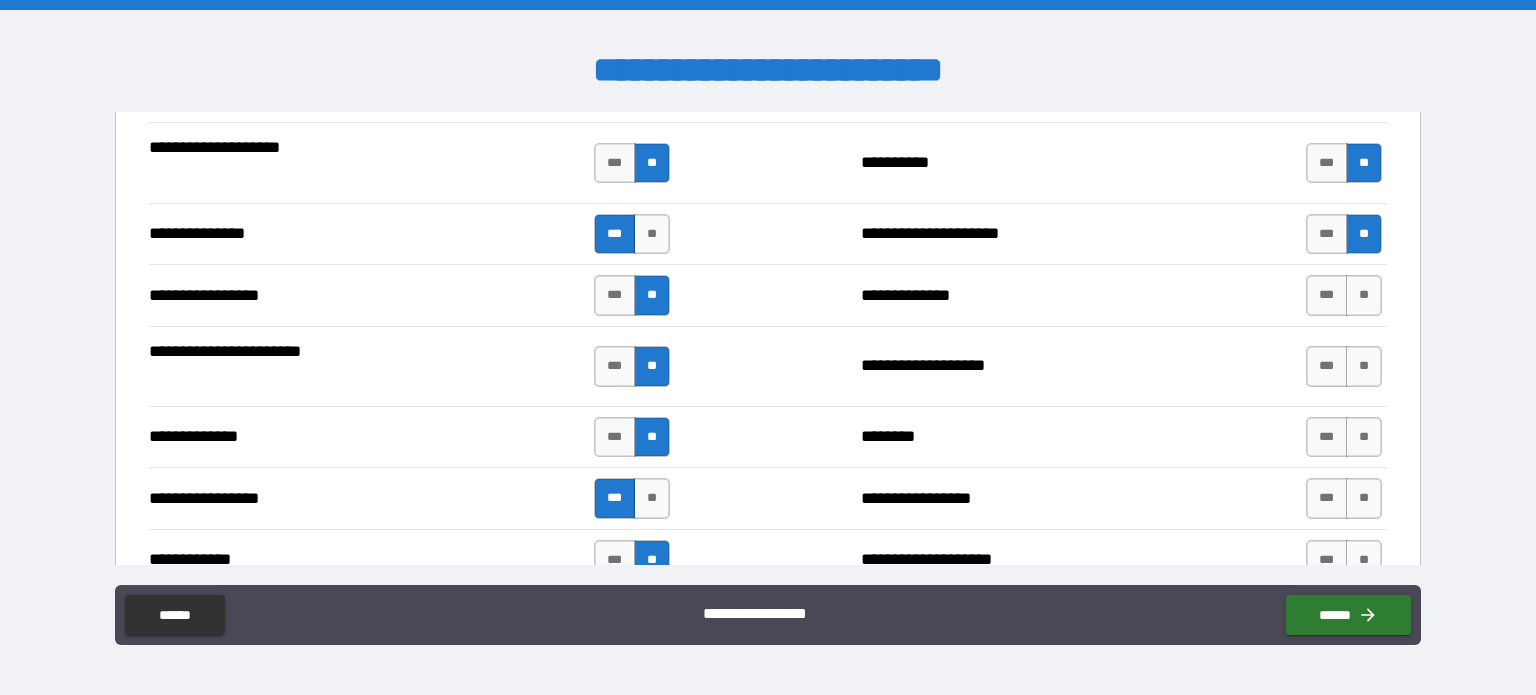 scroll, scrollTop: 2500, scrollLeft: 0, axis: vertical 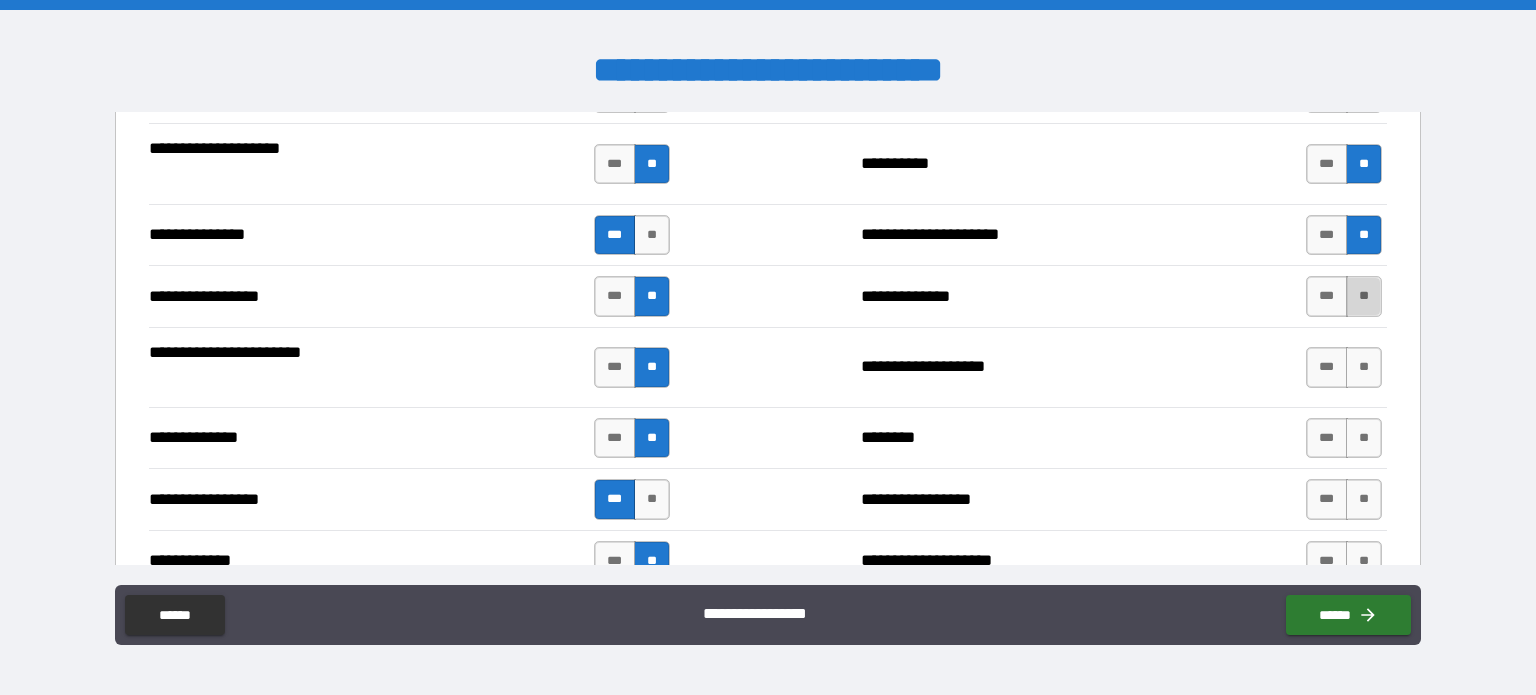 click on "**" at bounding box center [1364, 296] 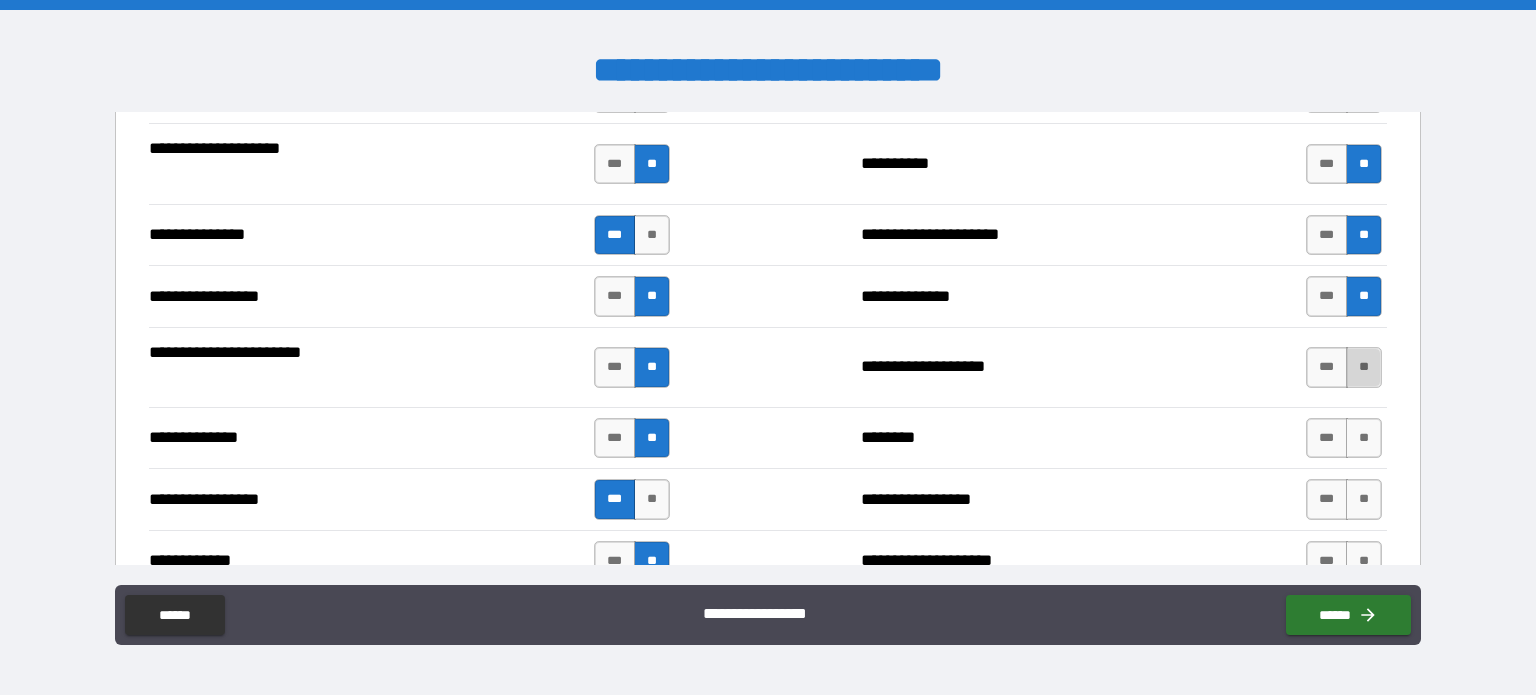 click on "**" at bounding box center (1364, 367) 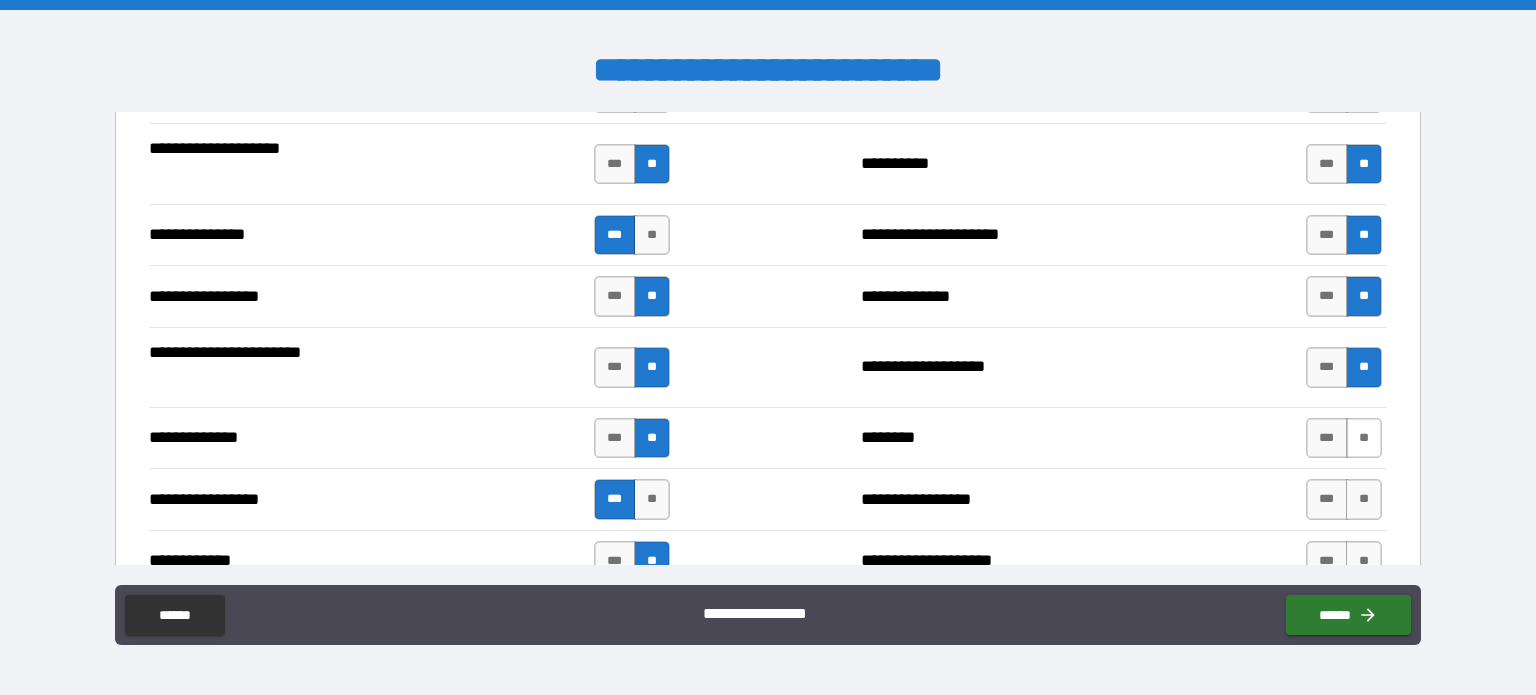 click on "**" at bounding box center [1364, 438] 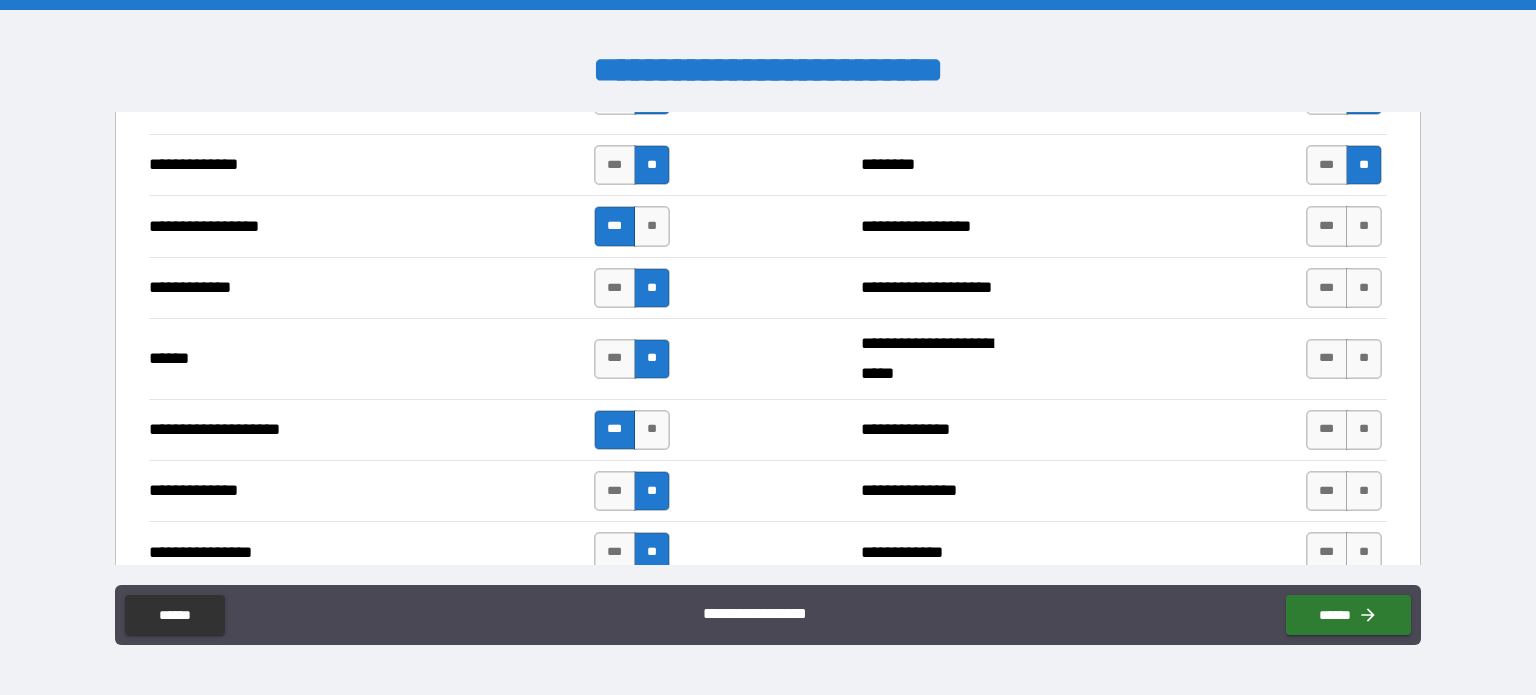 scroll, scrollTop: 2800, scrollLeft: 0, axis: vertical 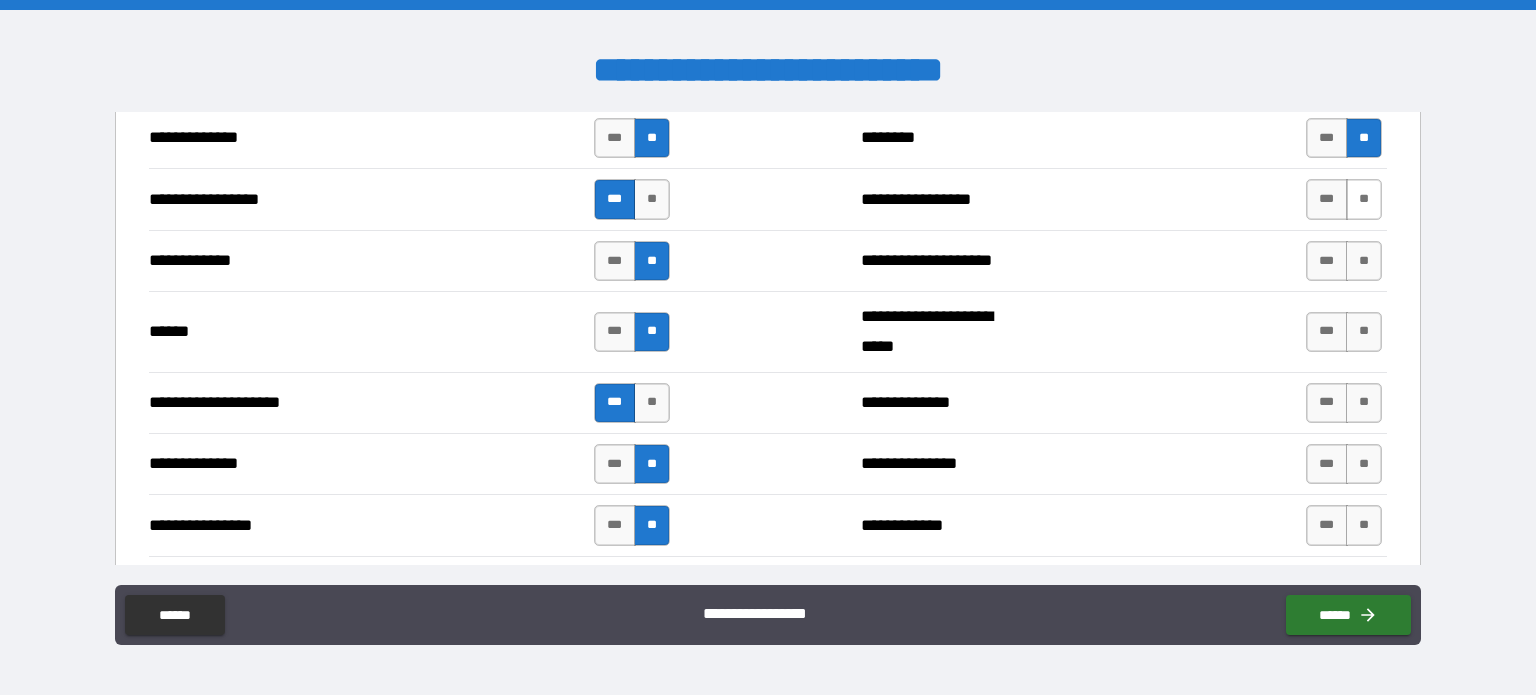 click on "**" at bounding box center [1364, 199] 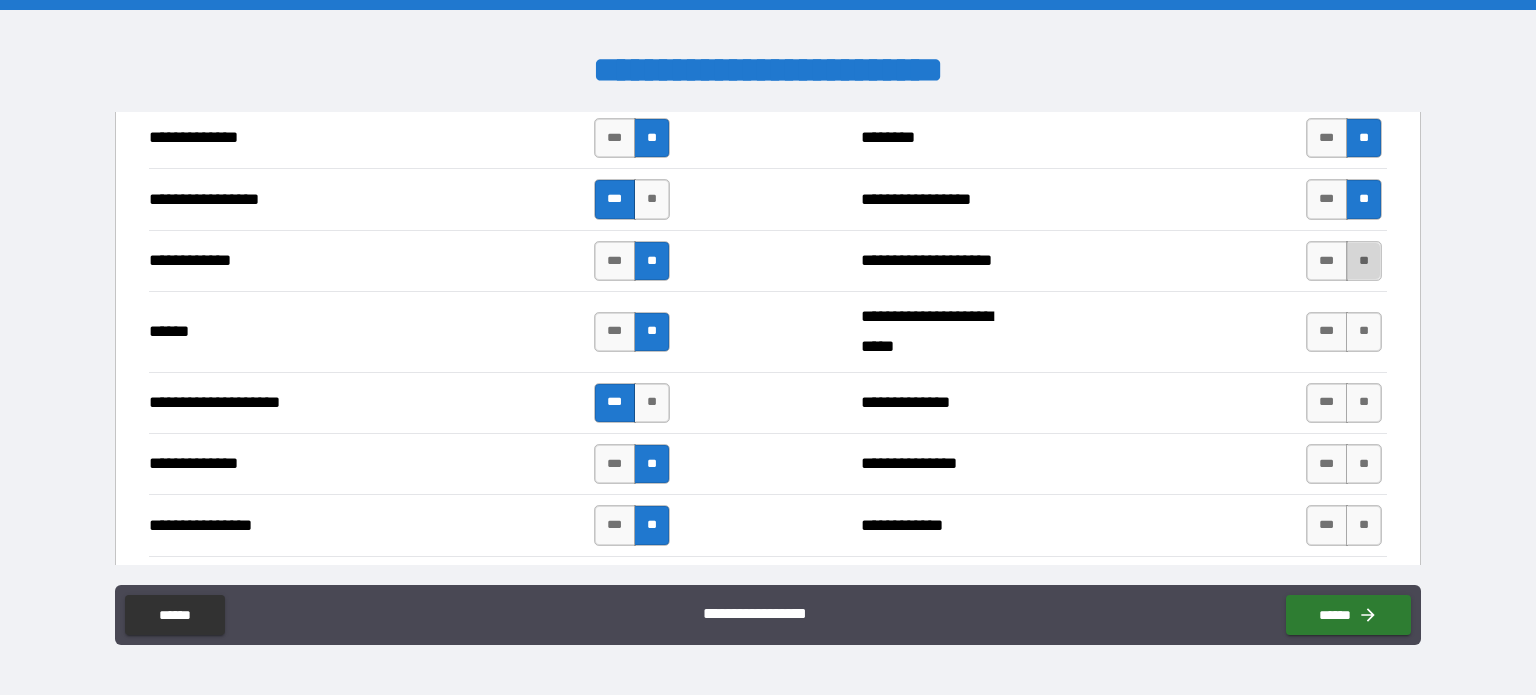 click on "**" at bounding box center (1364, 261) 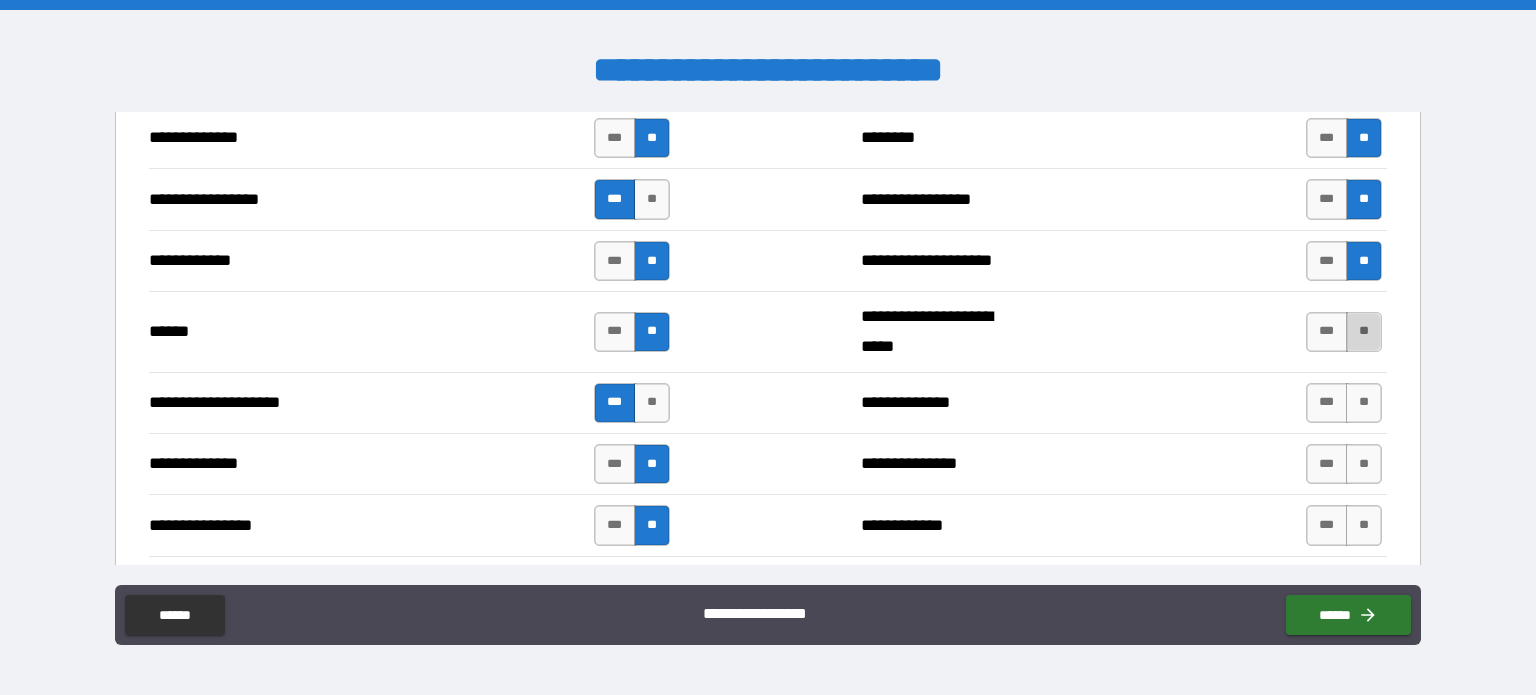 click on "**" at bounding box center [1364, 332] 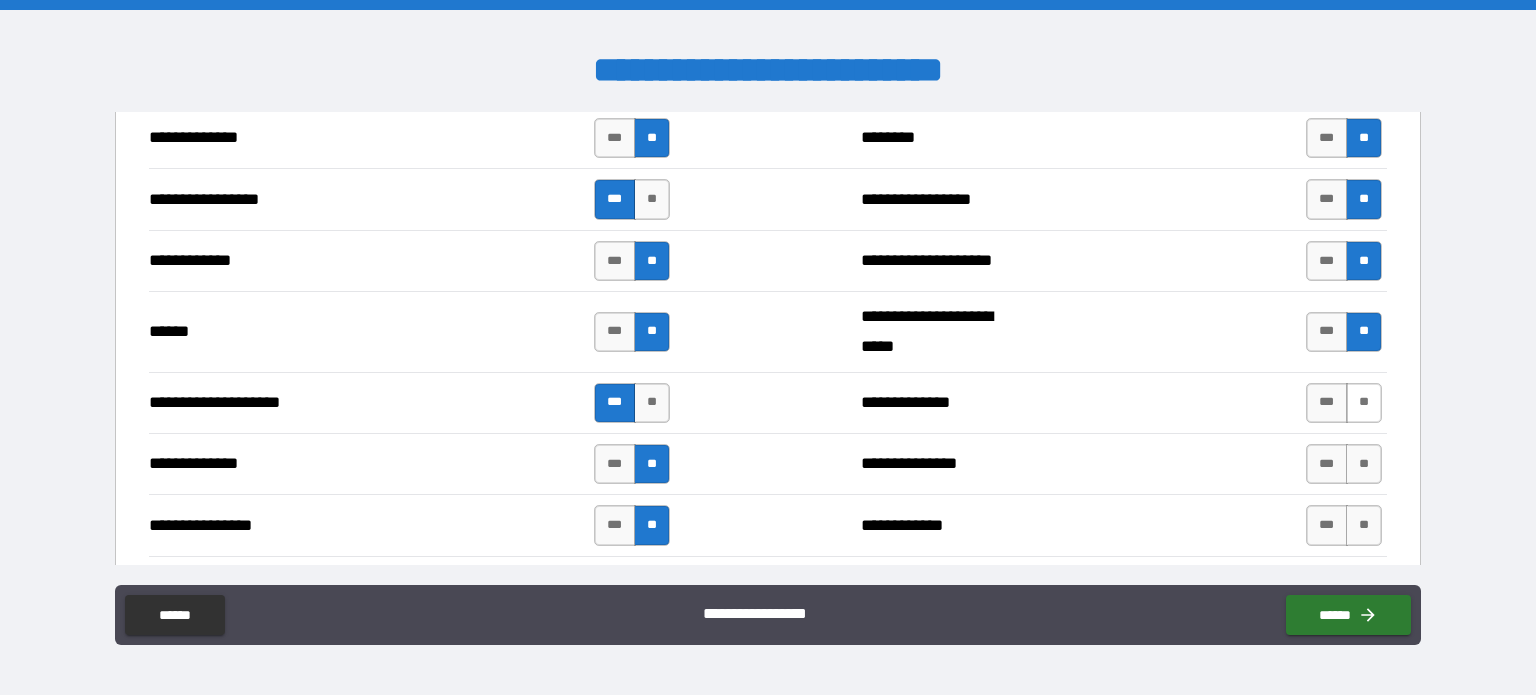 click on "**" at bounding box center (1364, 403) 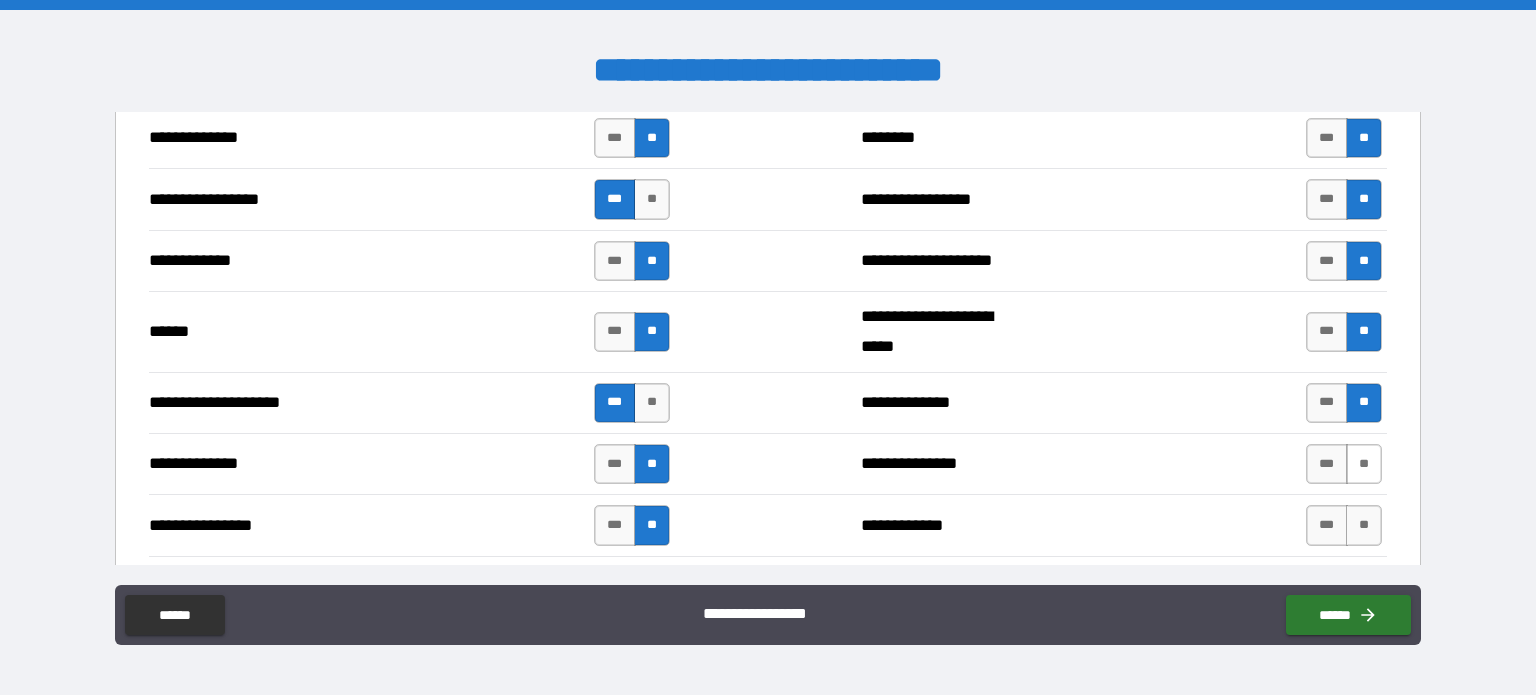 click on "**" at bounding box center [1364, 464] 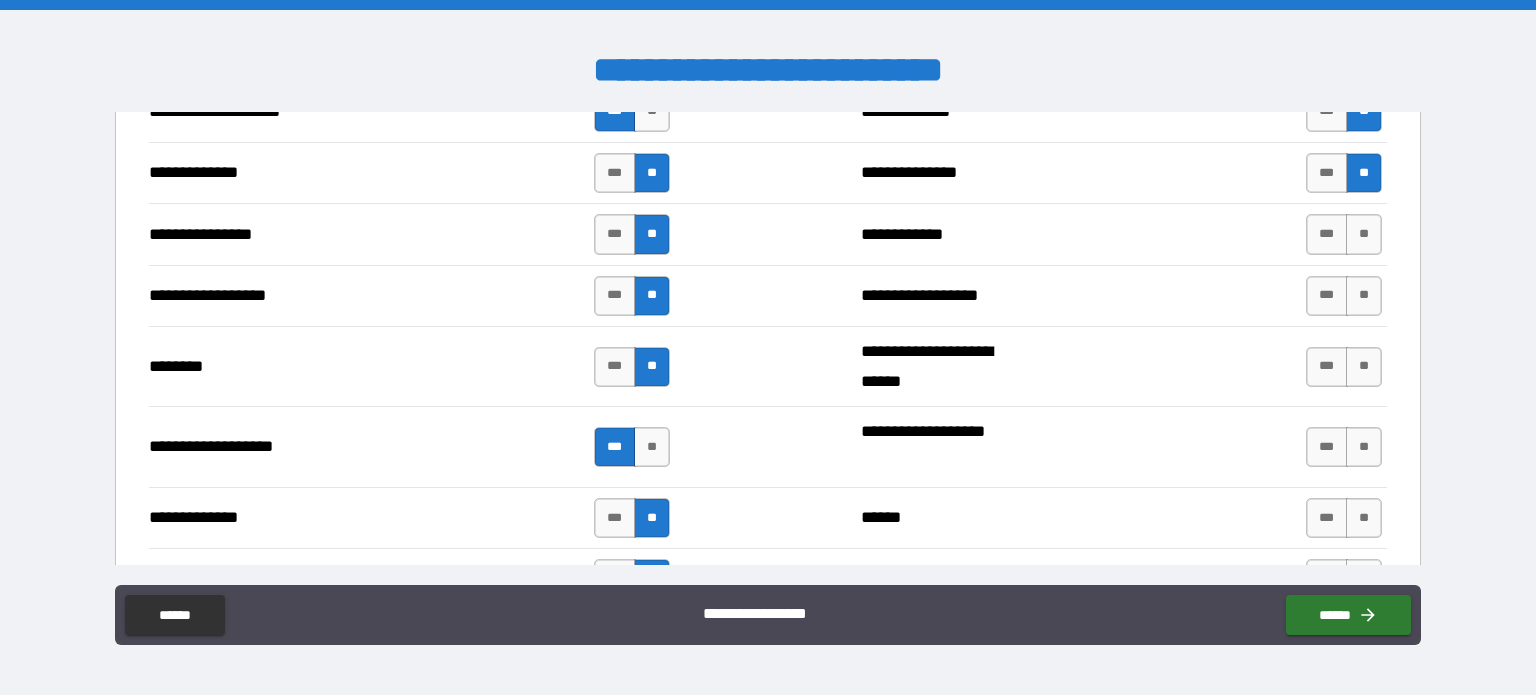 scroll, scrollTop: 3100, scrollLeft: 0, axis: vertical 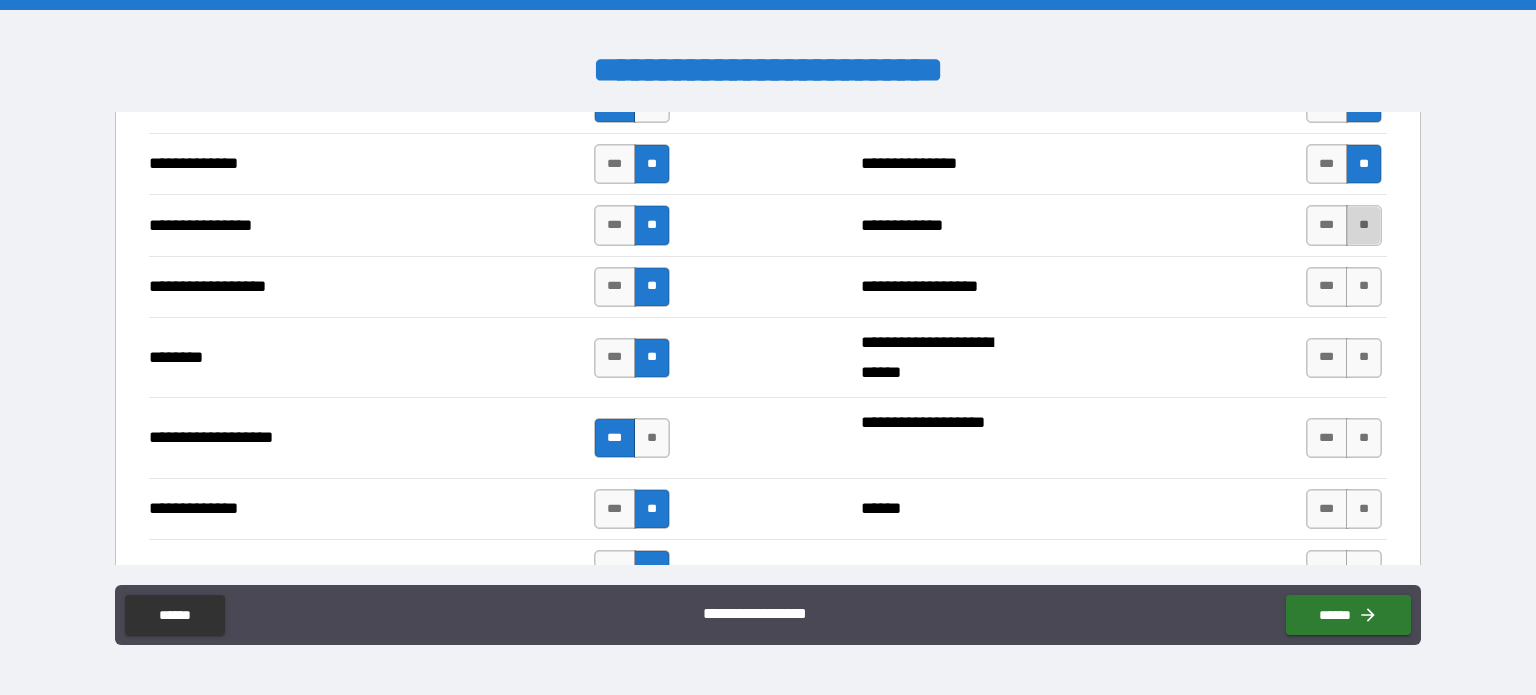 click on "**" at bounding box center (1364, 225) 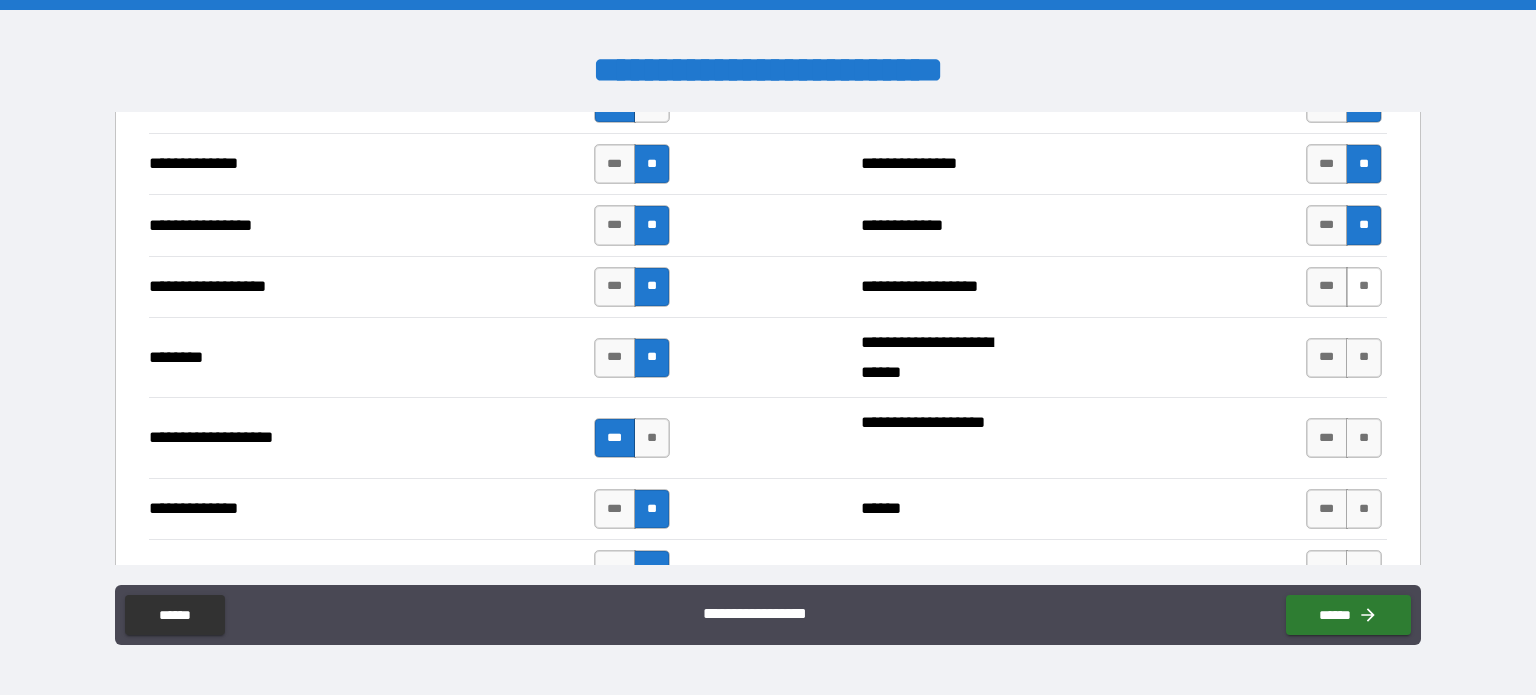 click on "**" at bounding box center (1364, 287) 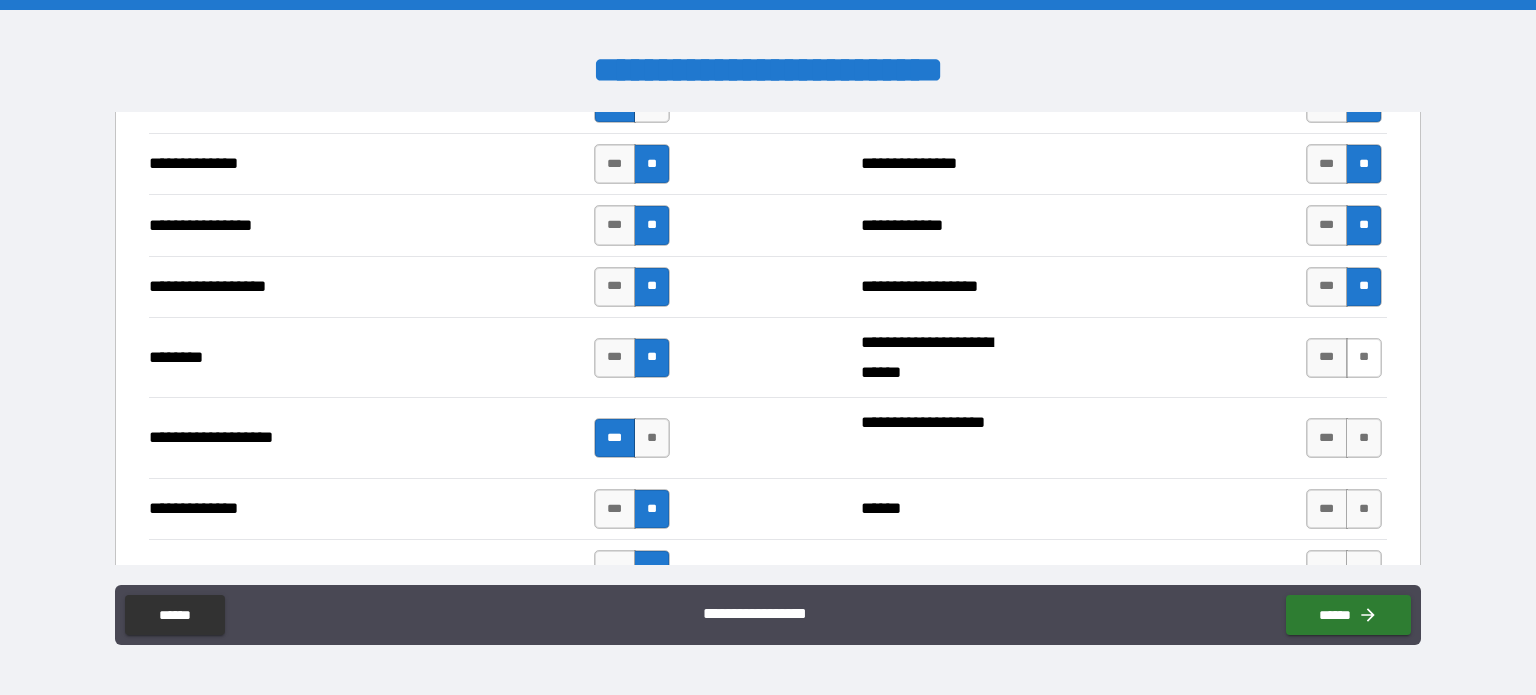 click on "**" at bounding box center [1364, 358] 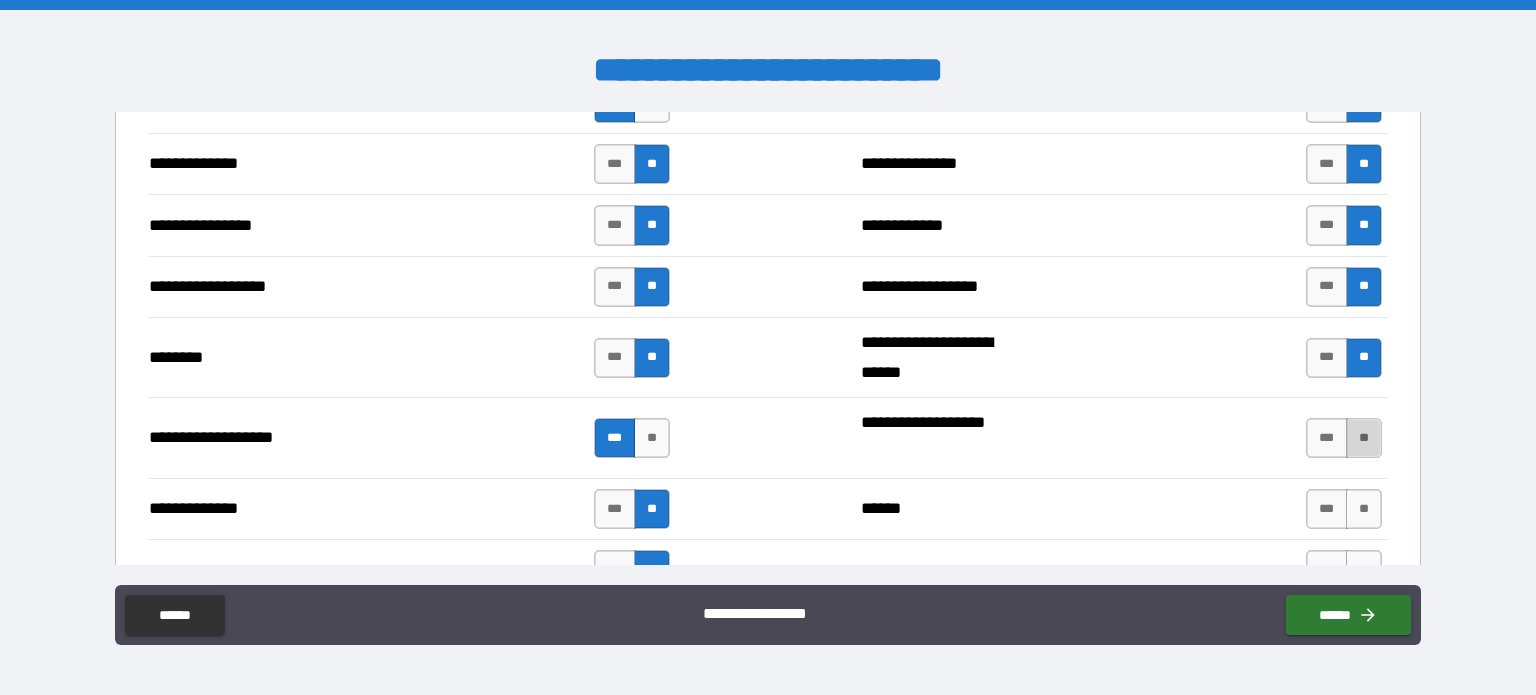 click on "**" at bounding box center [1364, 438] 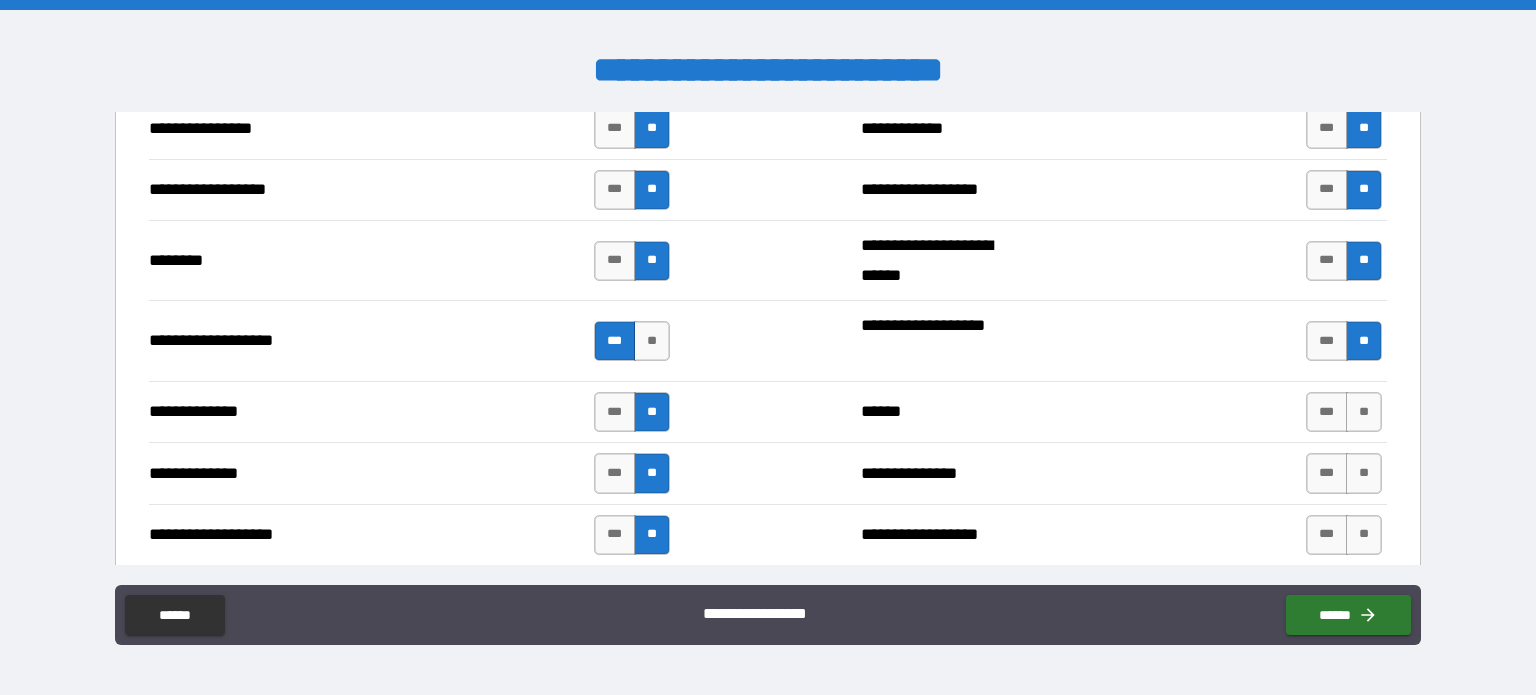 scroll, scrollTop: 3200, scrollLeft: 0, axis: vertical 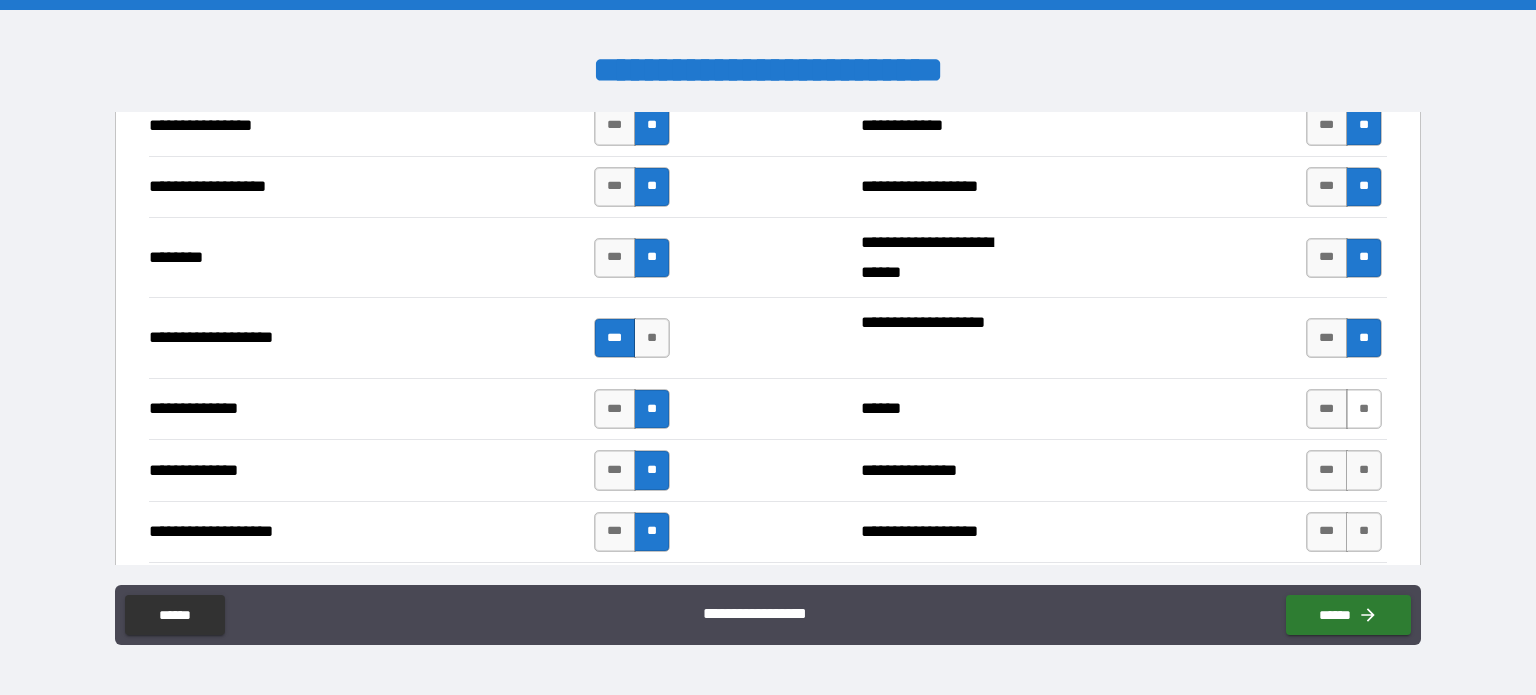 click on "**" at bounding box center (1364, 409) 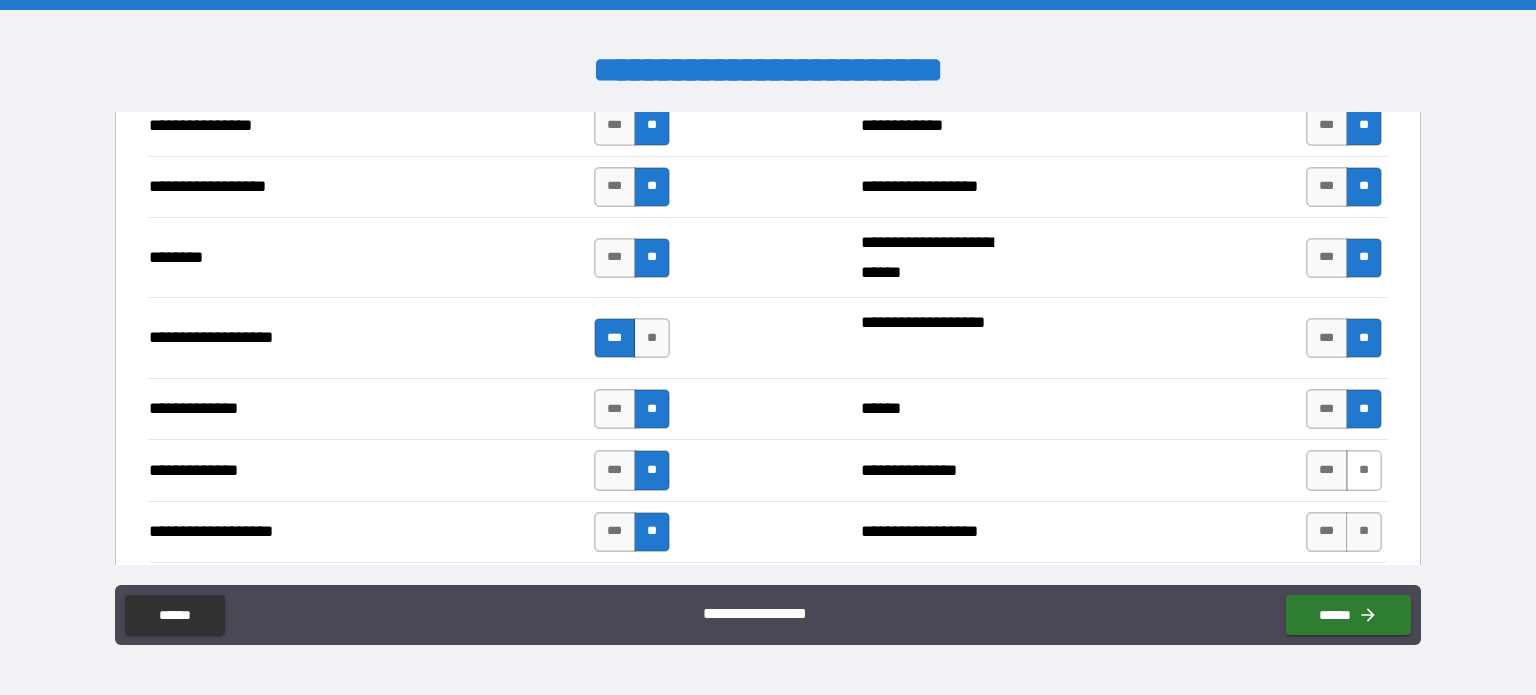 click on "**" at bounding box center [1364, 470] 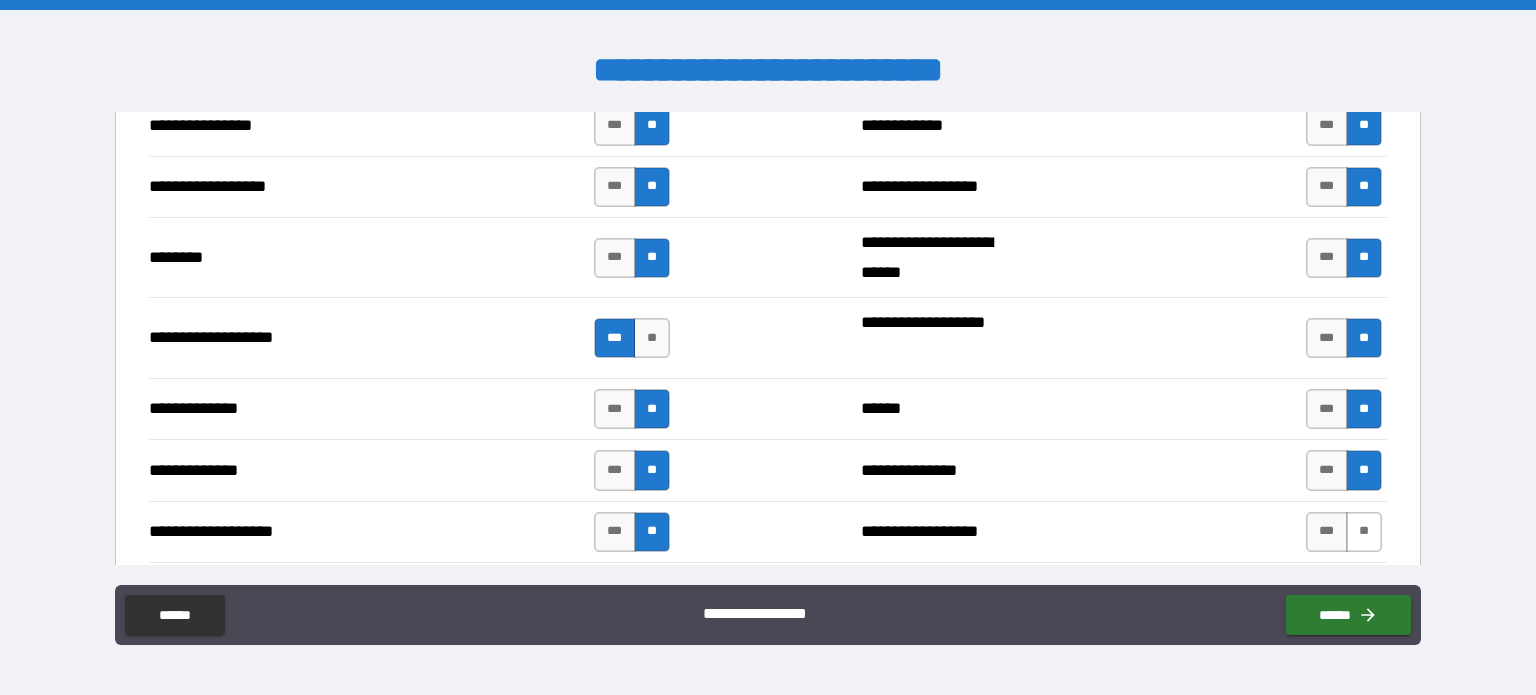 click on "**" at bounding box center (1364, 532) 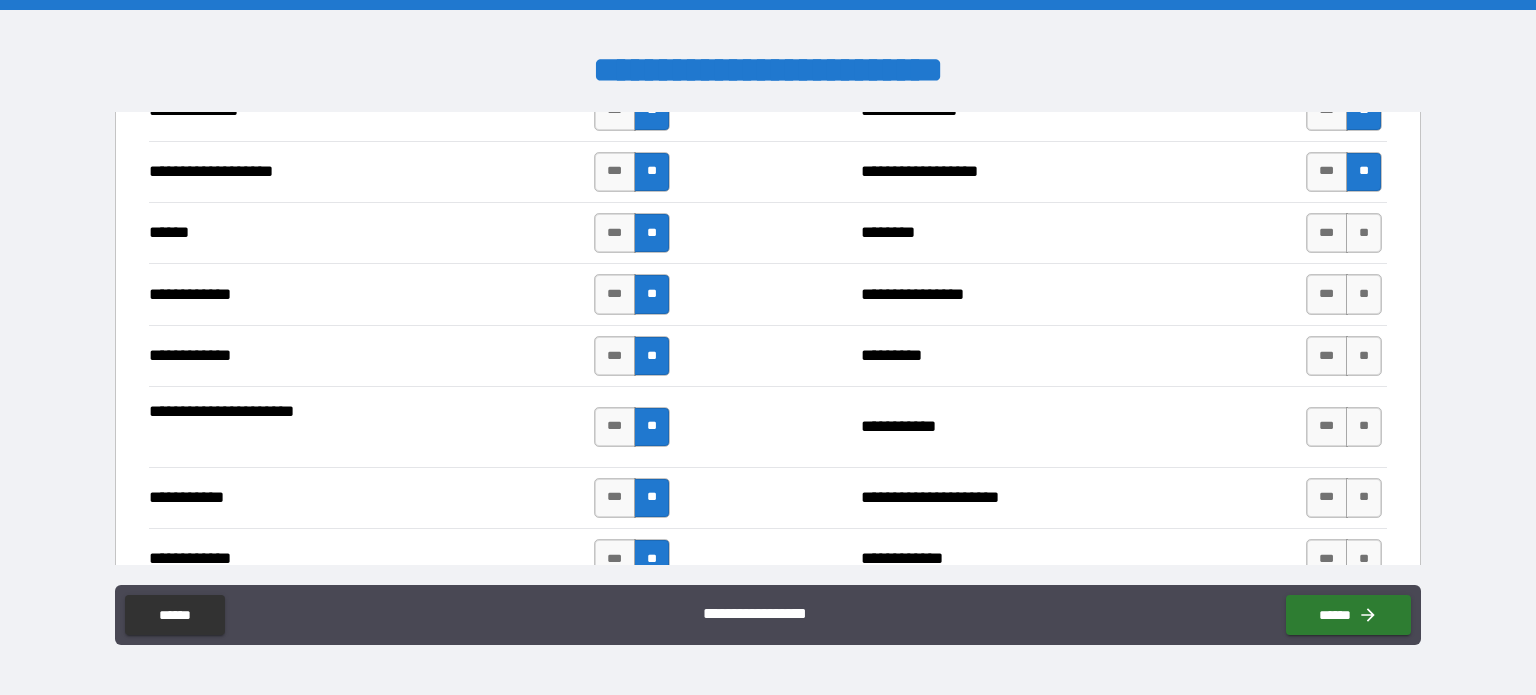 scroll, scrollTop: 3600, scrollLeft: 0, axis: vertical 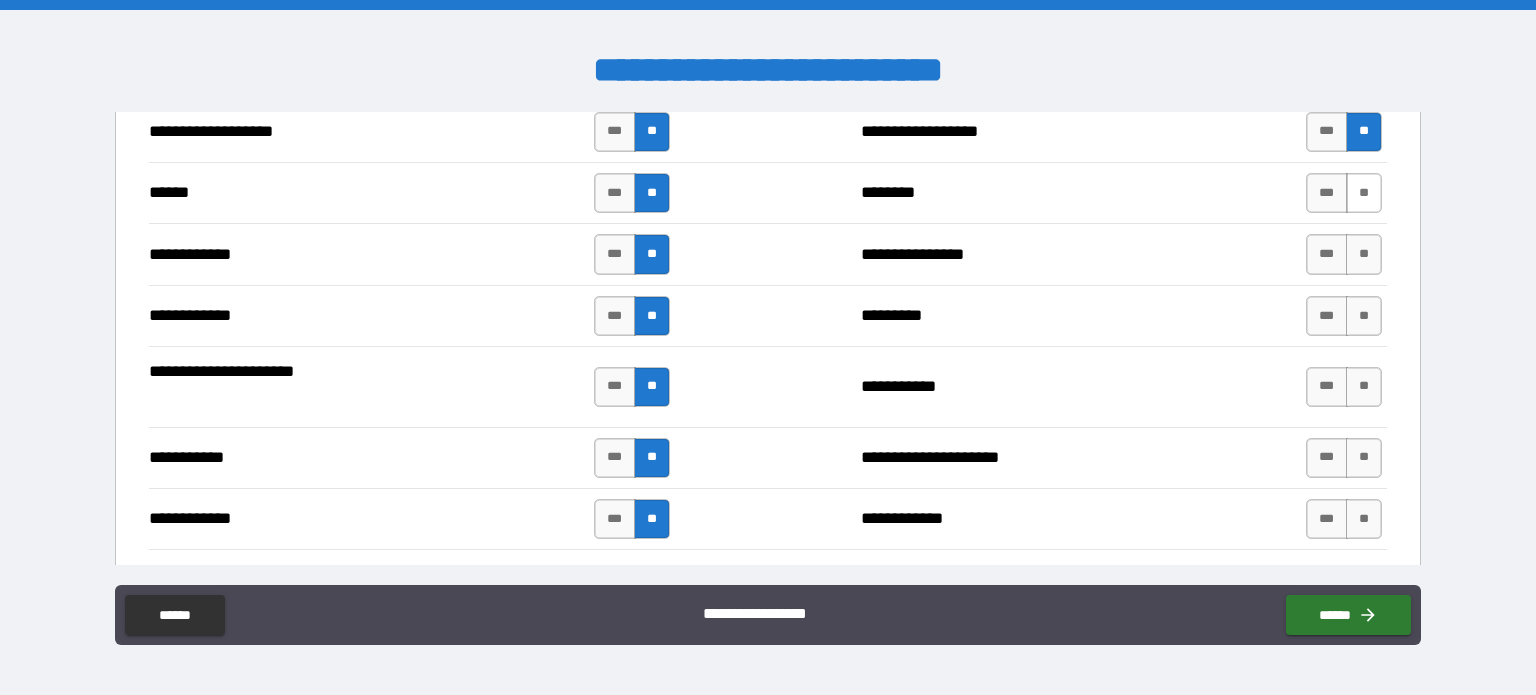 click on "**" at bounding box center [1364, 193] 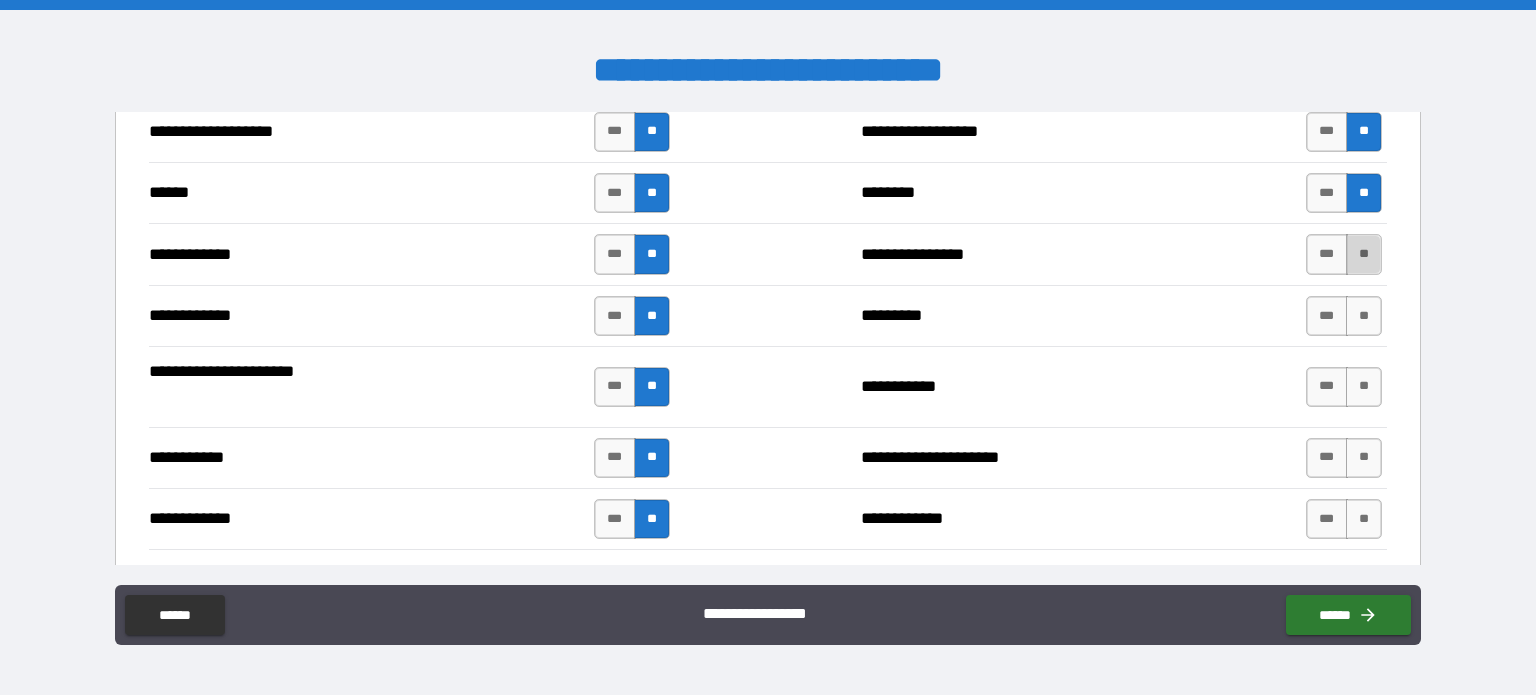 click on "**" at bounding box center (1364, 254) 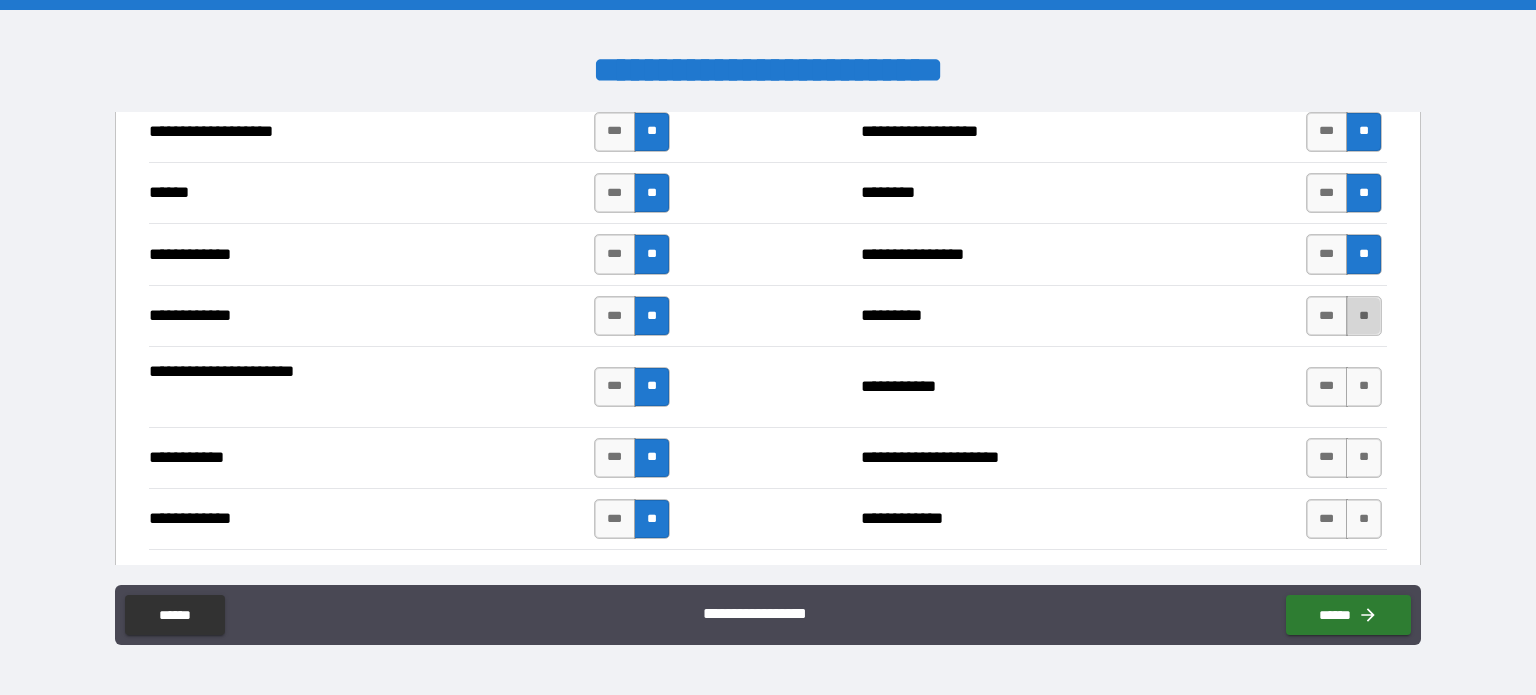 drag, startPoint x: 1352, startPoint y: 299, endPoint x: 1335, endPoint y: 339, distance: 43.462627 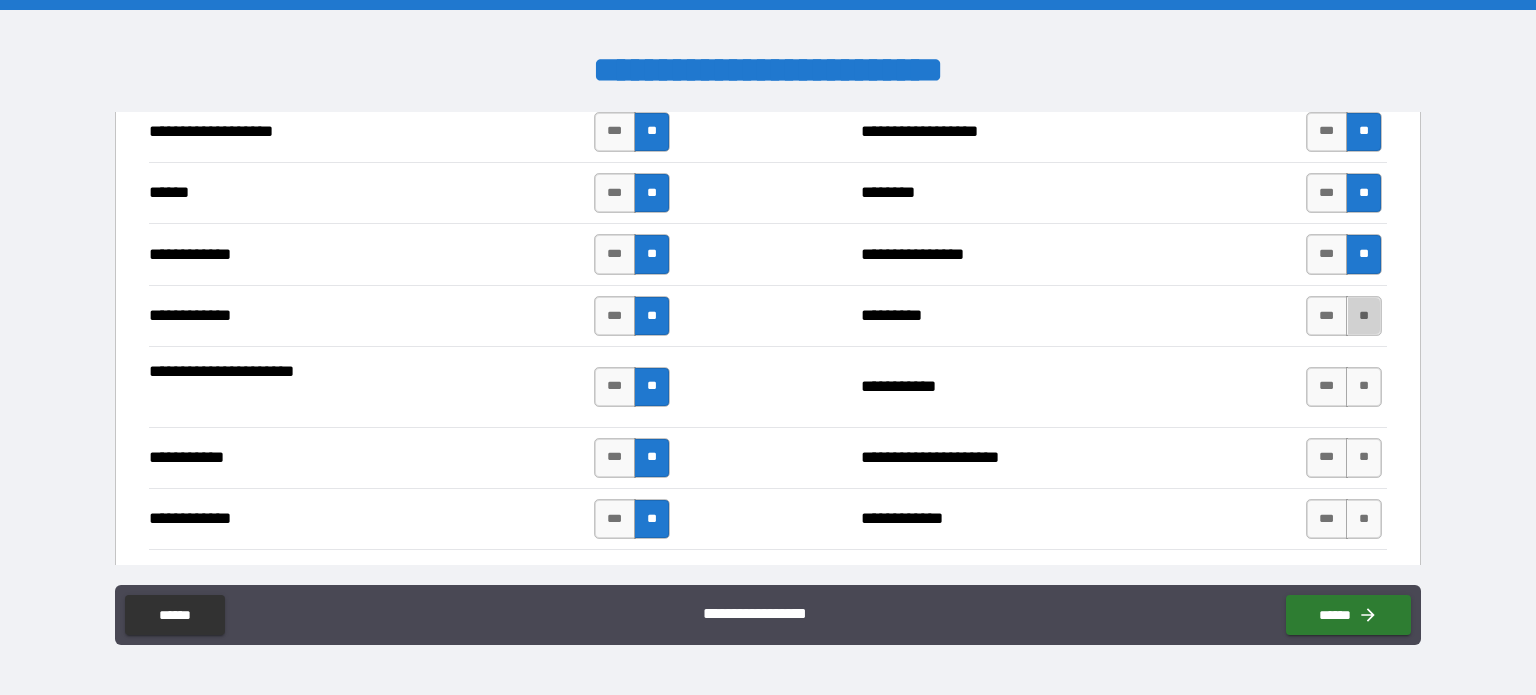 click on "**" at bounding box center [1364, 316] 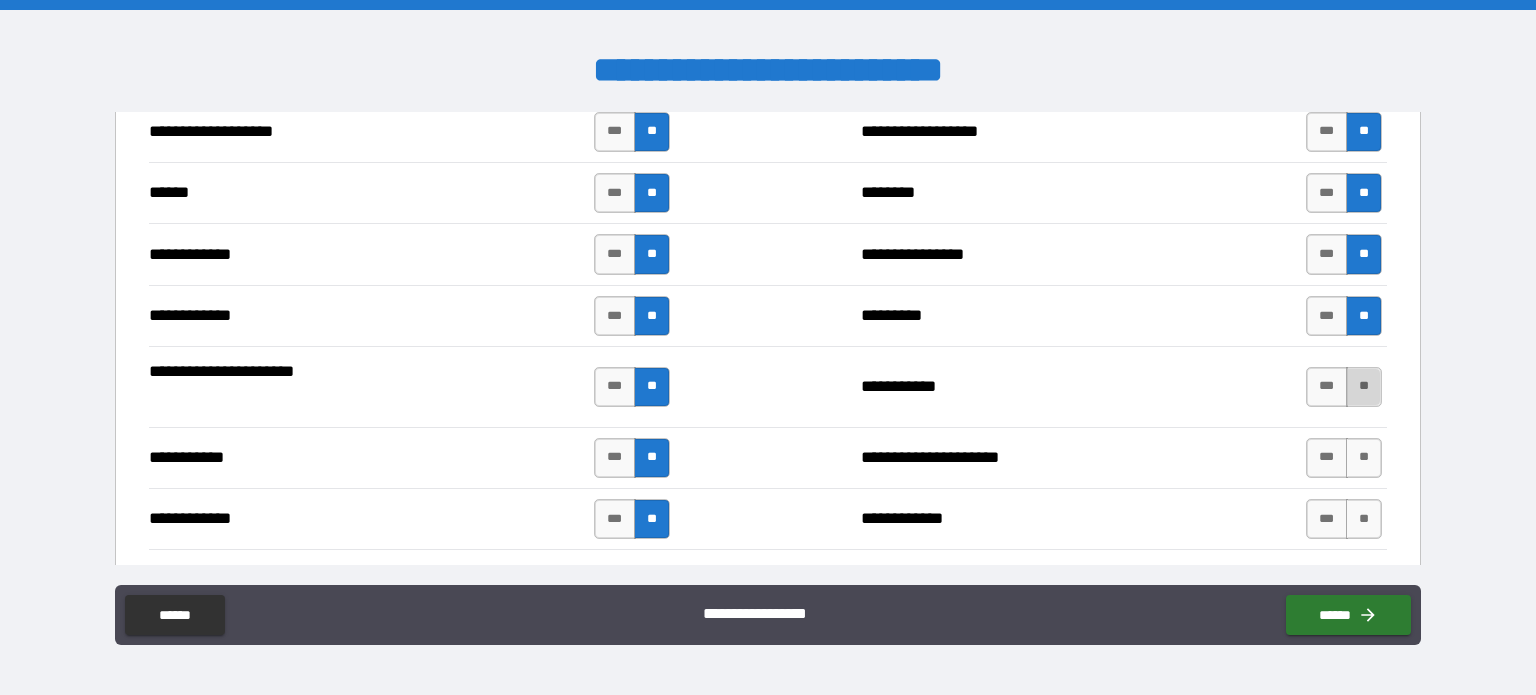 click on "**" at bounding box center [1364, 387] 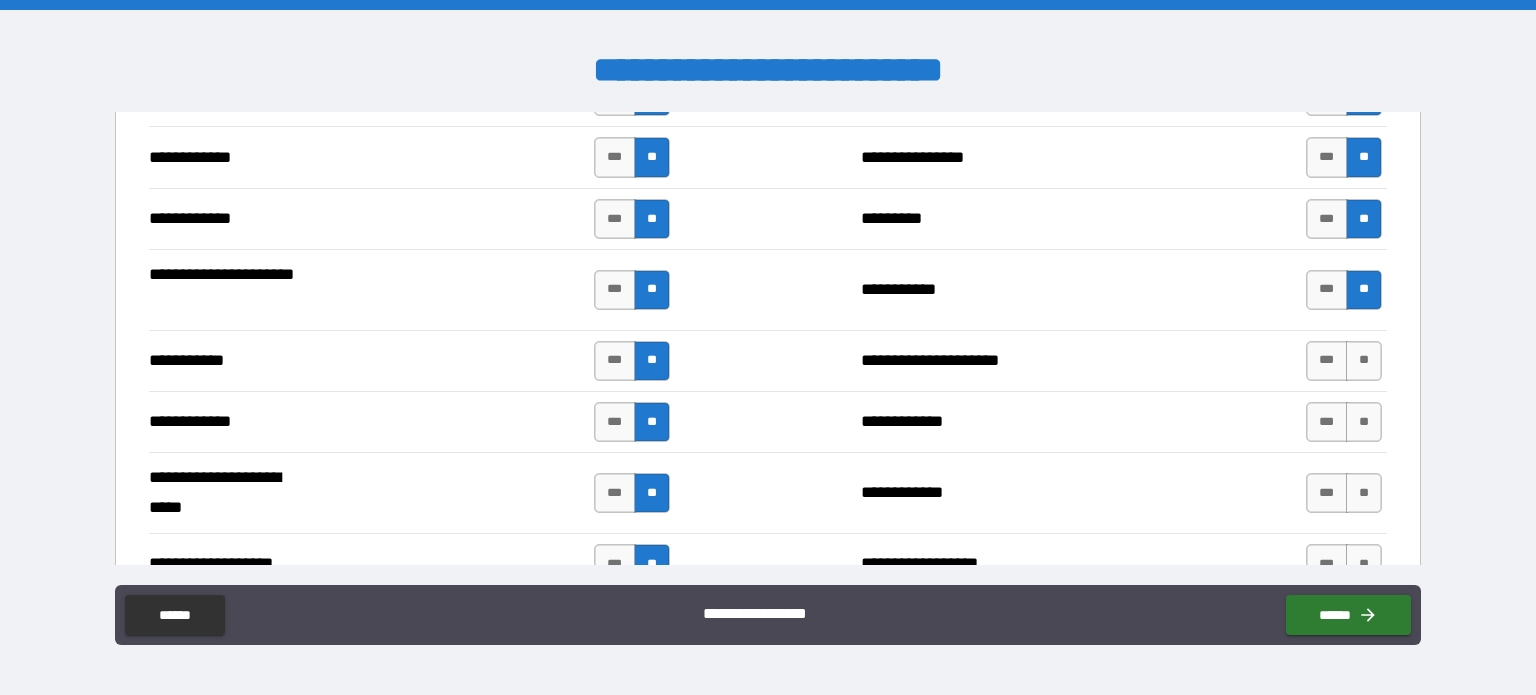 scroll, scrollTop: 3700, scrollLeft: 0, axis: vertical 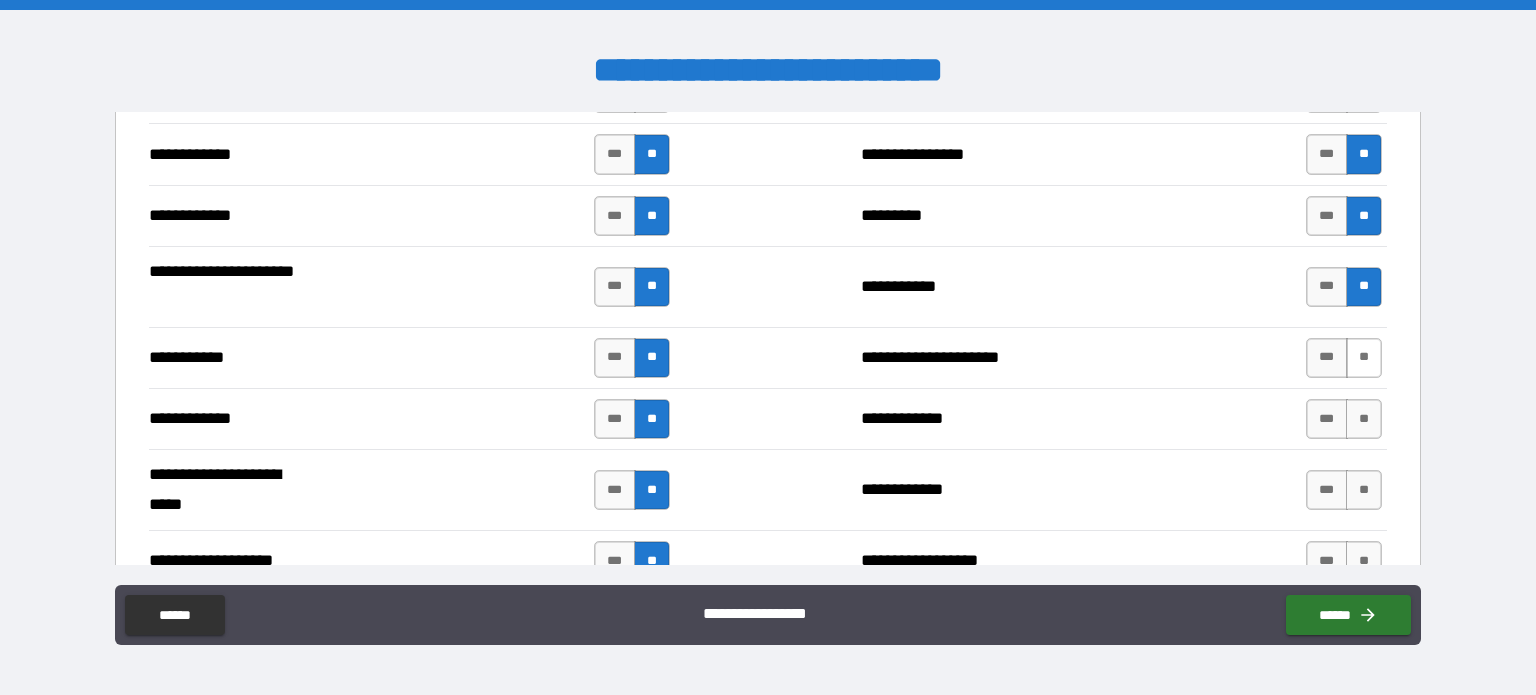 click on "**" at bounding box center [1364, 358] 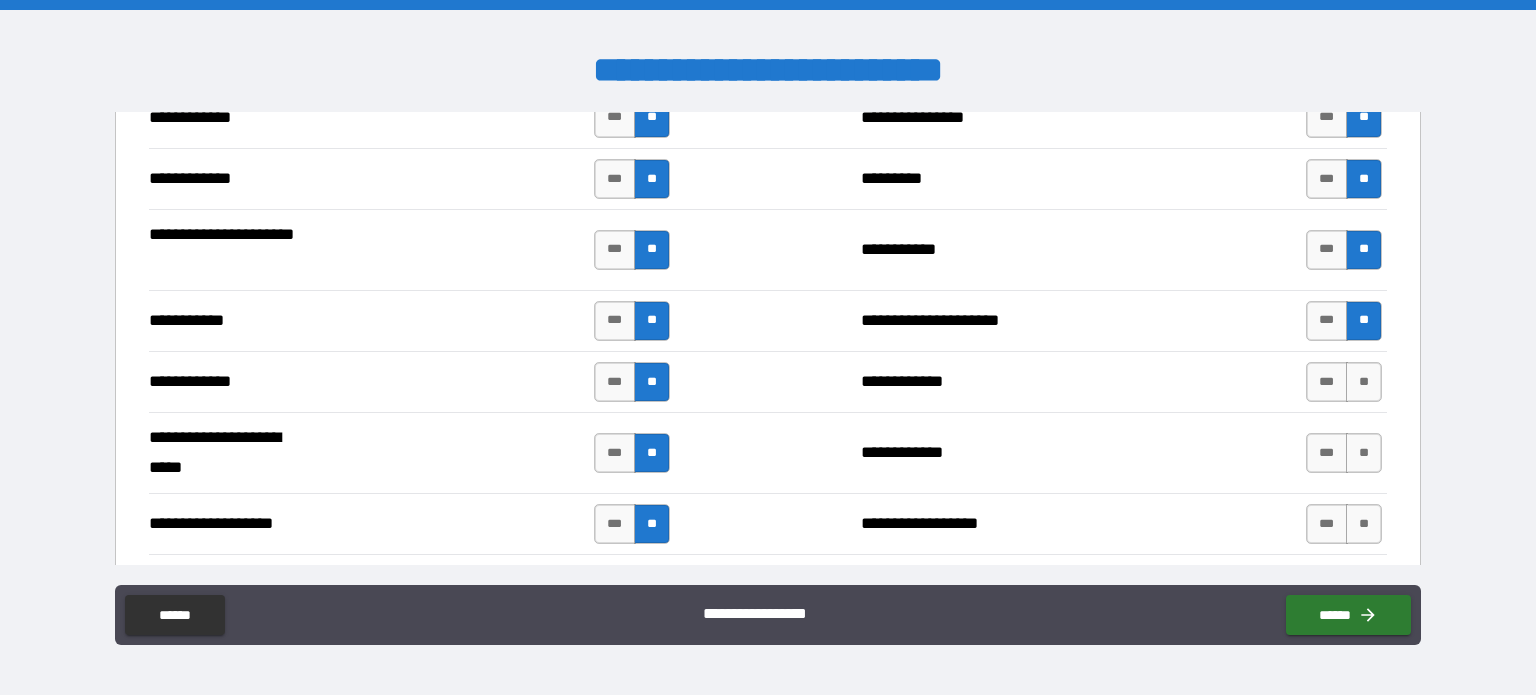 scroll, scrollTop: 3800, scrollLeft: 0, axis: vertical 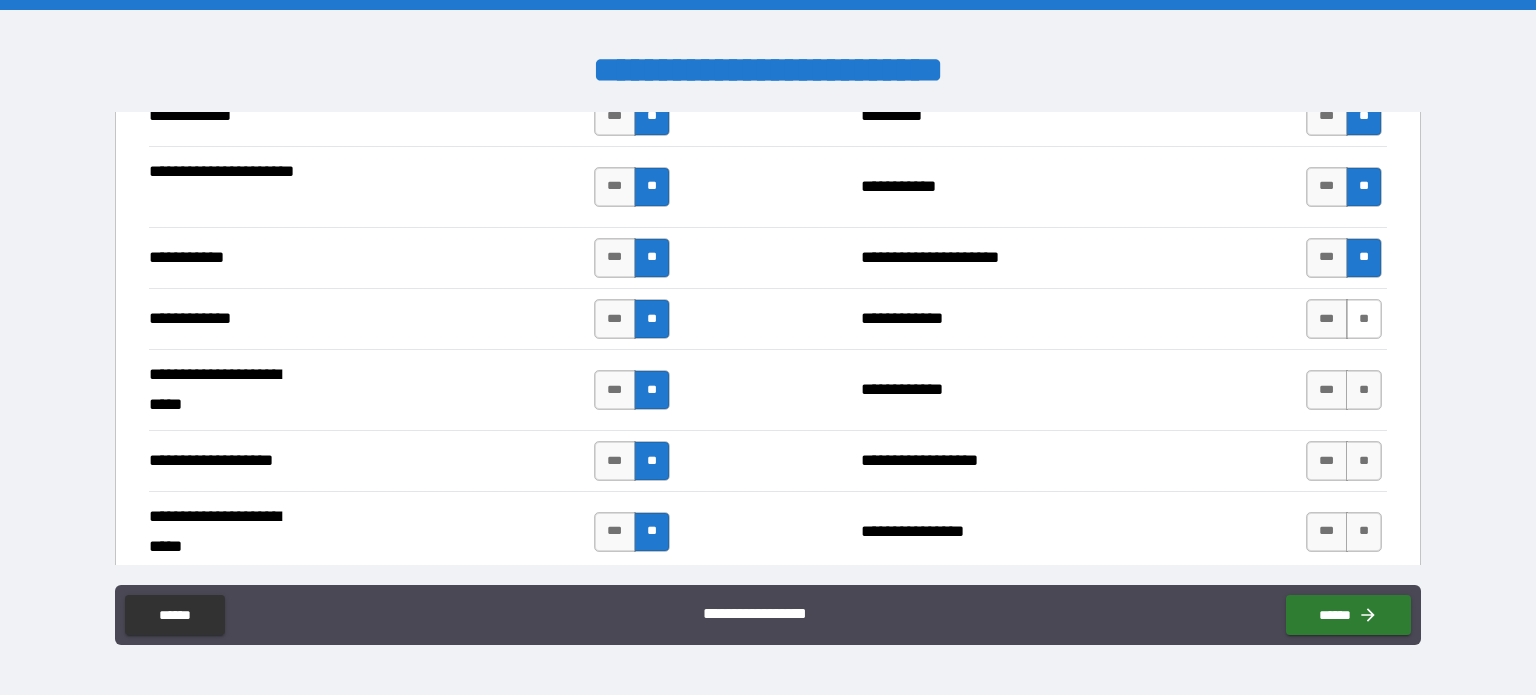 click on "**" at bounding box center (1364, 319) 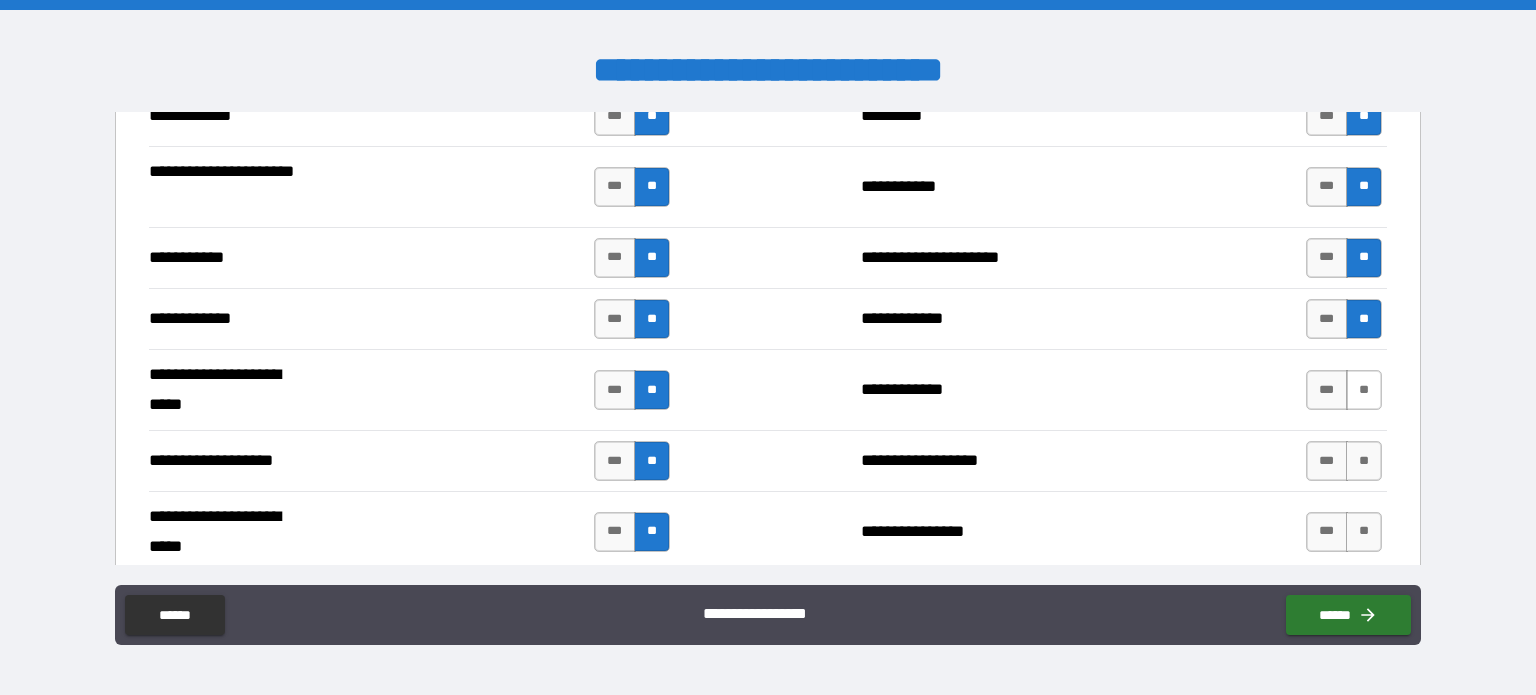 click on "**" at bounding box center (1364, 390) 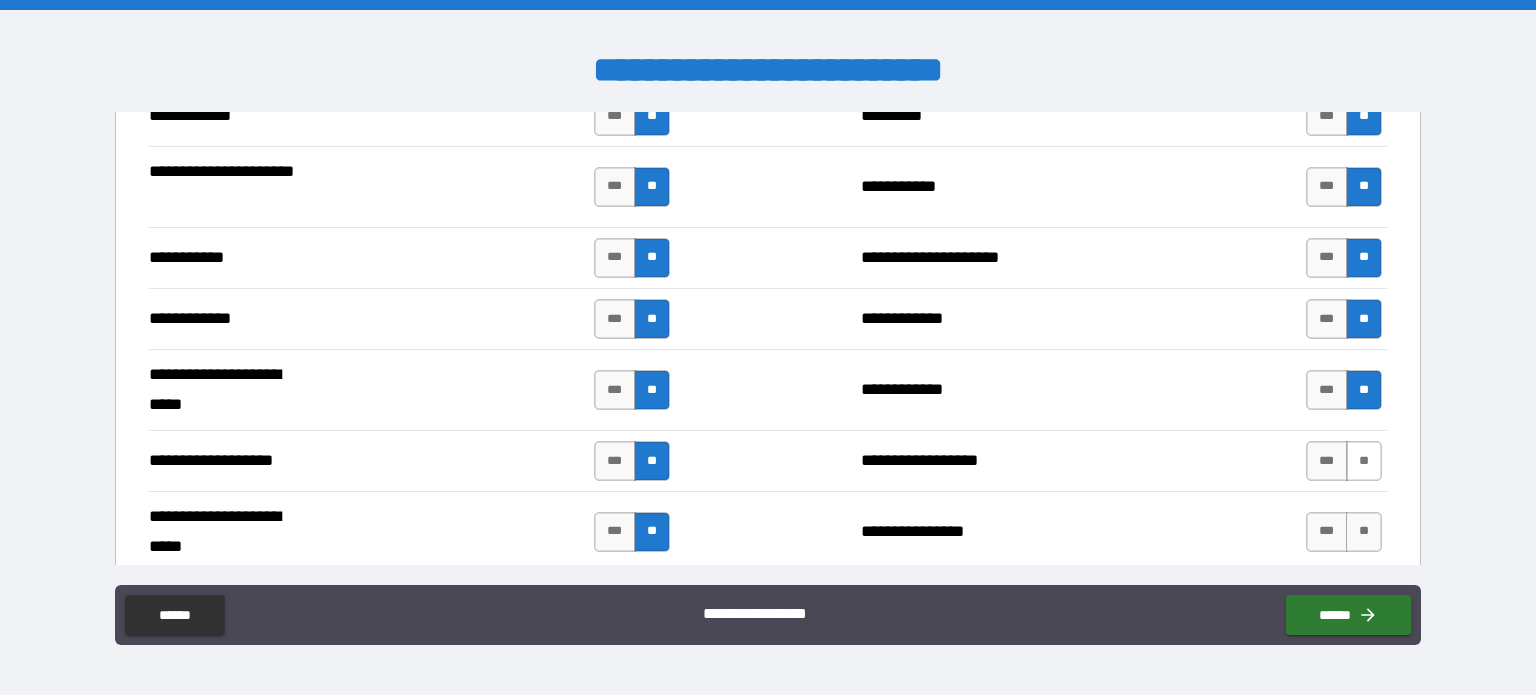 click on "**" at bounding box center (1364, 461) 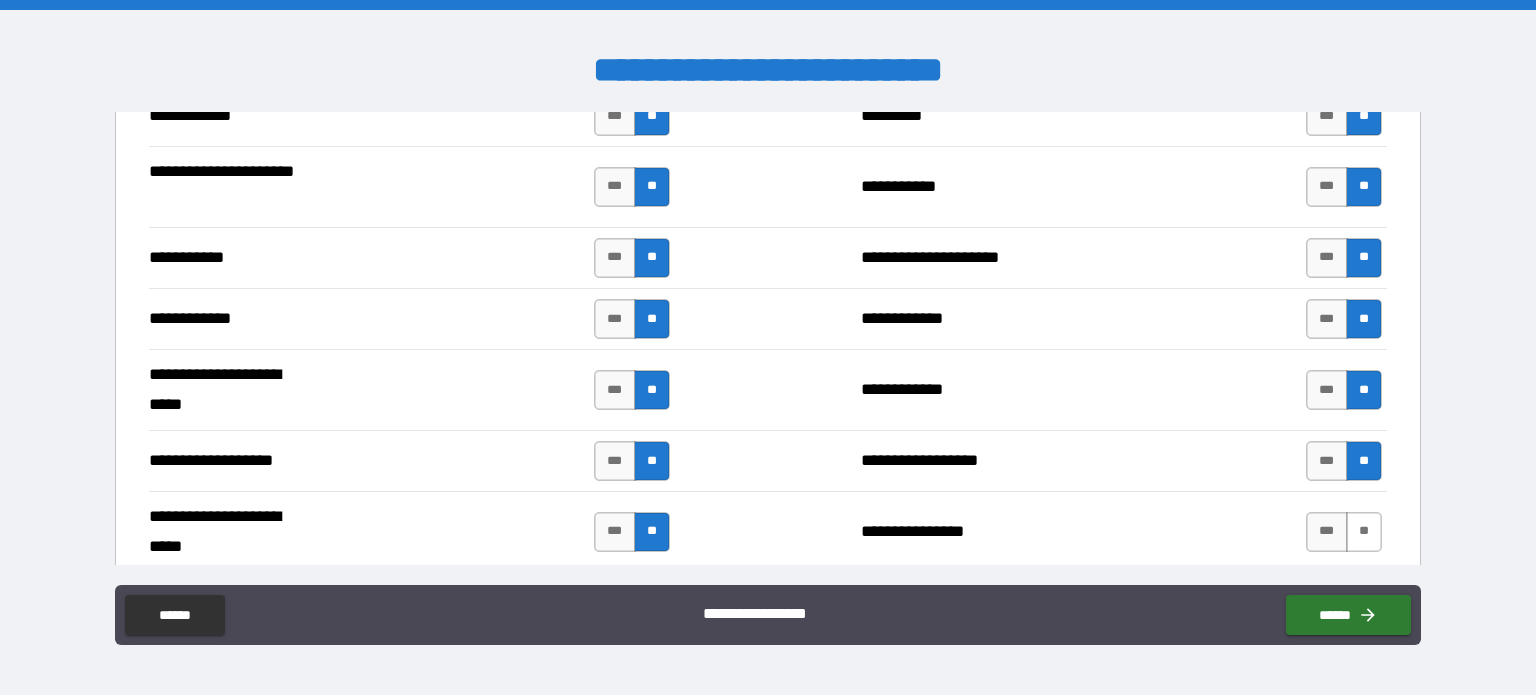 click on "**" at bounding box center (1364, 532) 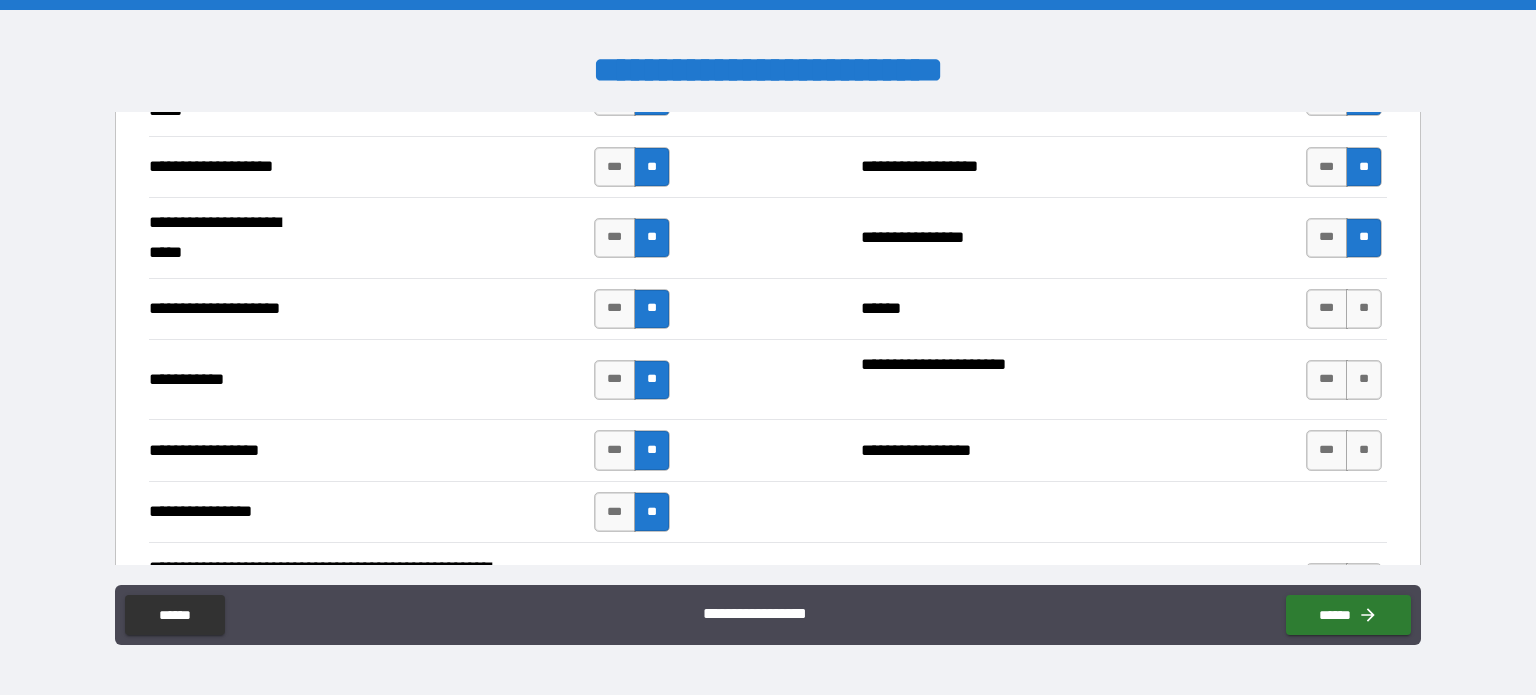 scroll, scrollTop: 4100, scrollLeft: 0, axis: vertical 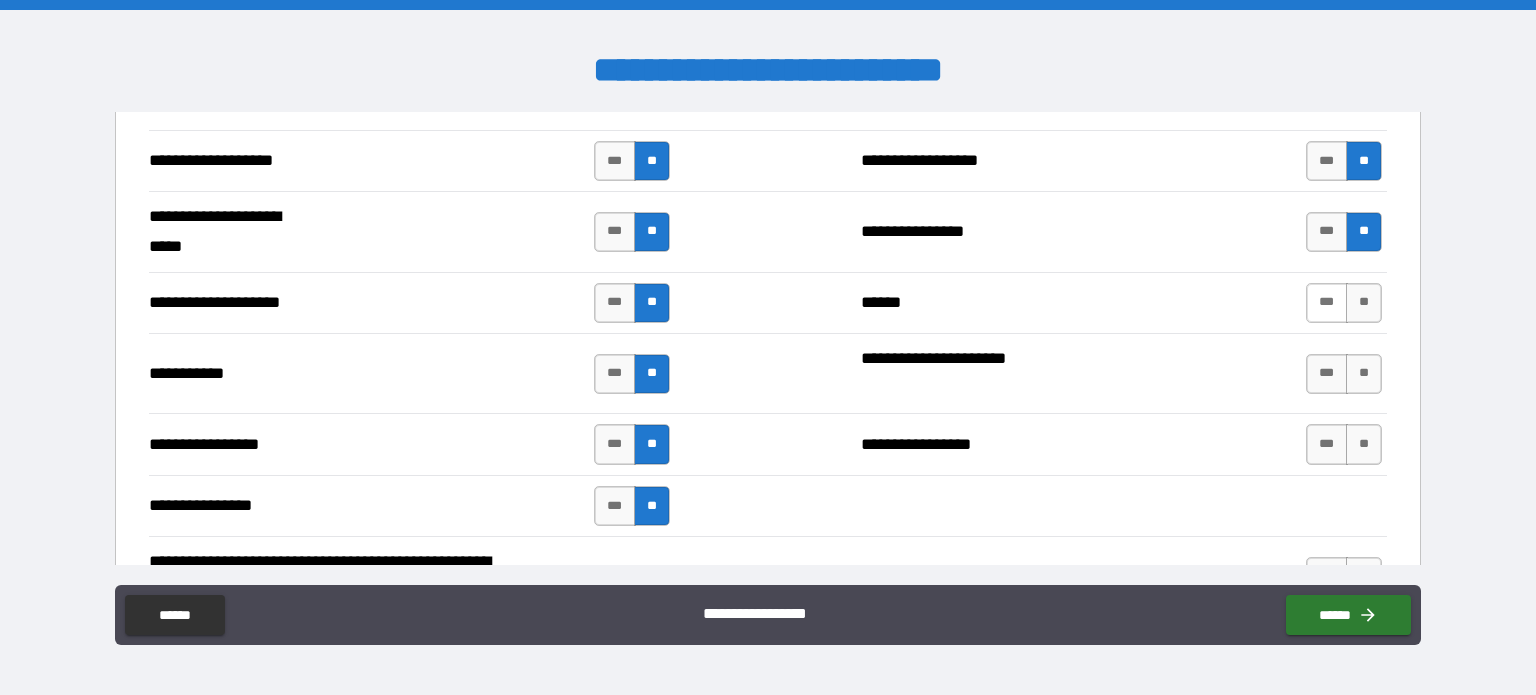 click on "***" at bounding box center (1327, 303) 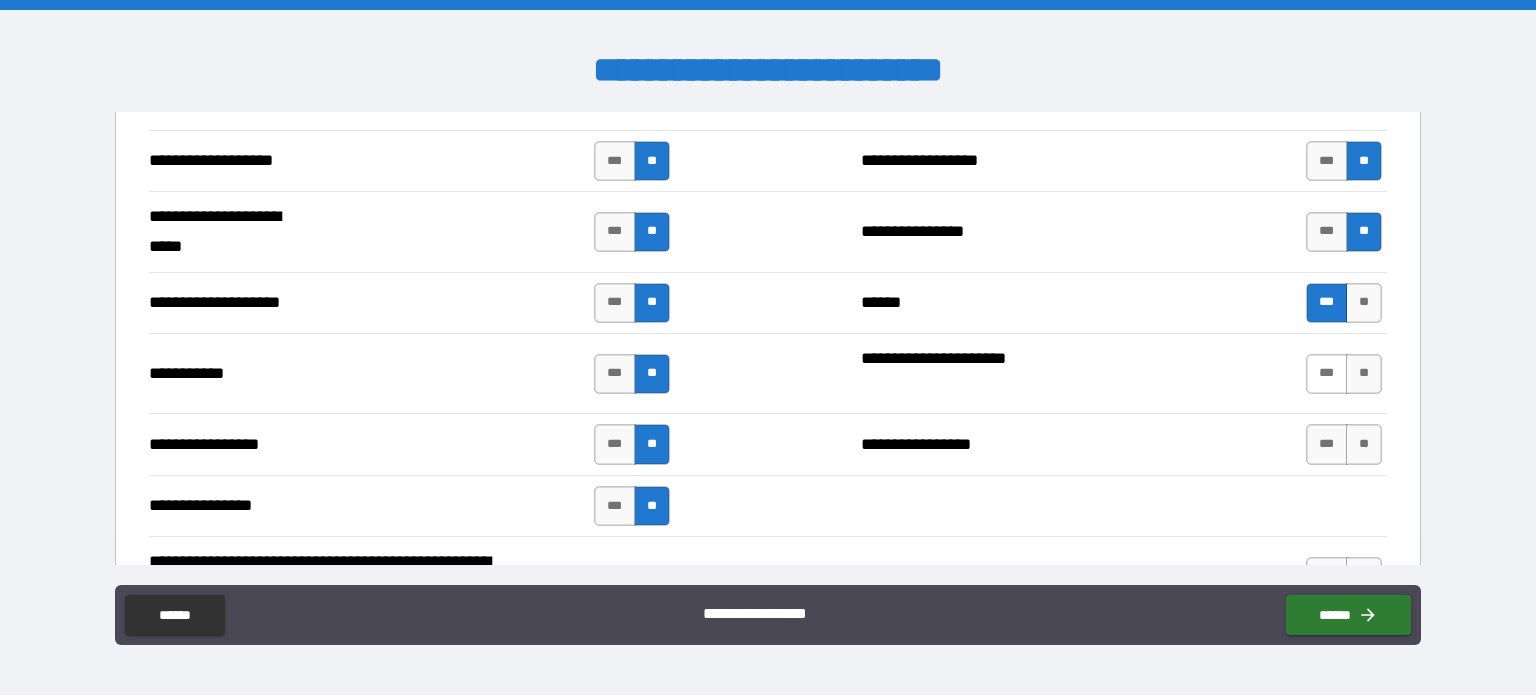 click on "***" at bounding box center (1327, 374) 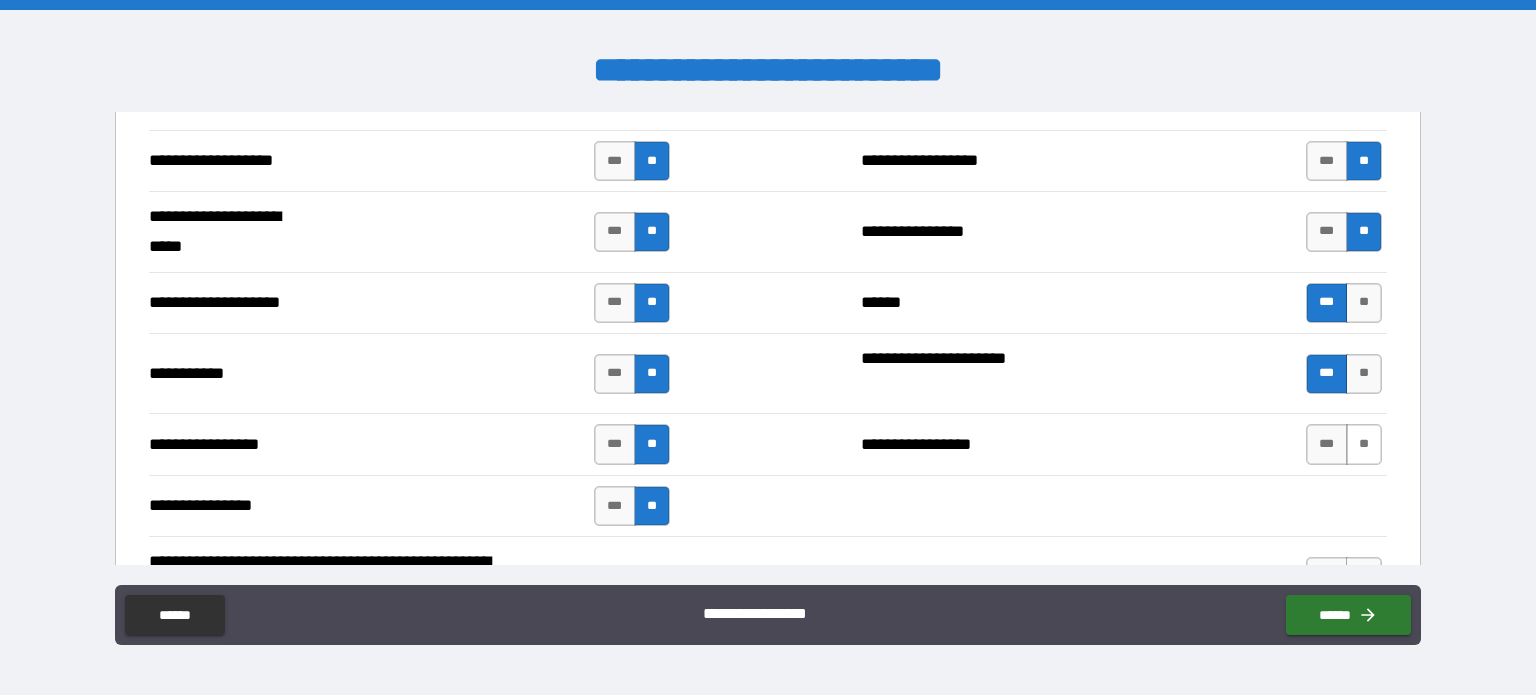 drag, startPoint x: 1356, startPoint y: 435, endPoint x: 1340, endPoint y: 434, distance: 16.03122 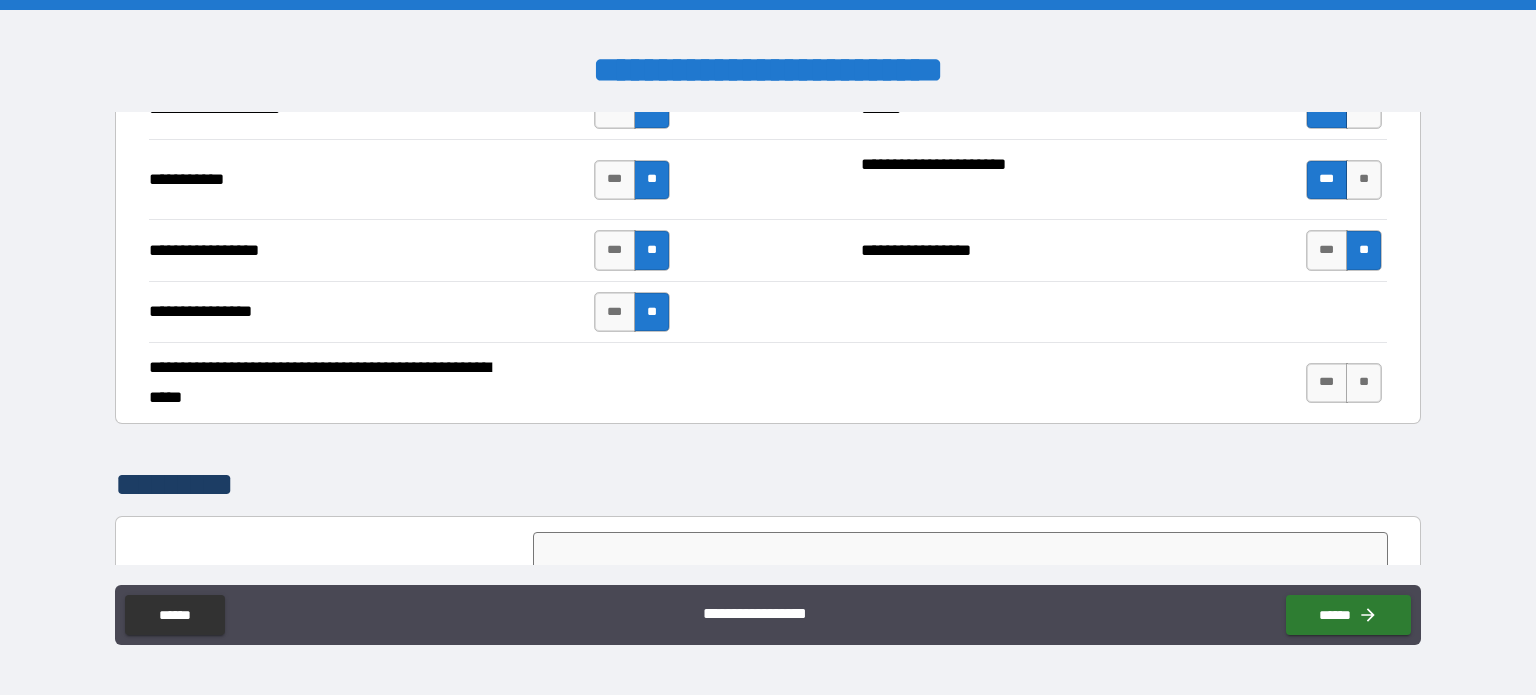 scroll, scrollTop: 4300, scrollLeft: 0, axis: vertical 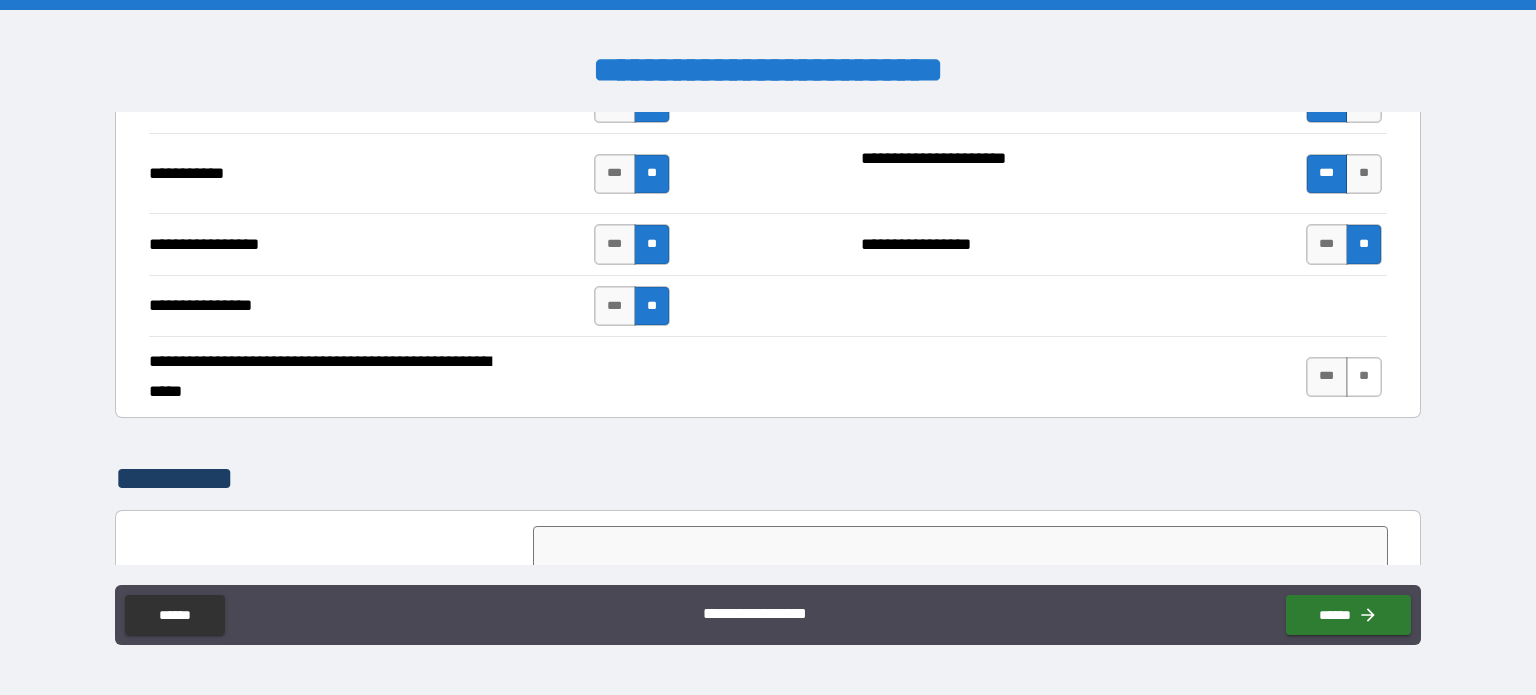 click on "**" at bounding box center [1364, 377] 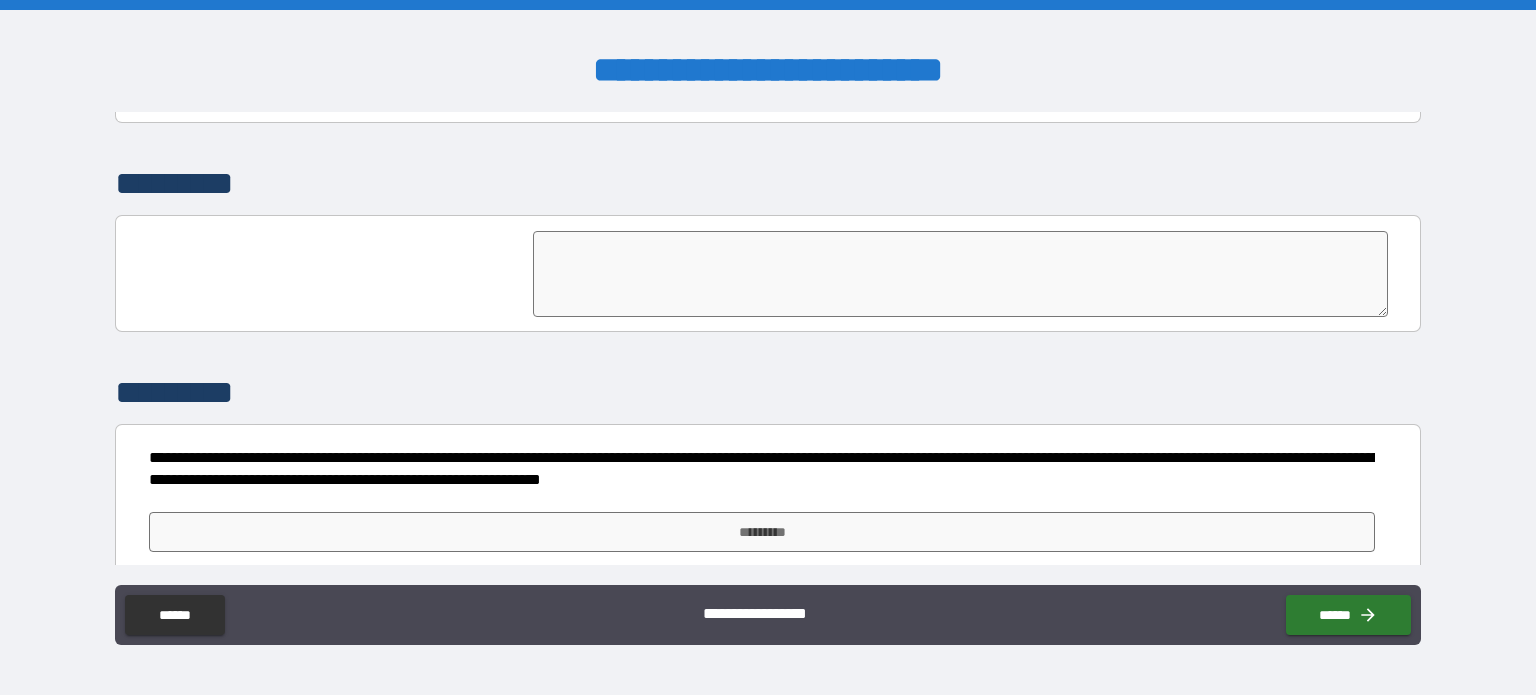 scroll, scrollTop: 4598, scrollLeft: 0, axis: vertical 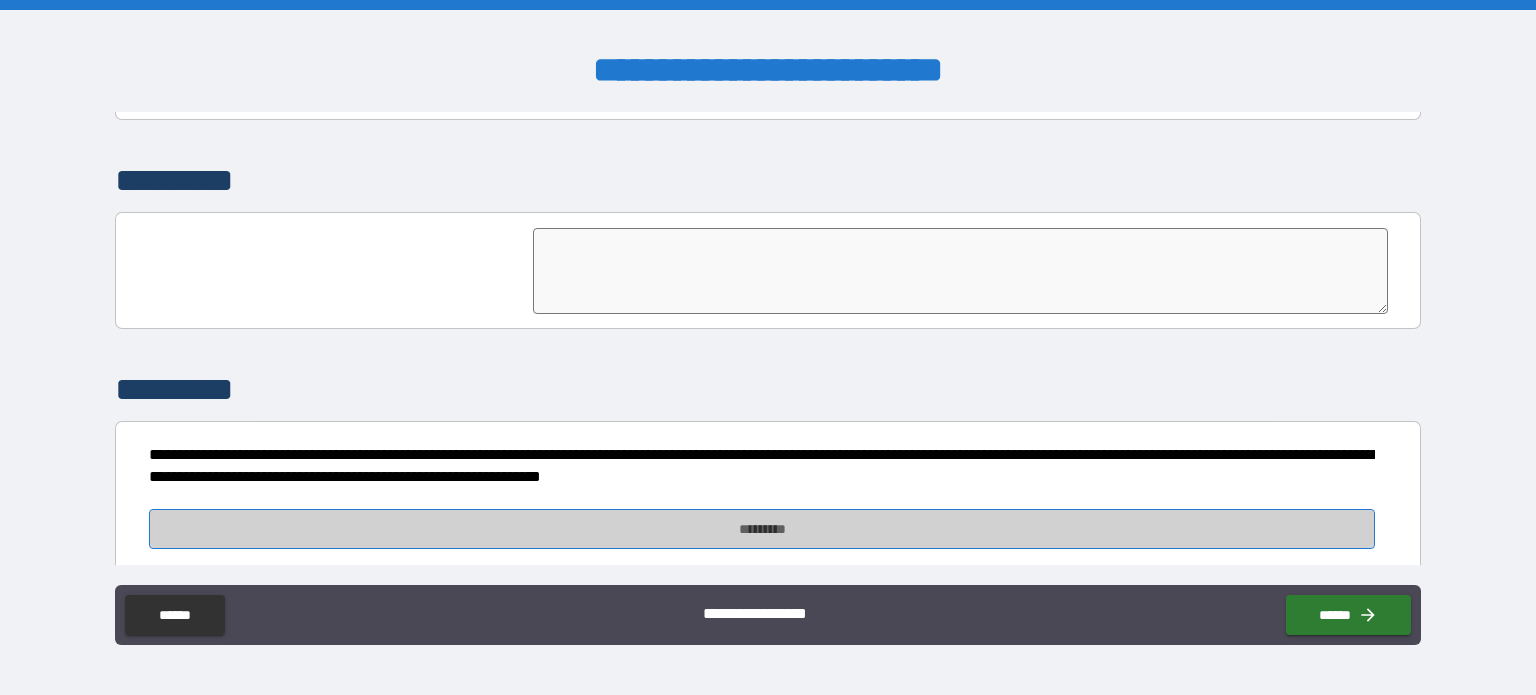 click on "*********" at bounding box center [762, 529] 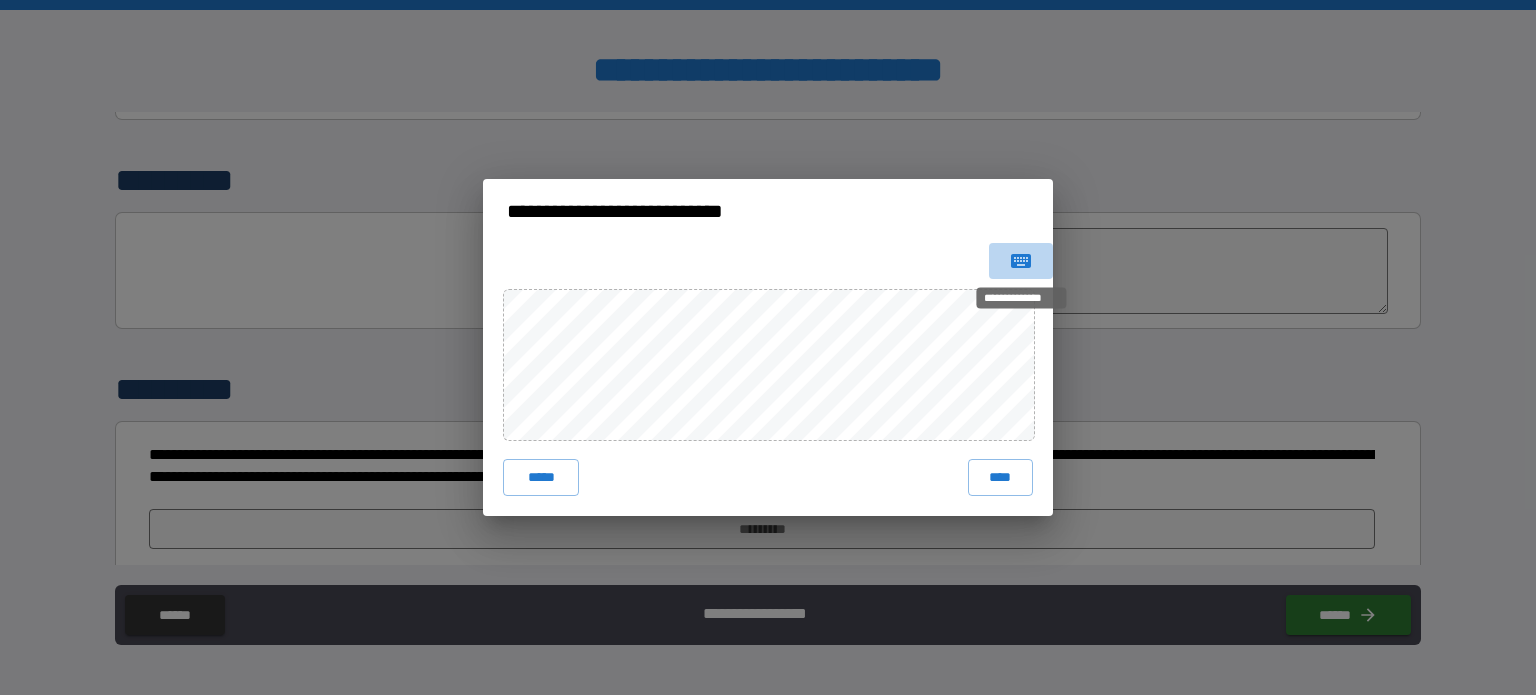 click 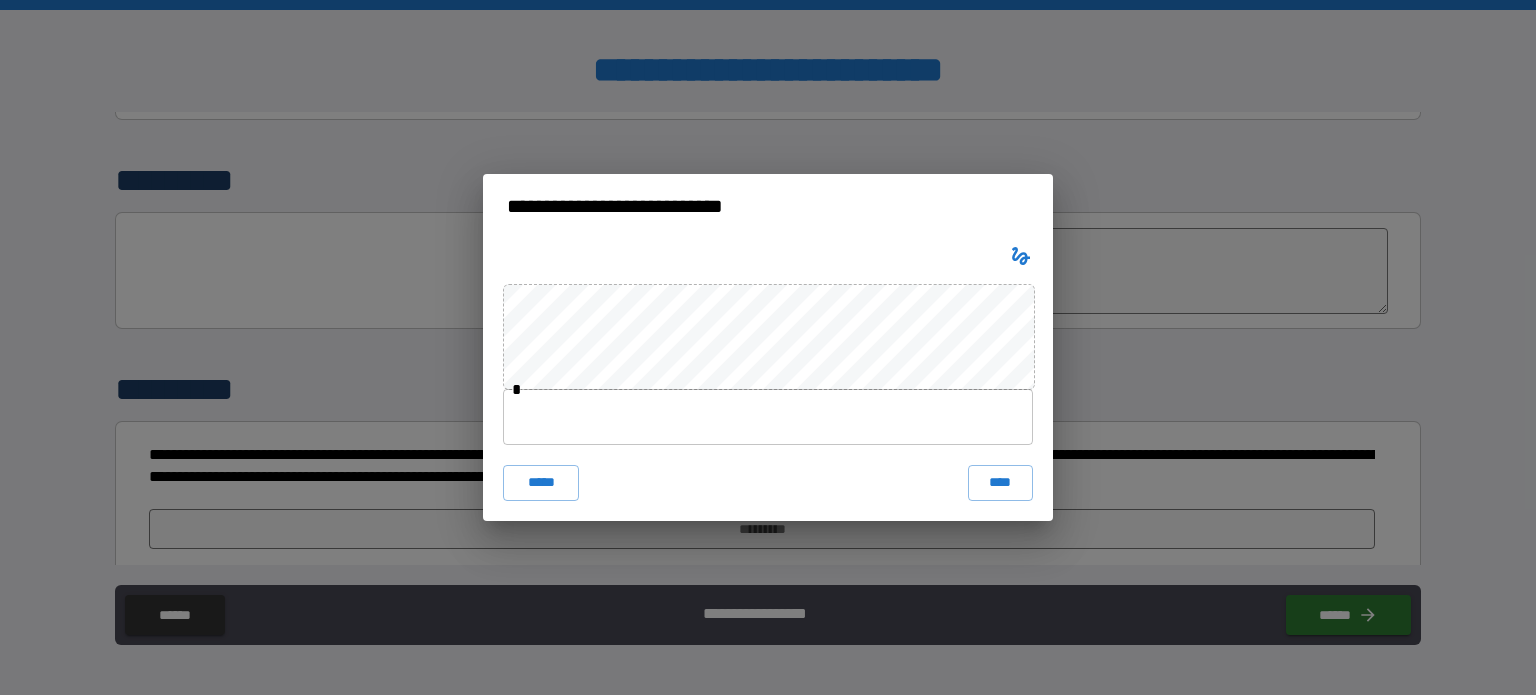 type 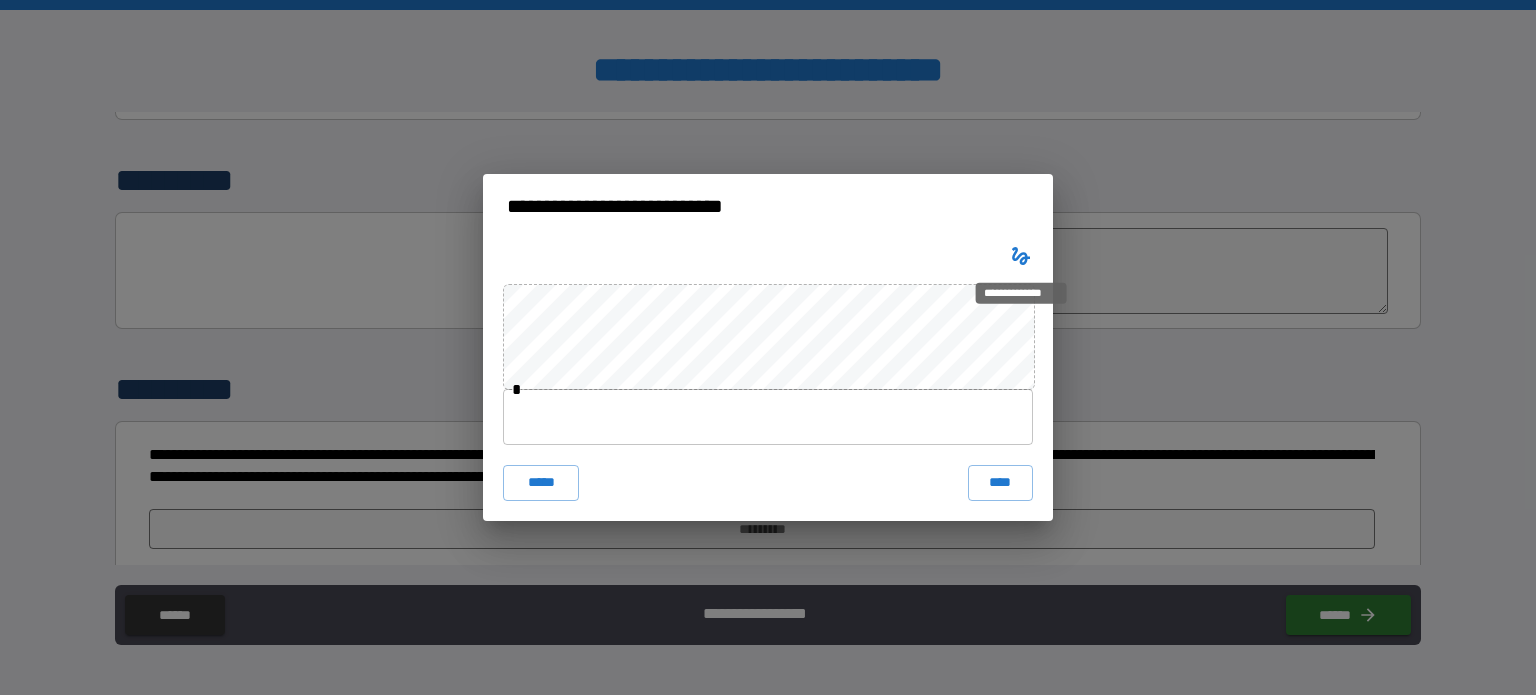 click 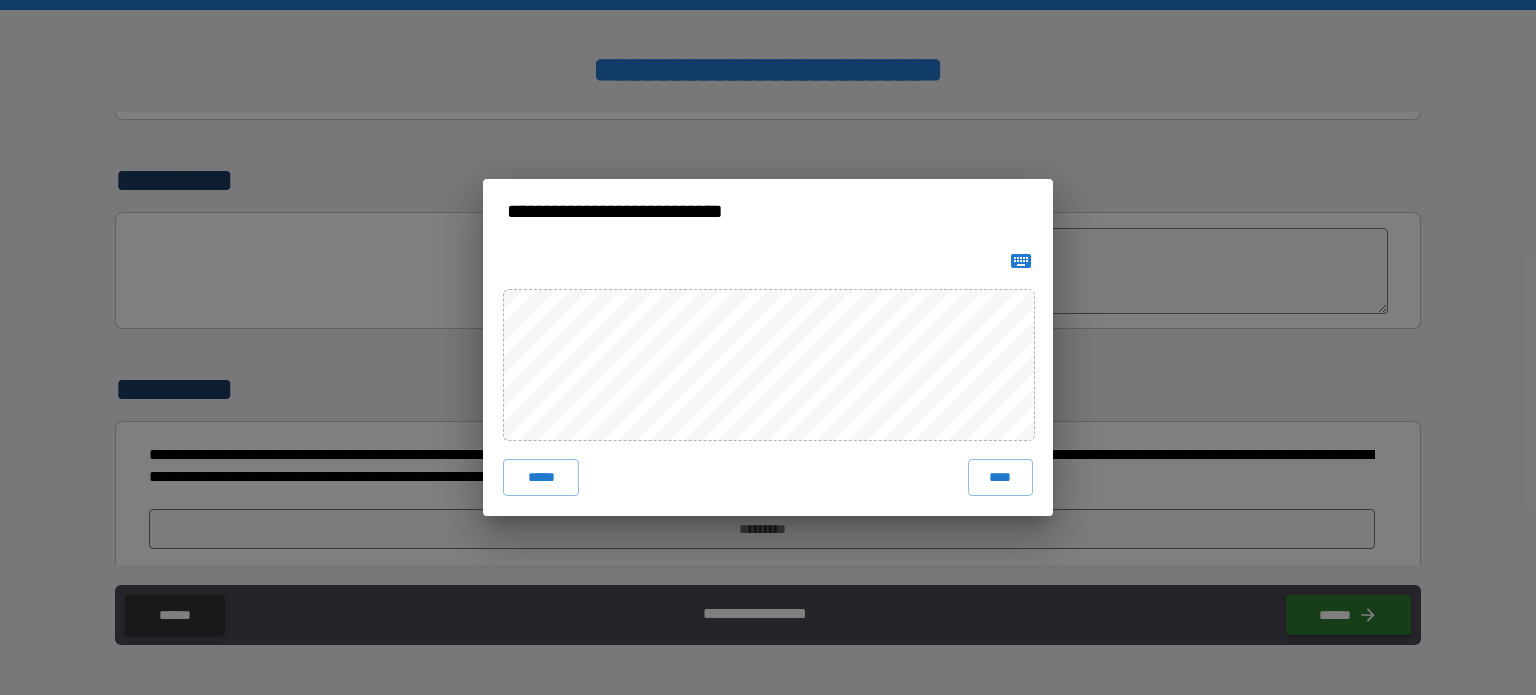 click on "***** ****" at bounding box center (768, 379) 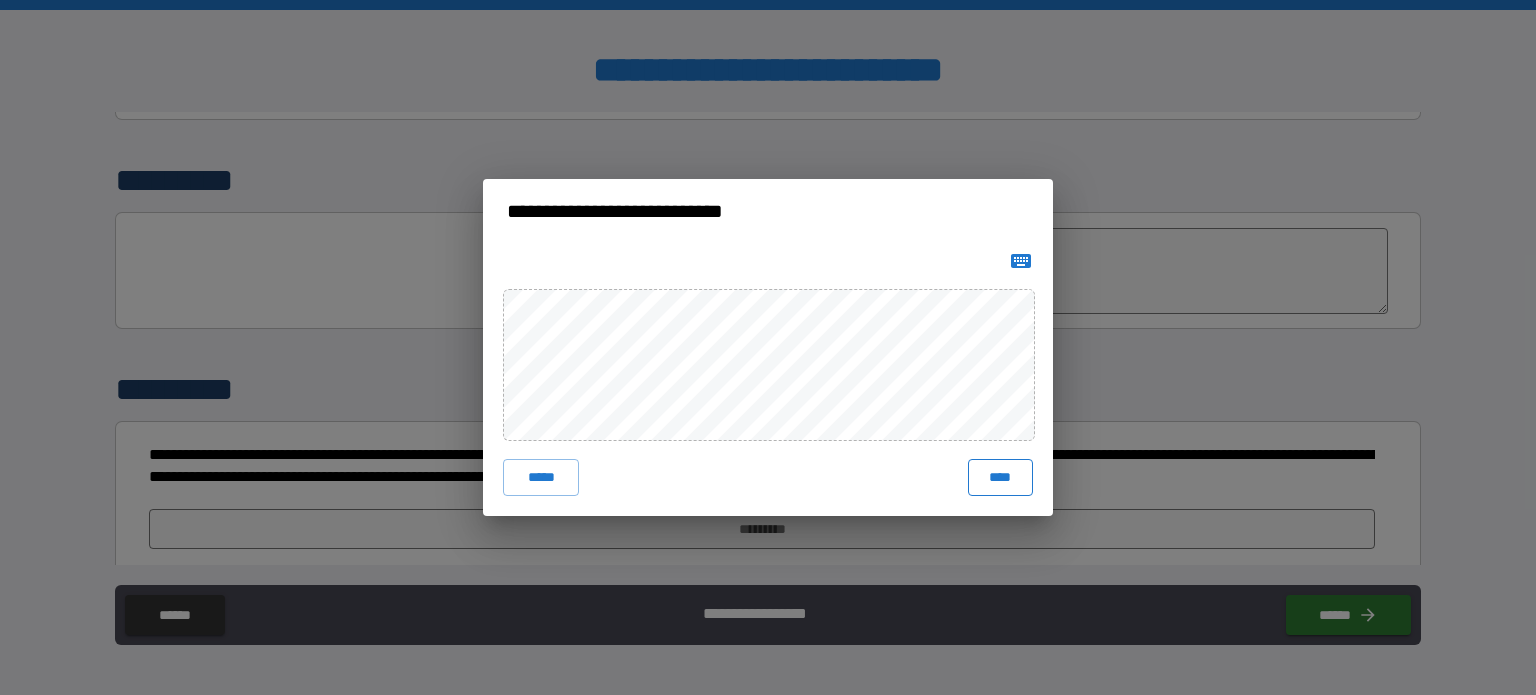 click on "****" at bounding box center [1000, 477] 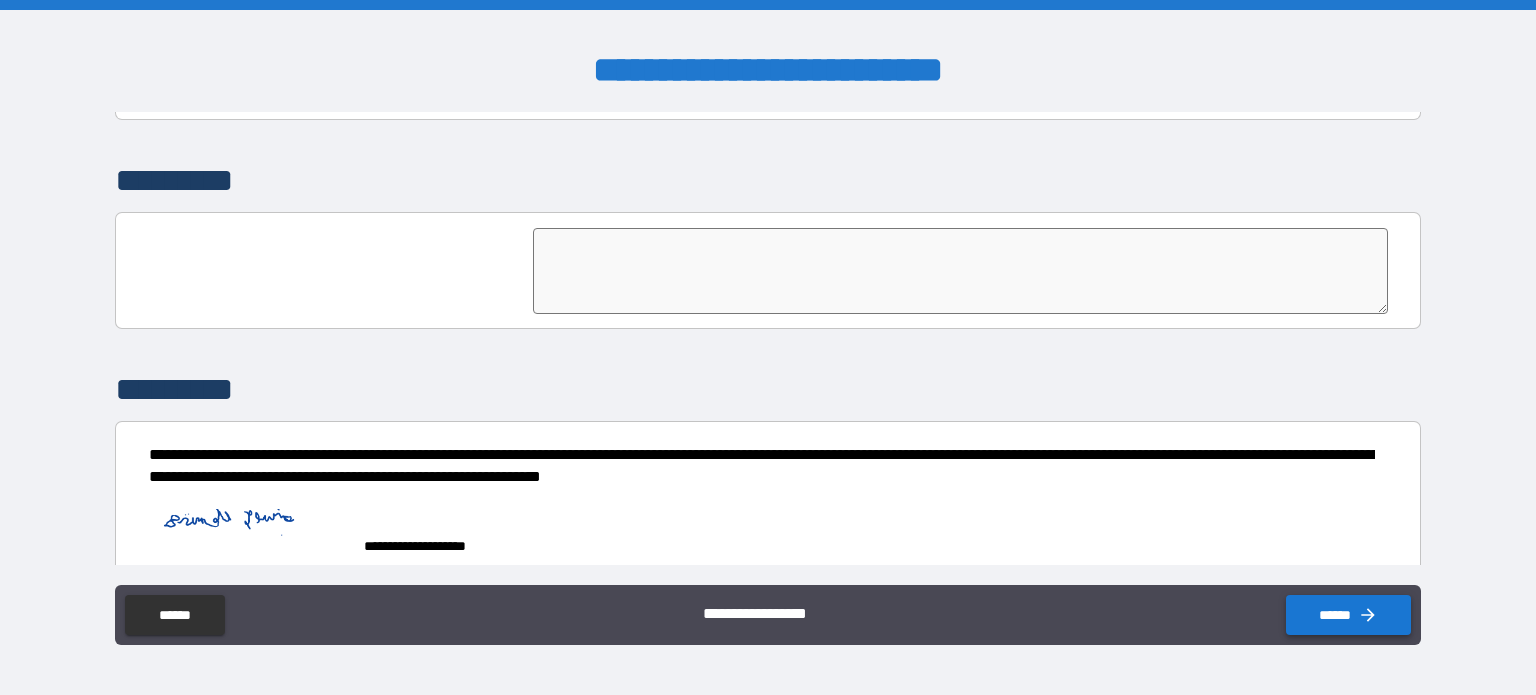 click on "******" at bounding box center (1348, 615) 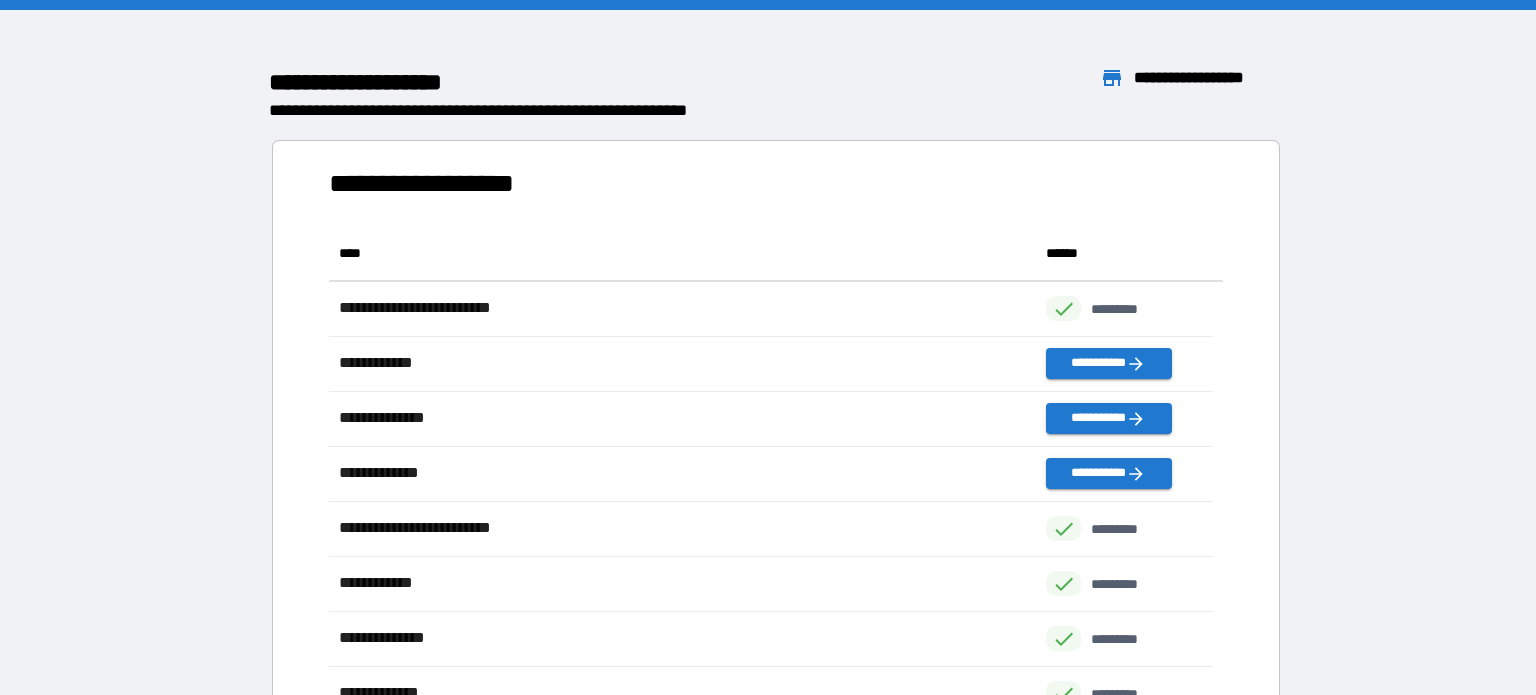 scroll, scrollTop: 16, scrollLeft: 16, axis: both 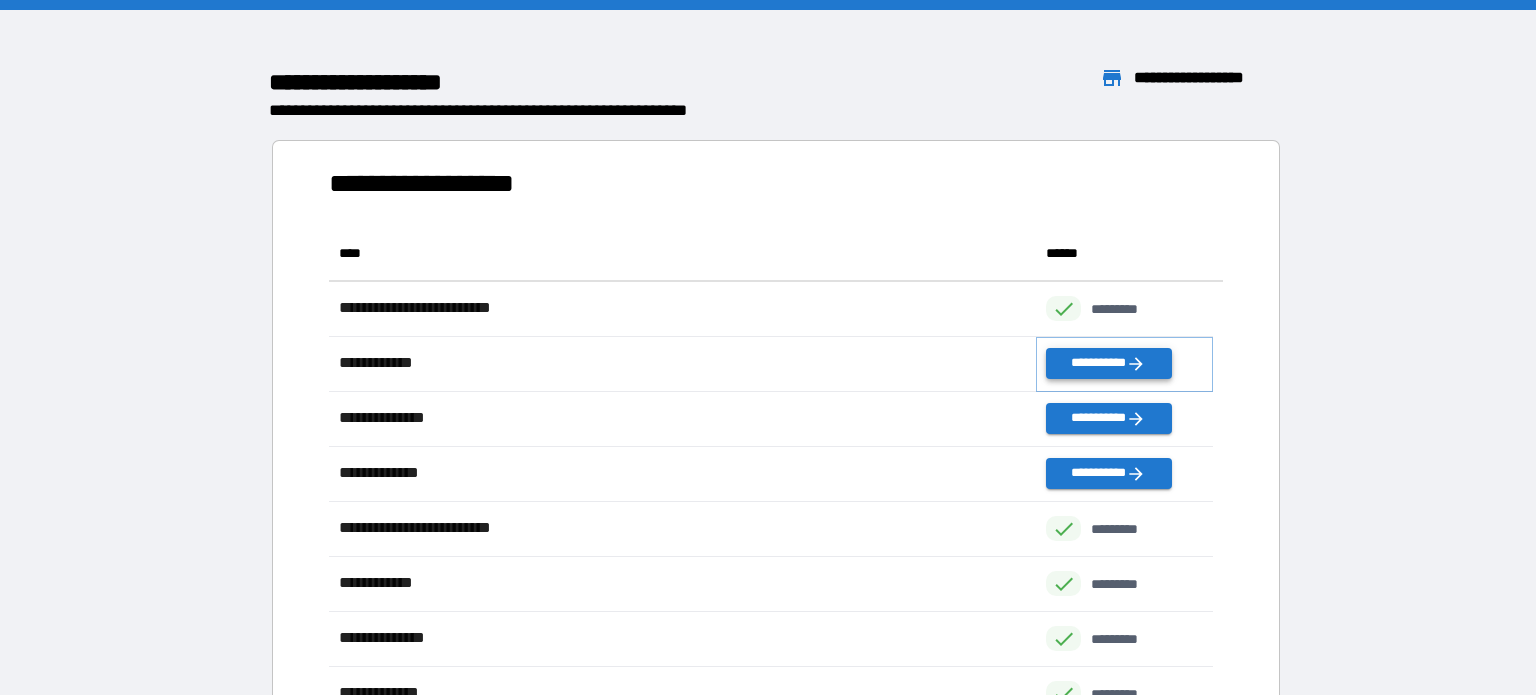 click on "**********" at bounding box center [1108, 363] 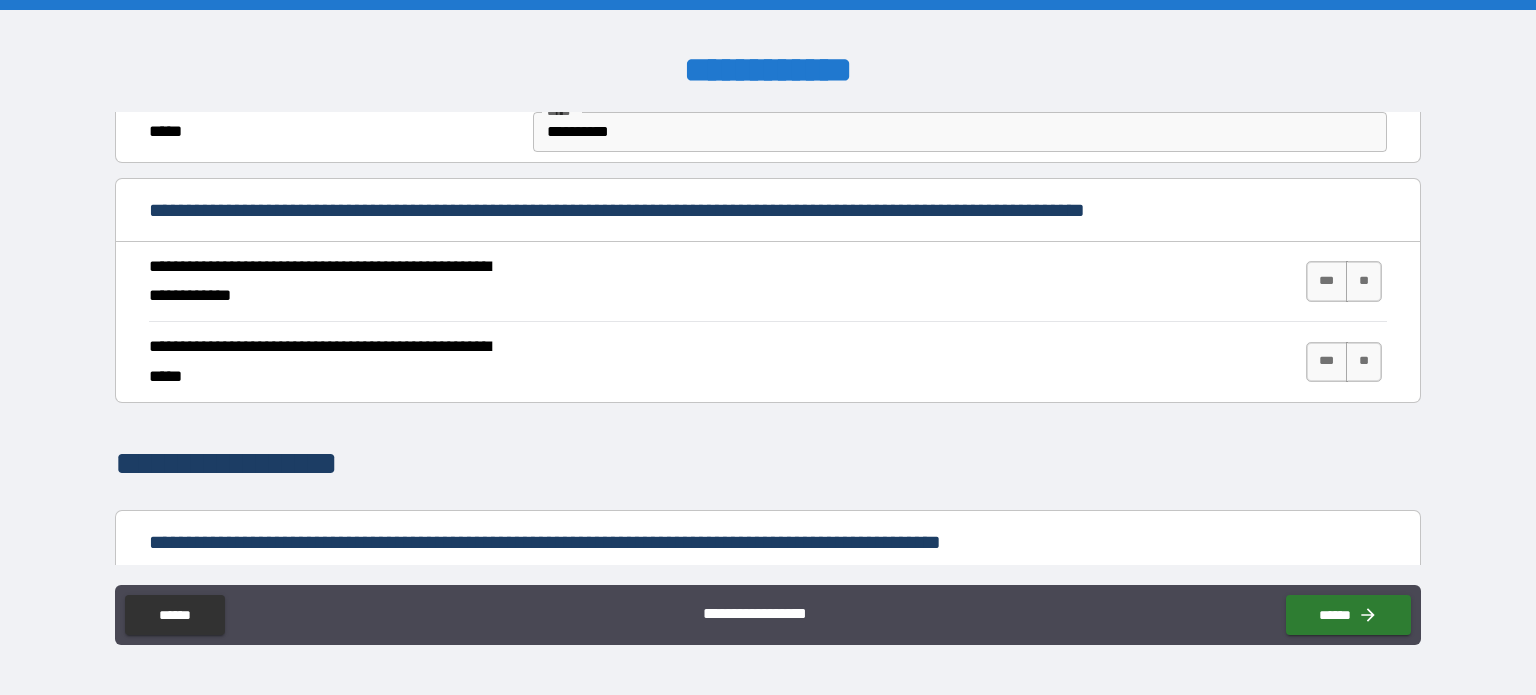 scroll, scrollTop: 700, scrollLeft: 0, axis: vertical 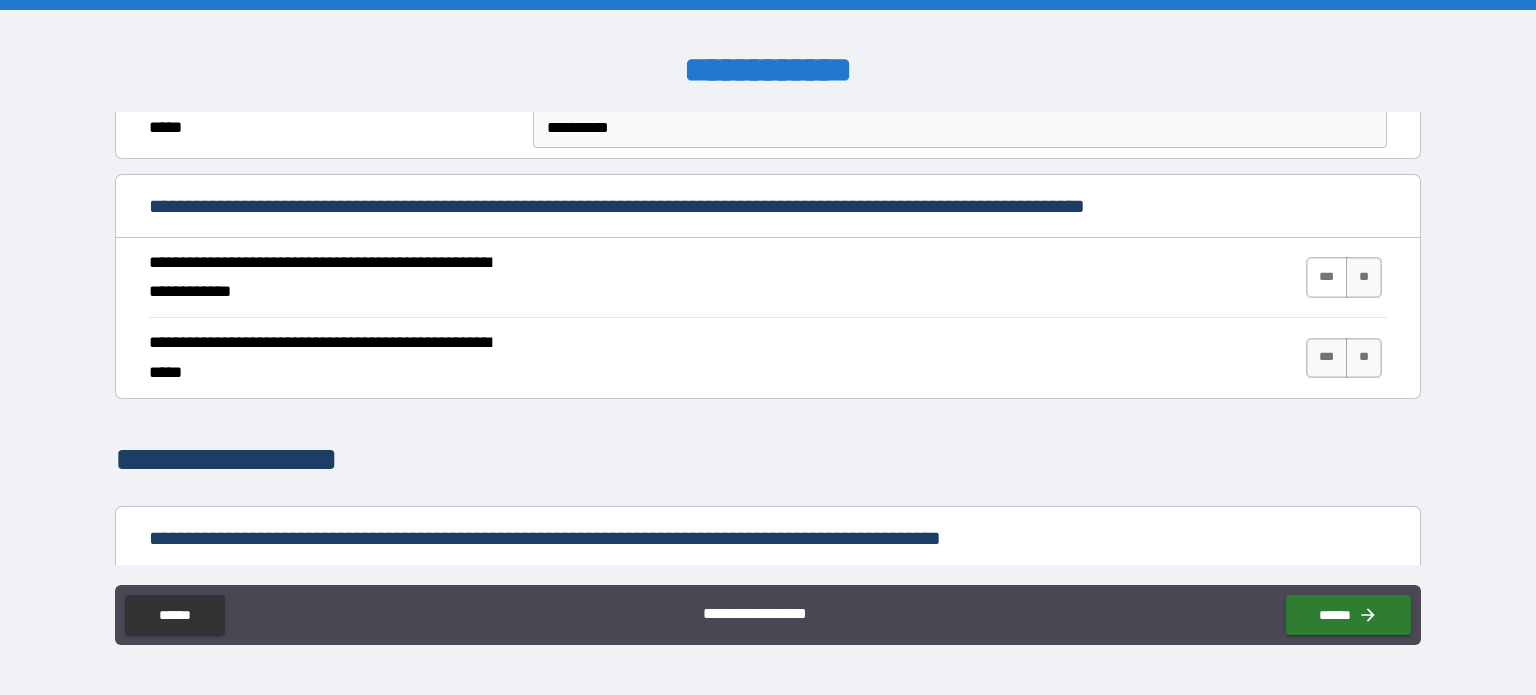 click on "***" at bounding box center (1327, 277) 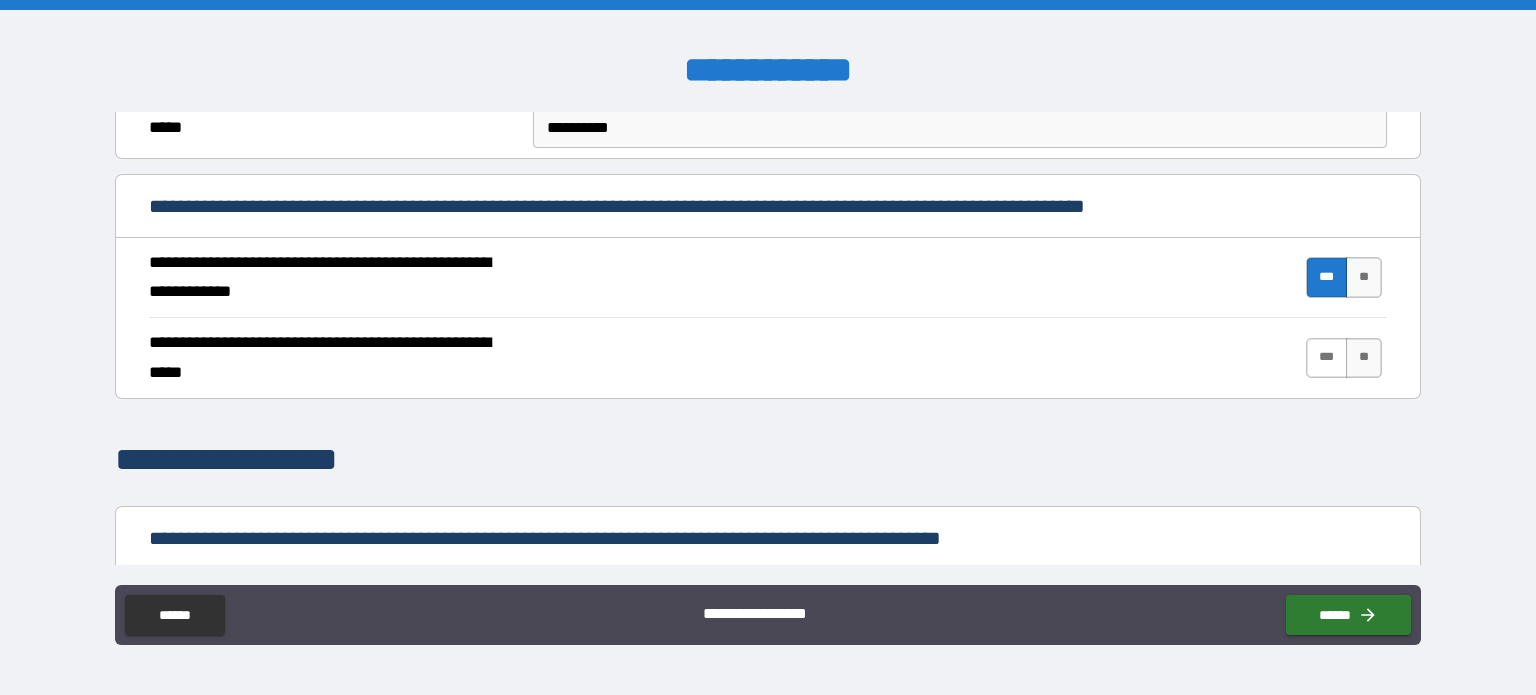 click on "***" at bounding box center [1327, 358] 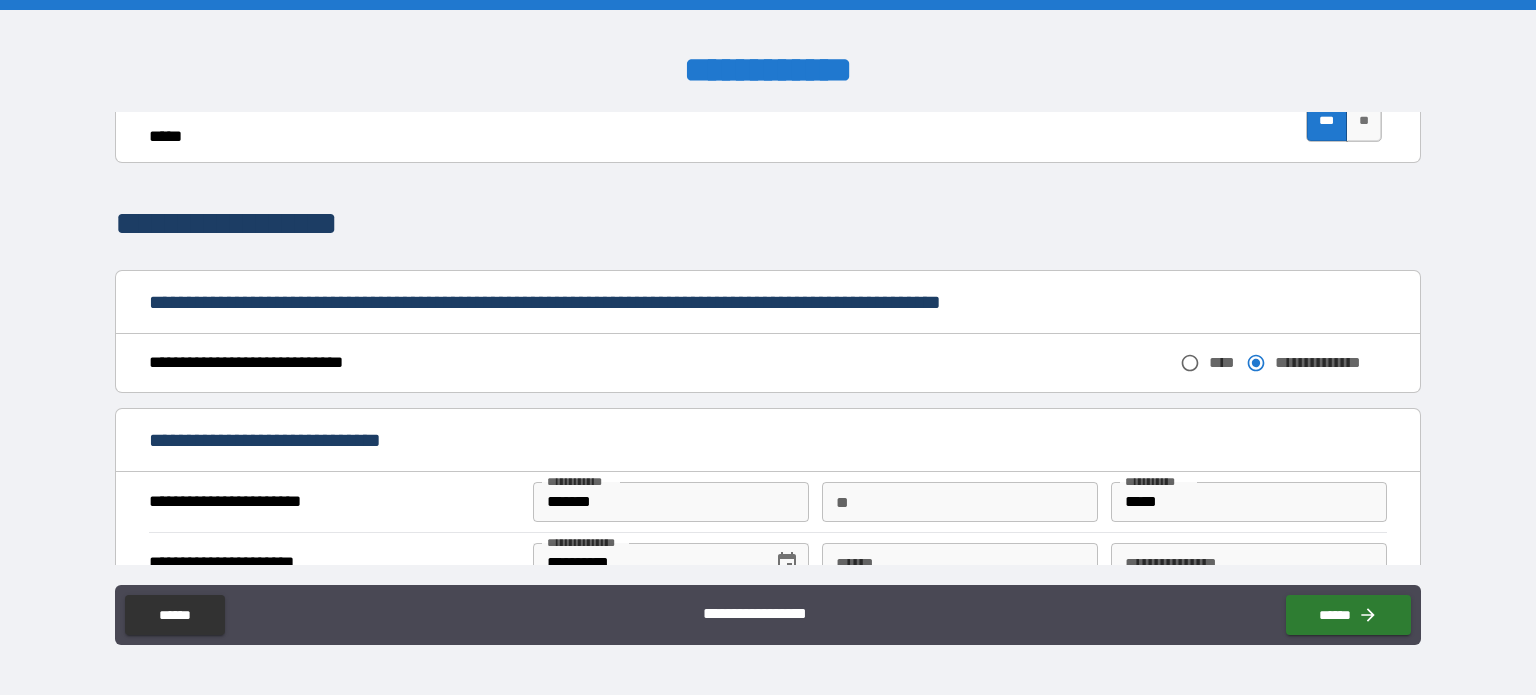 scroll, scrollTop: 1100, scrollLeft: 0, axis: vertical 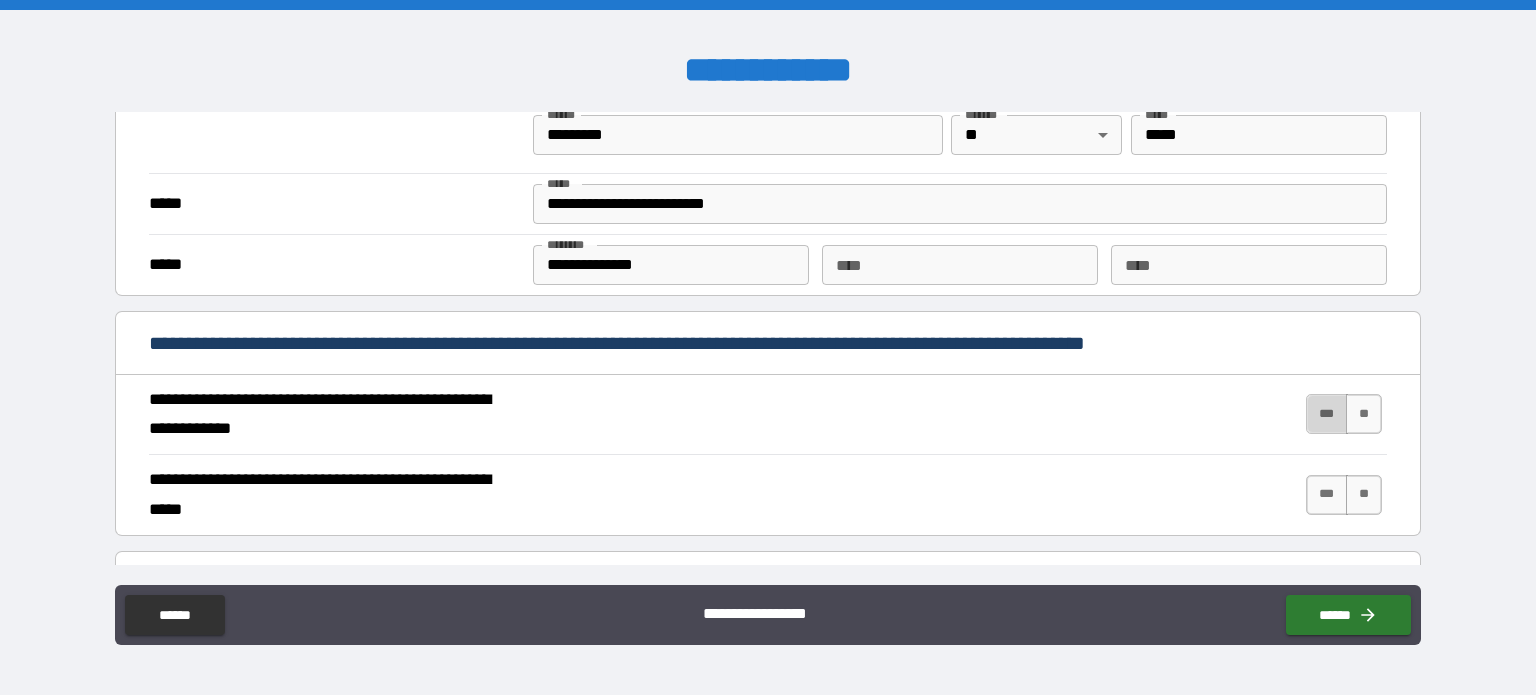 click on "***" at bounding box center (1327, 414) 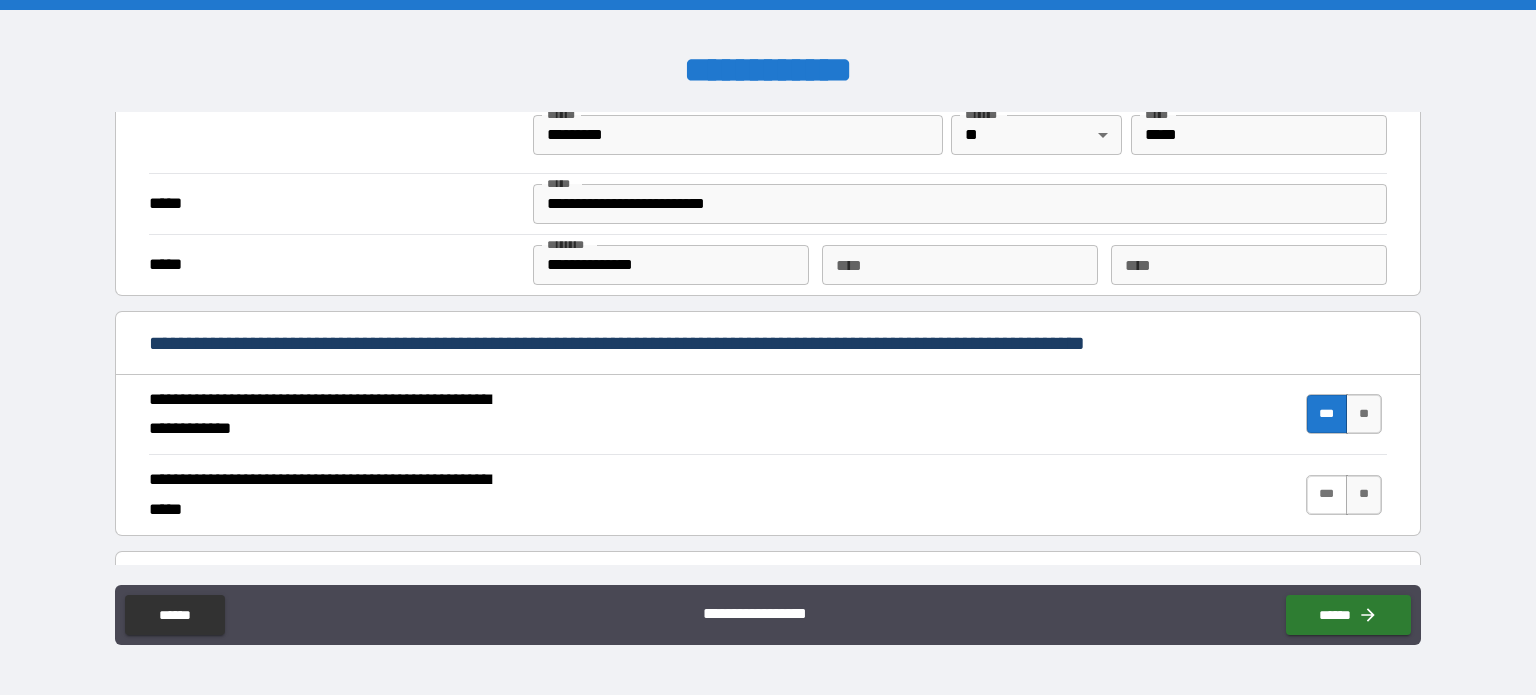 click on "***" at bounding box center (1327, 495) 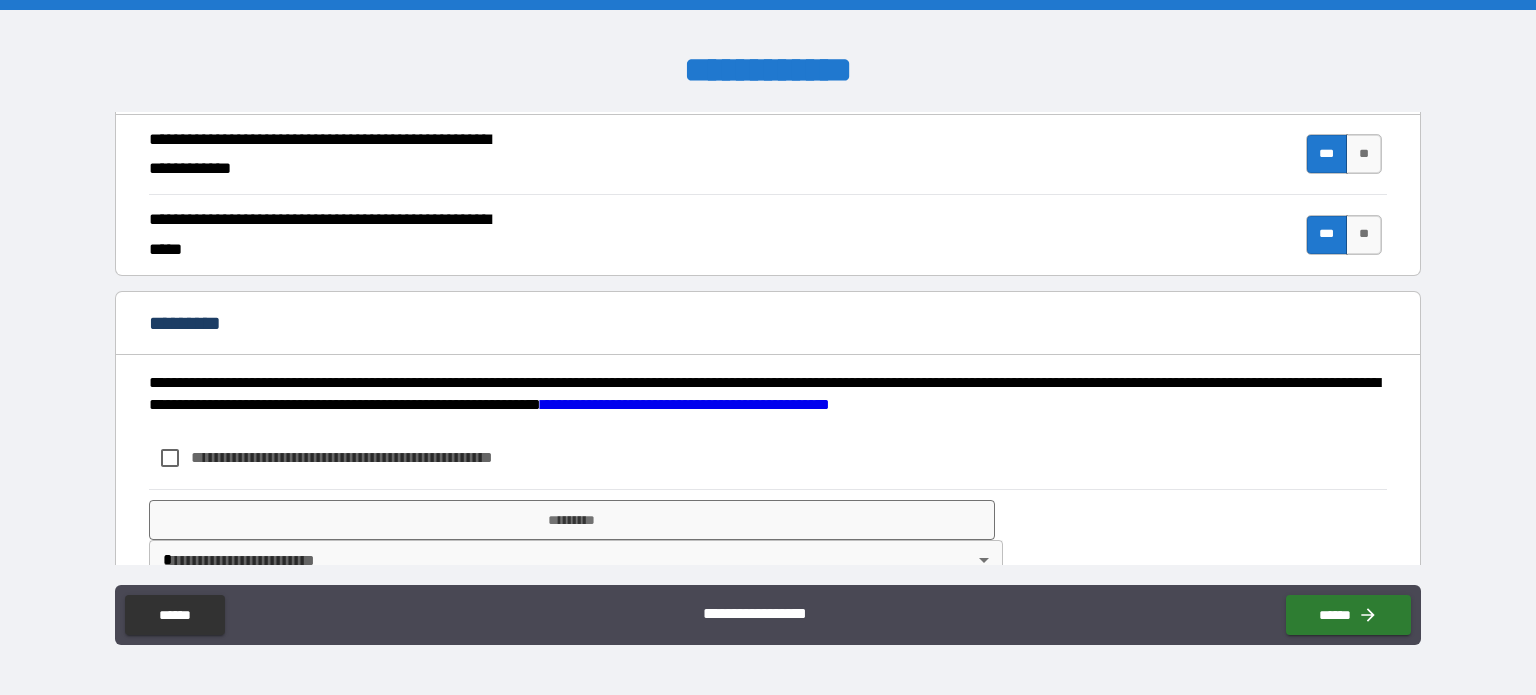 scroll, scrollTop: 1899, scrollLeft: 0, axis: vertical 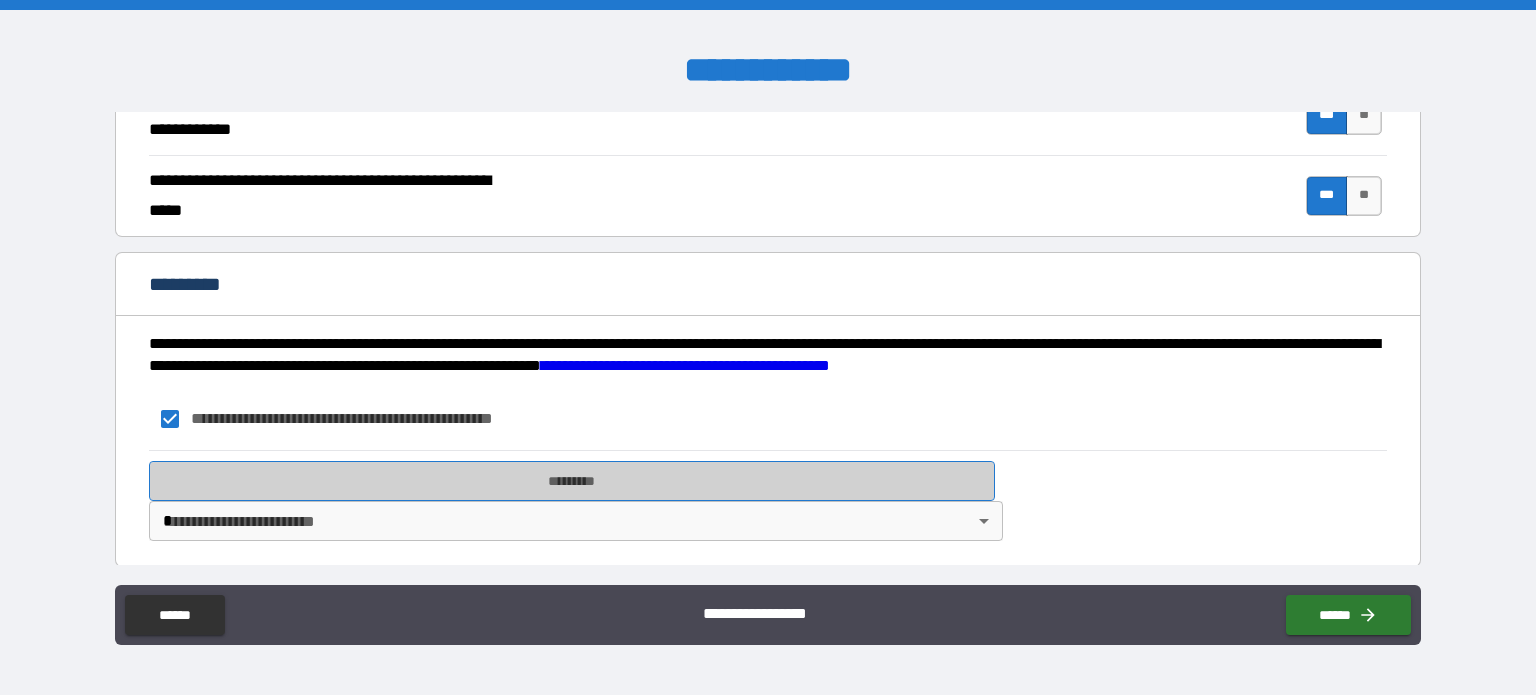 click on "*********" at bounding box center (572, 481) 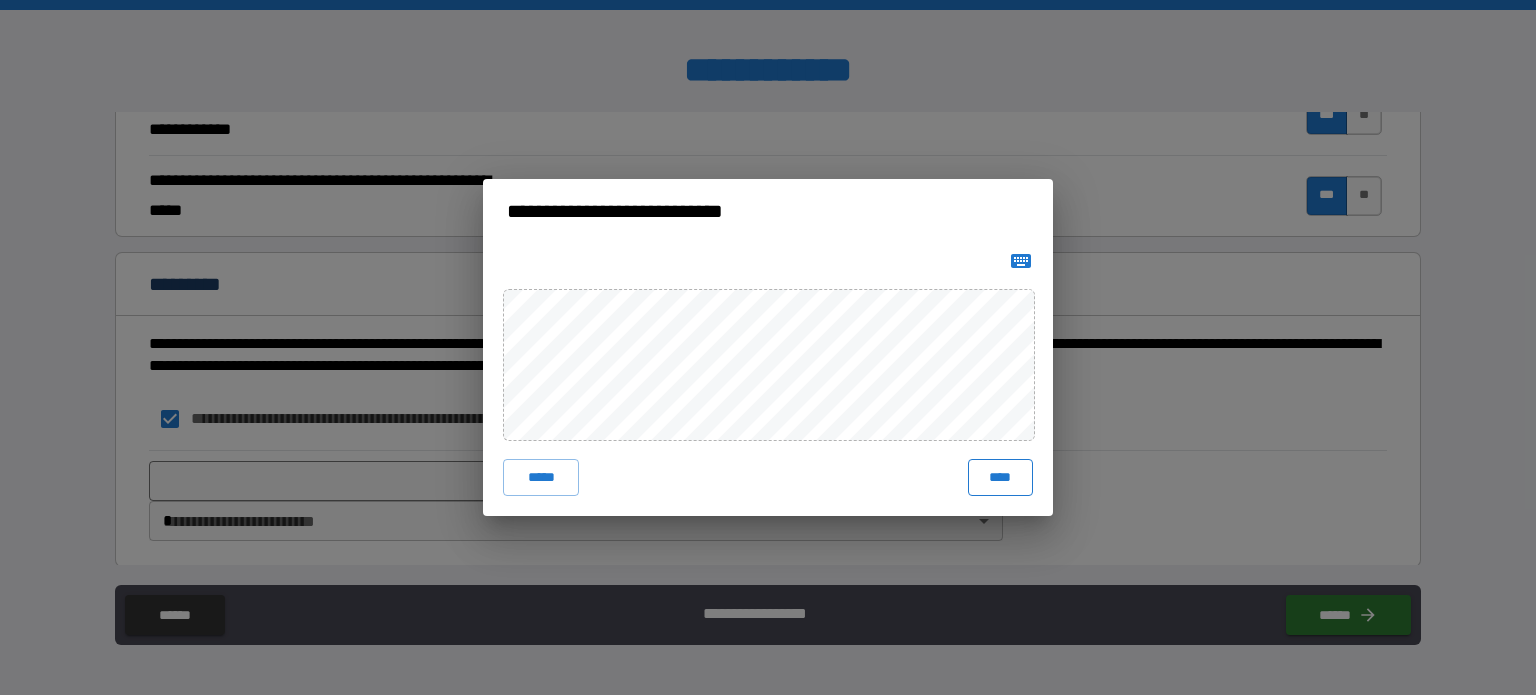 click on "****" at bounding box center (1000, 477) 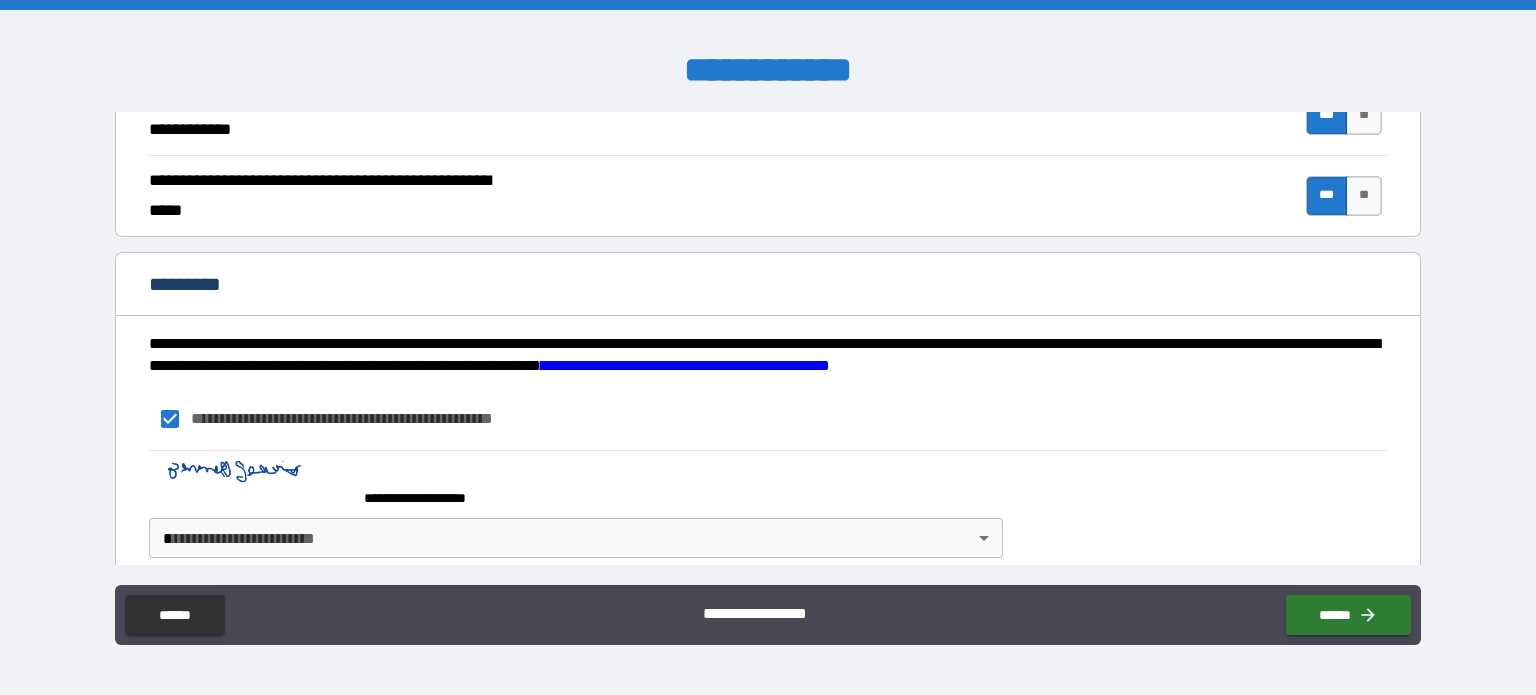 click on "**********" at bounding box center (768, 347) 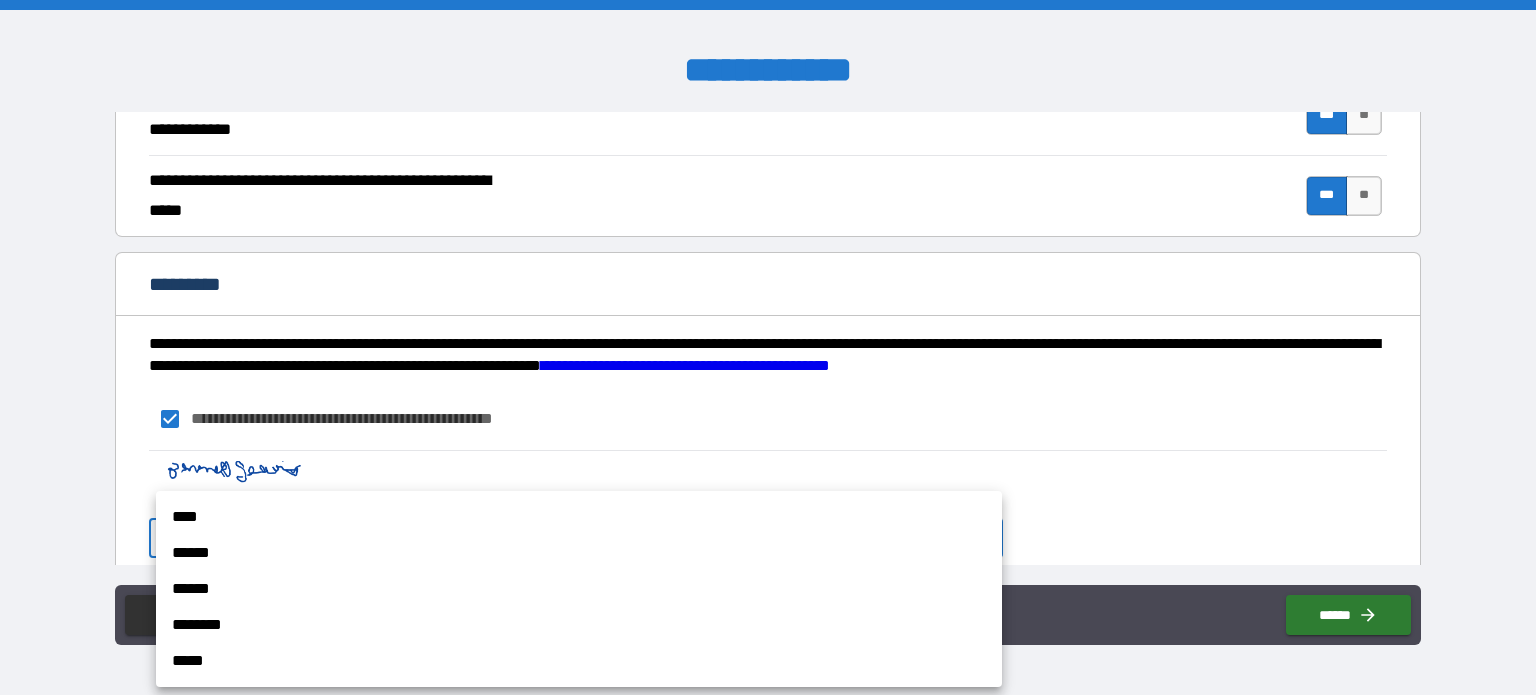 click on "****" at bounding box center (579, 517) 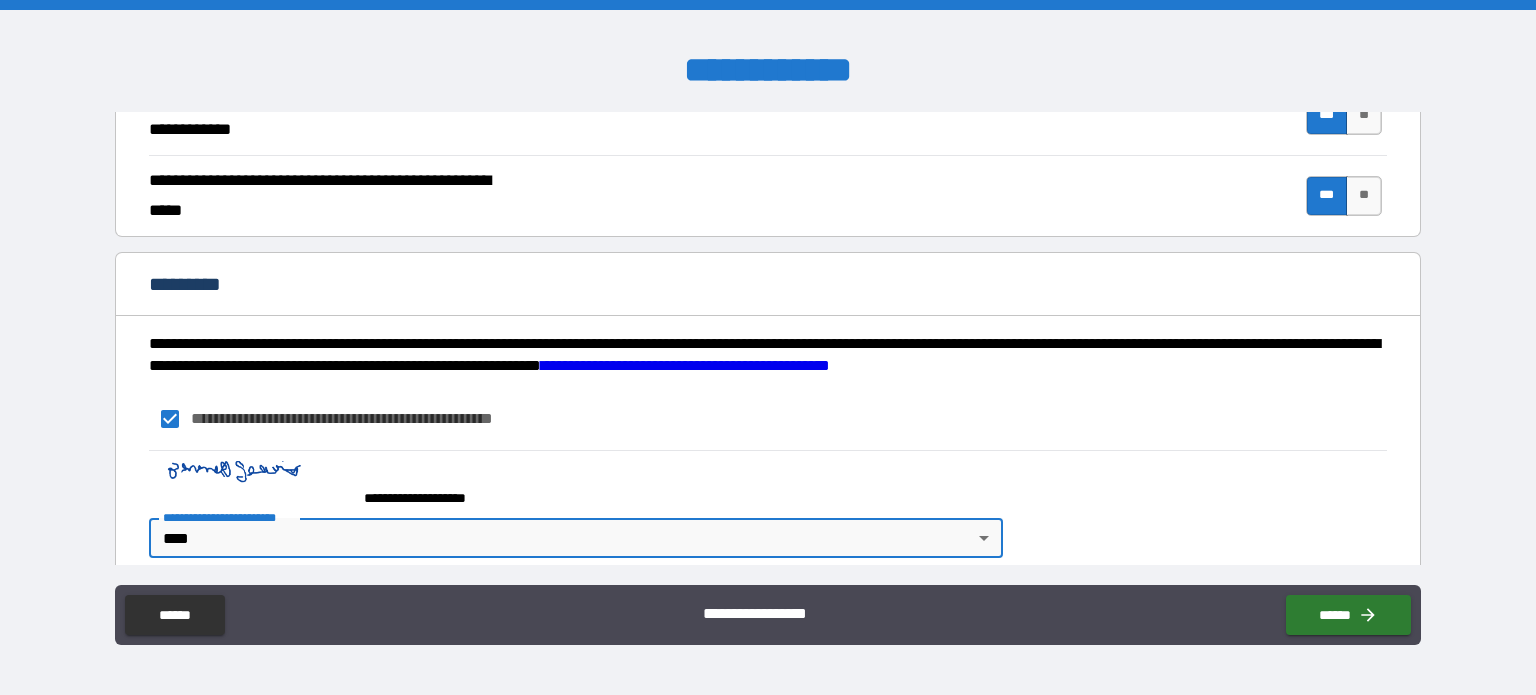 scroll, scrollTop: 1916, scrollLeft: 0, axis: vertical 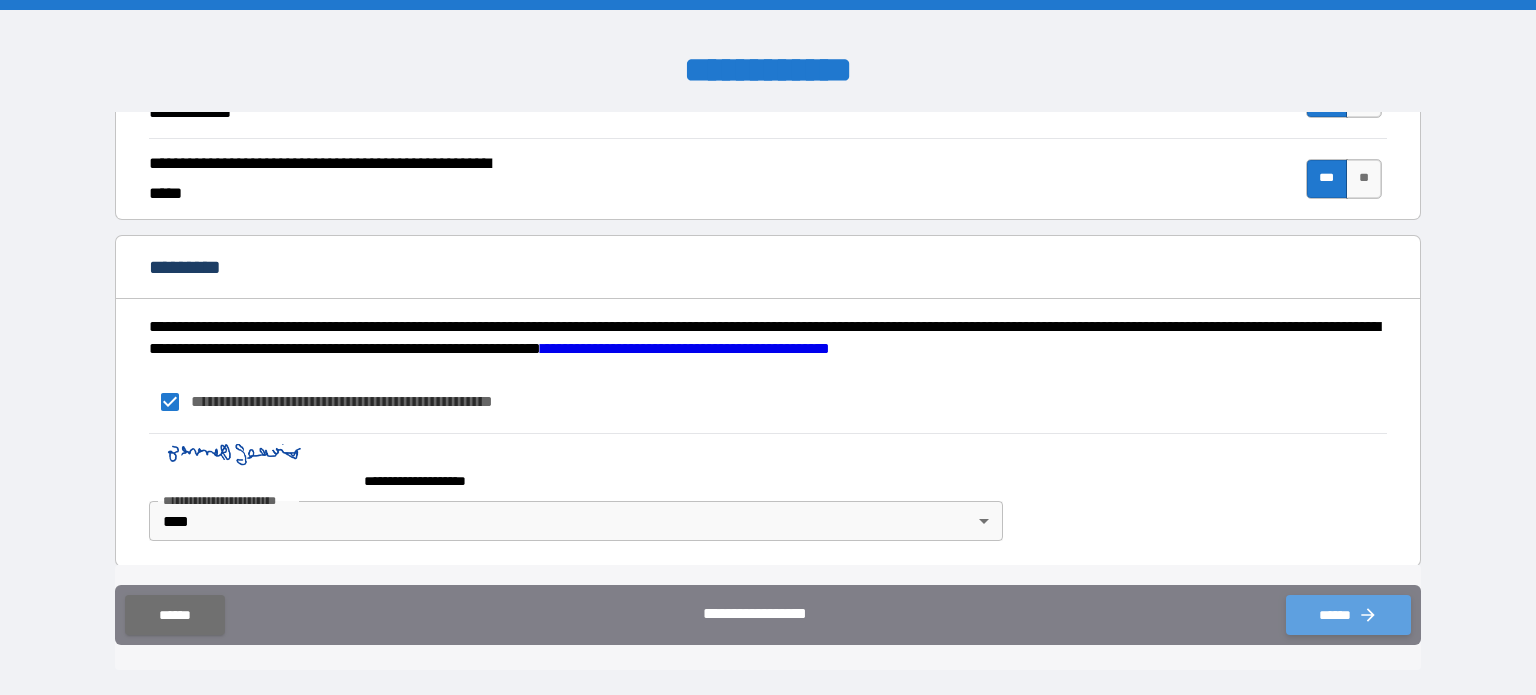 click on "******" at bounding box center (1348, 615) 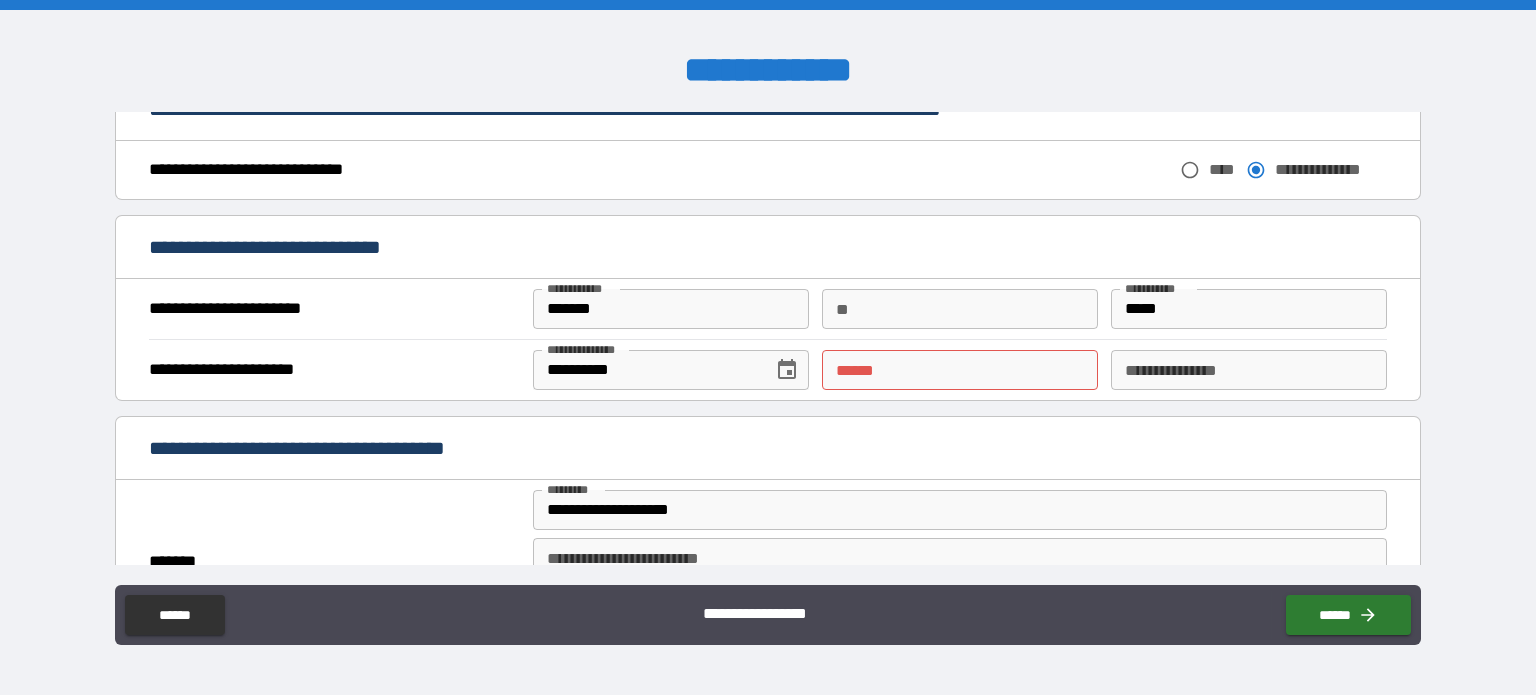 scroll, scrollTop: 1116, scrollLeft: 0, axis: vertical 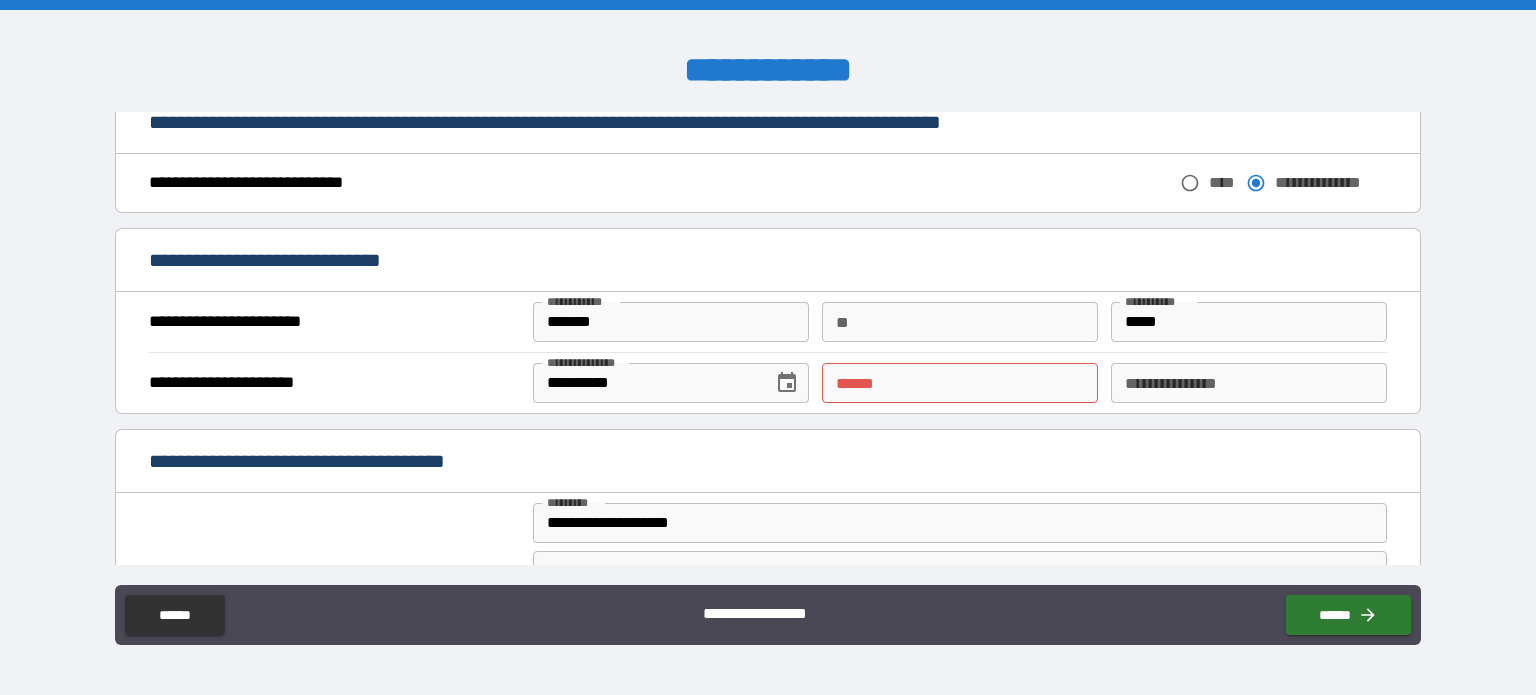 click on "****   * ****   *" at bounding box center [960, 383] 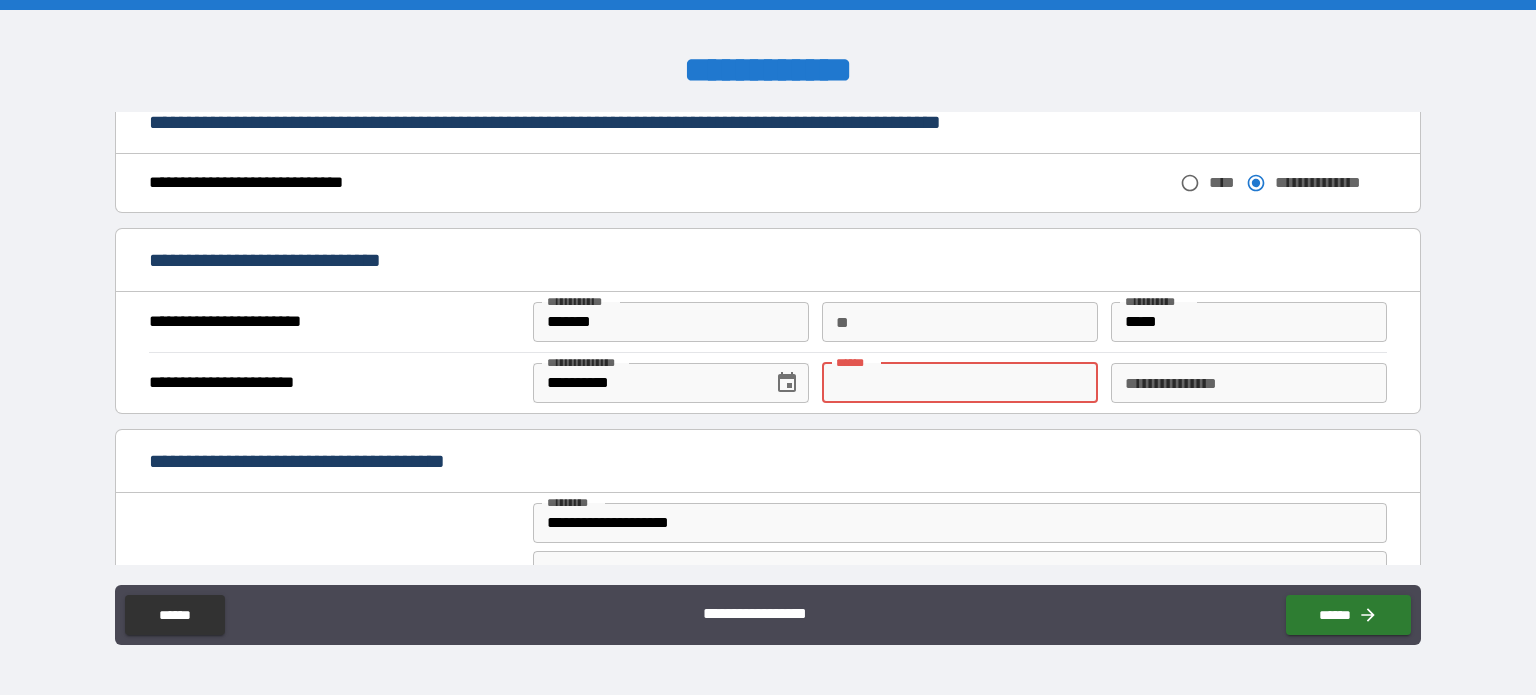 paste on "**********" 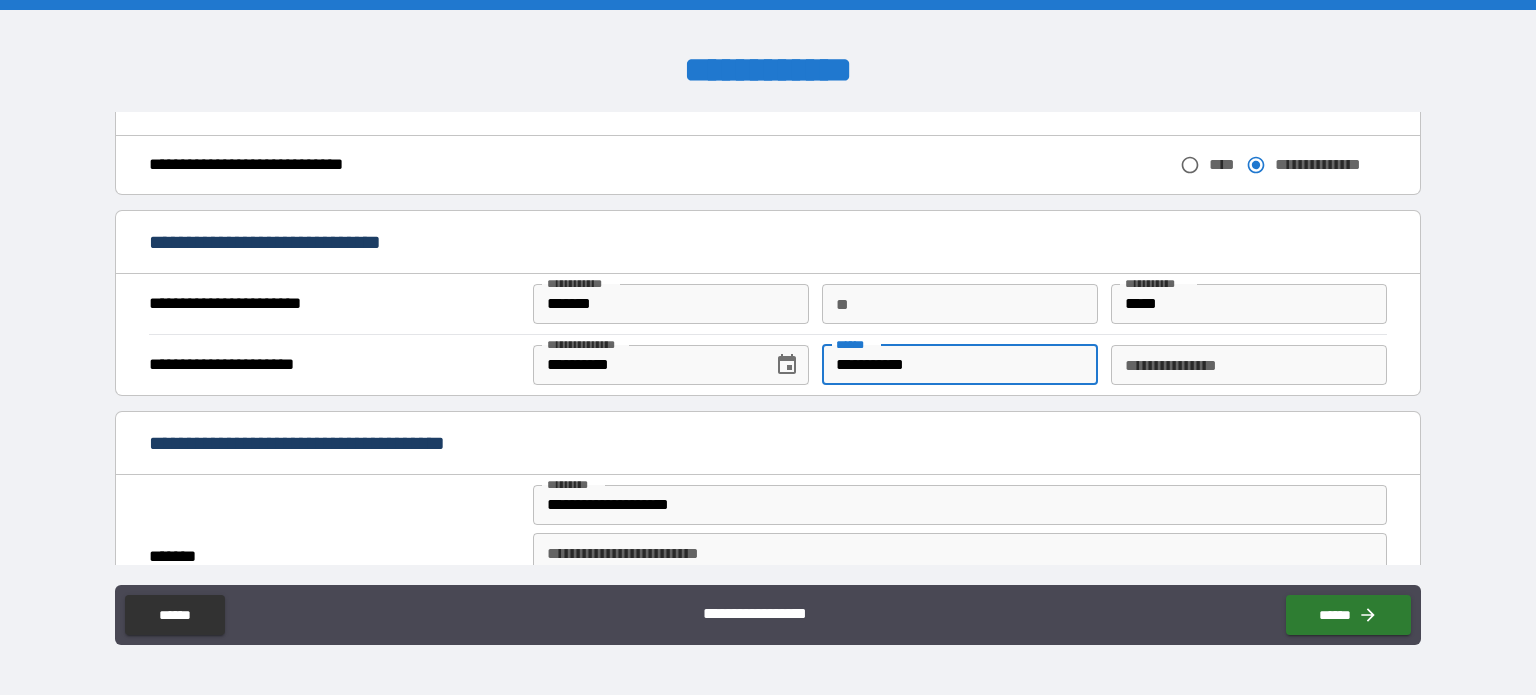 scroll, scrollTop: 1116, scrollLeft: 0, axis: vertical 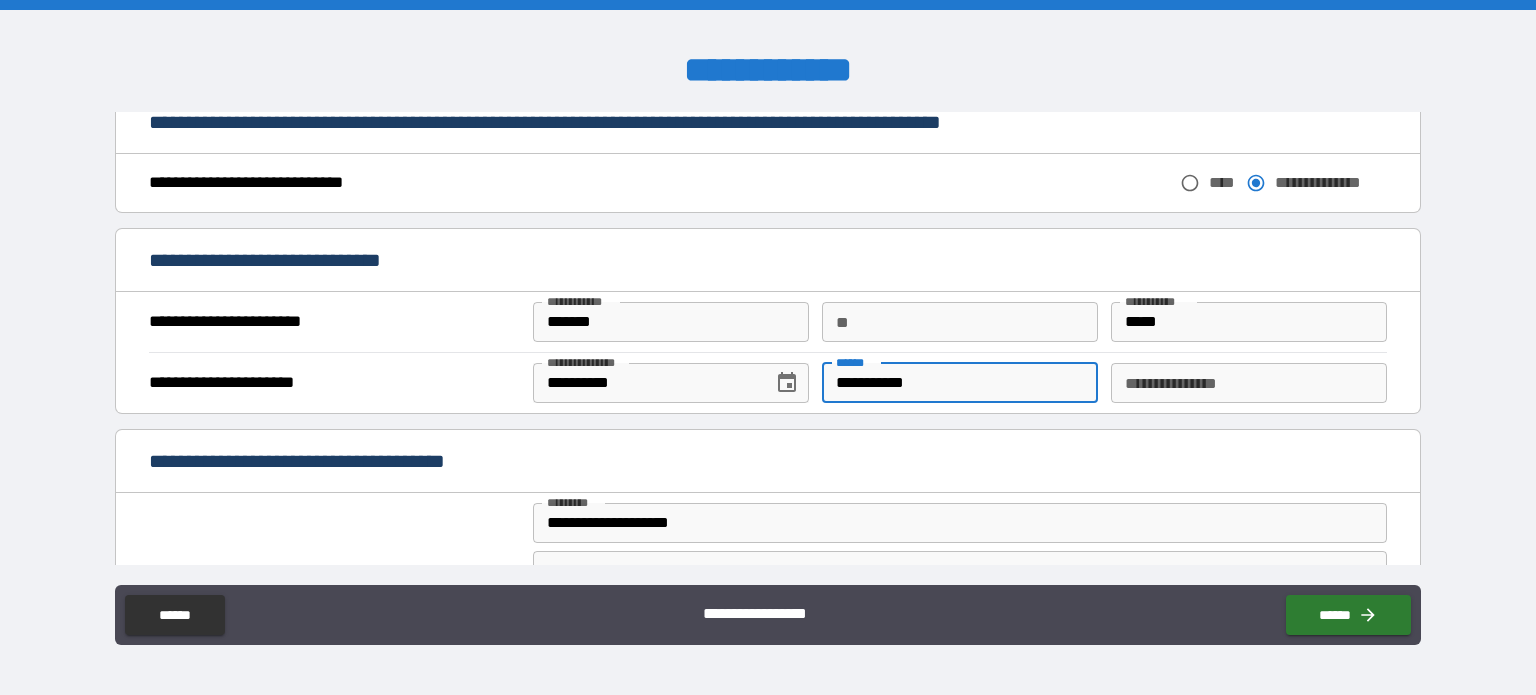 type on "**********" 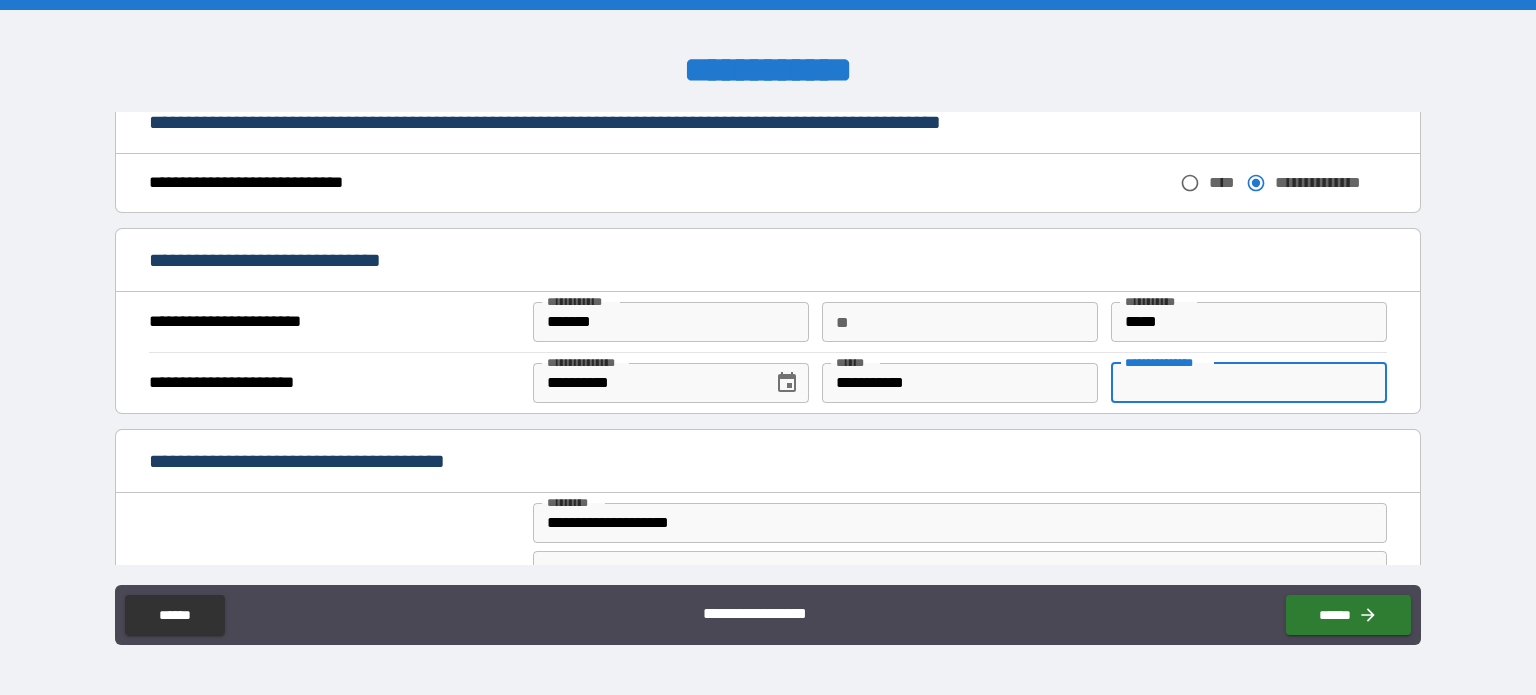 paste on "********" 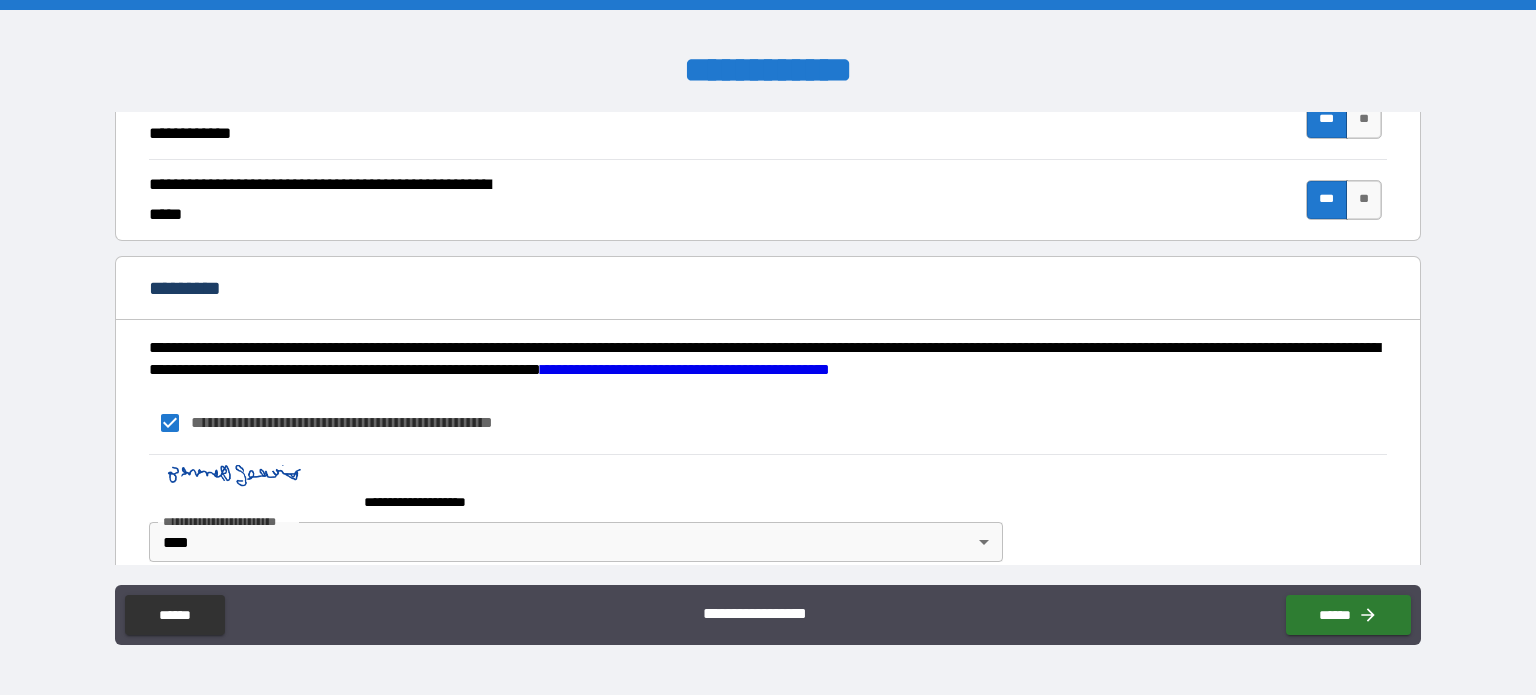 scroll, scrollTop: 1916, scrollLeft: 0, axis: vertical 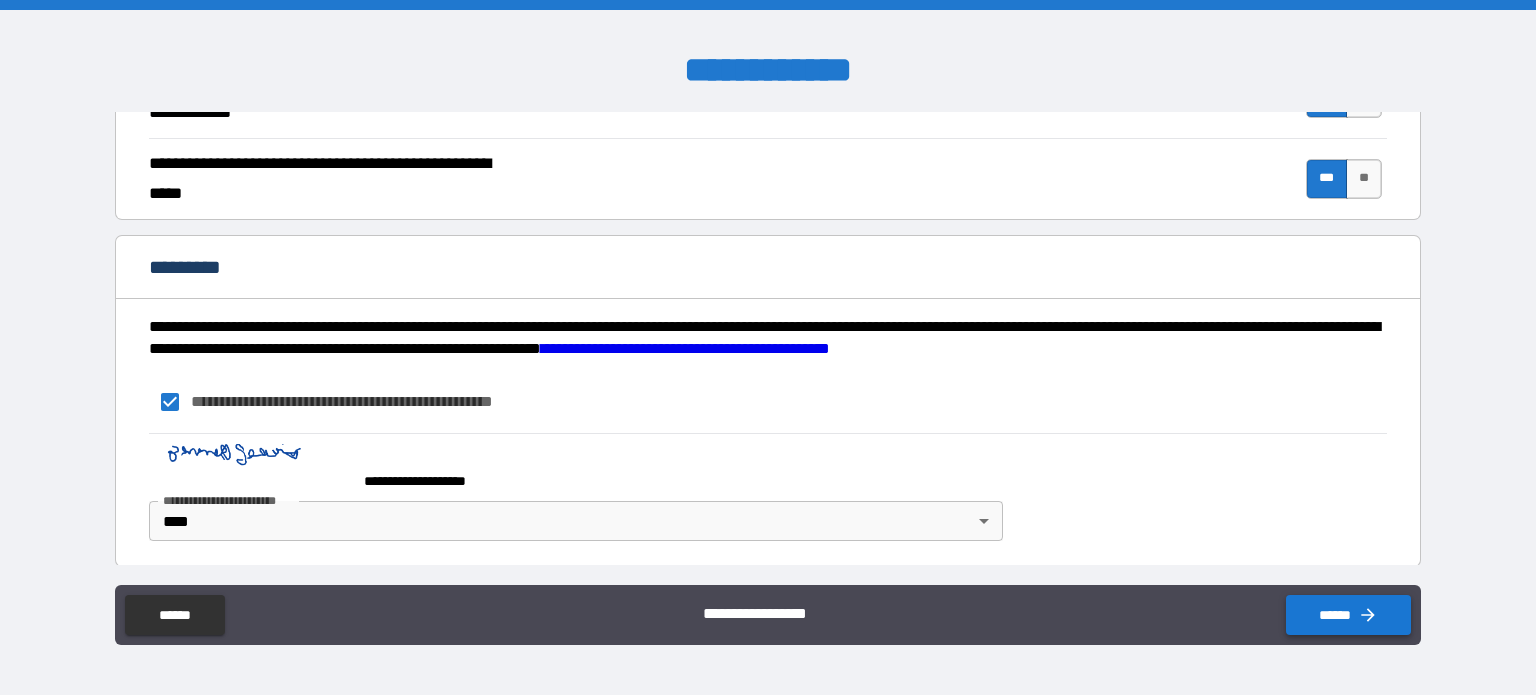 type on "********" 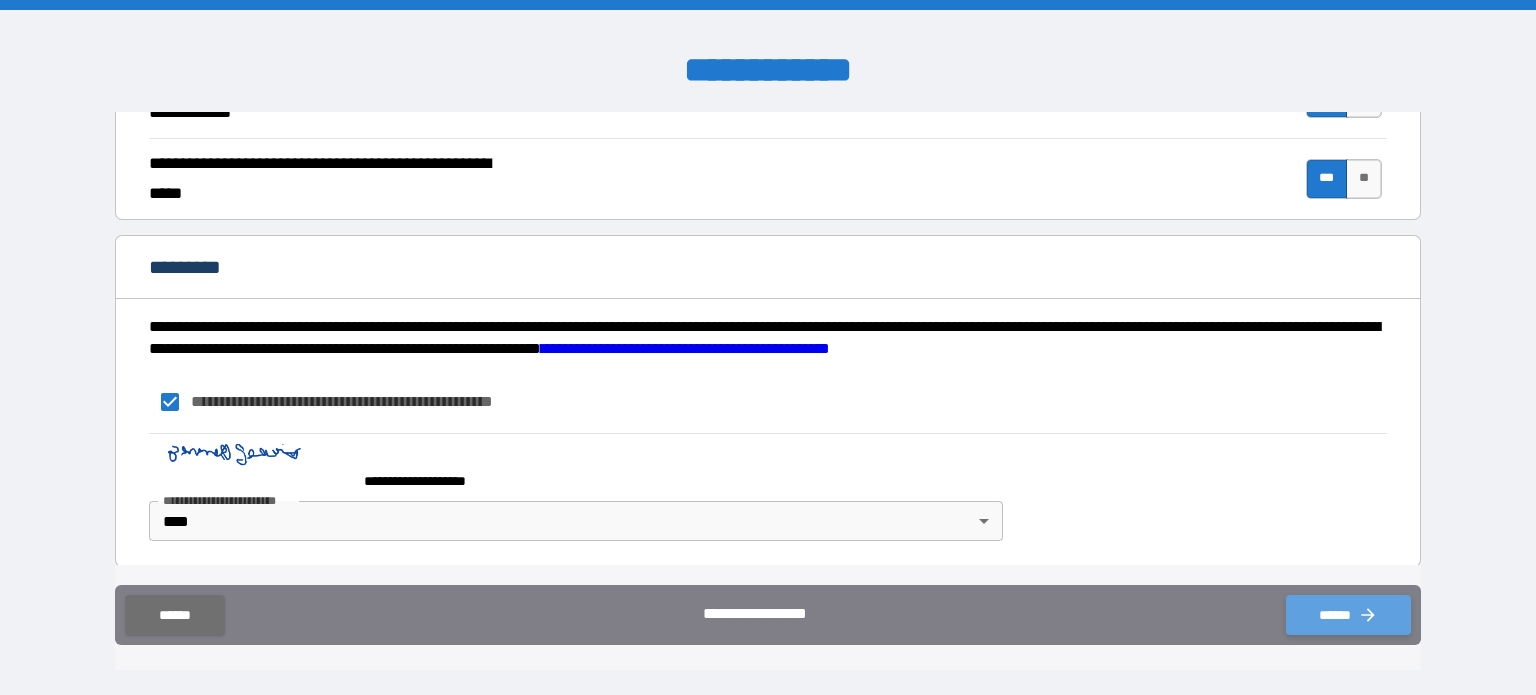 click on "******" at bounding box center (1348, 615) 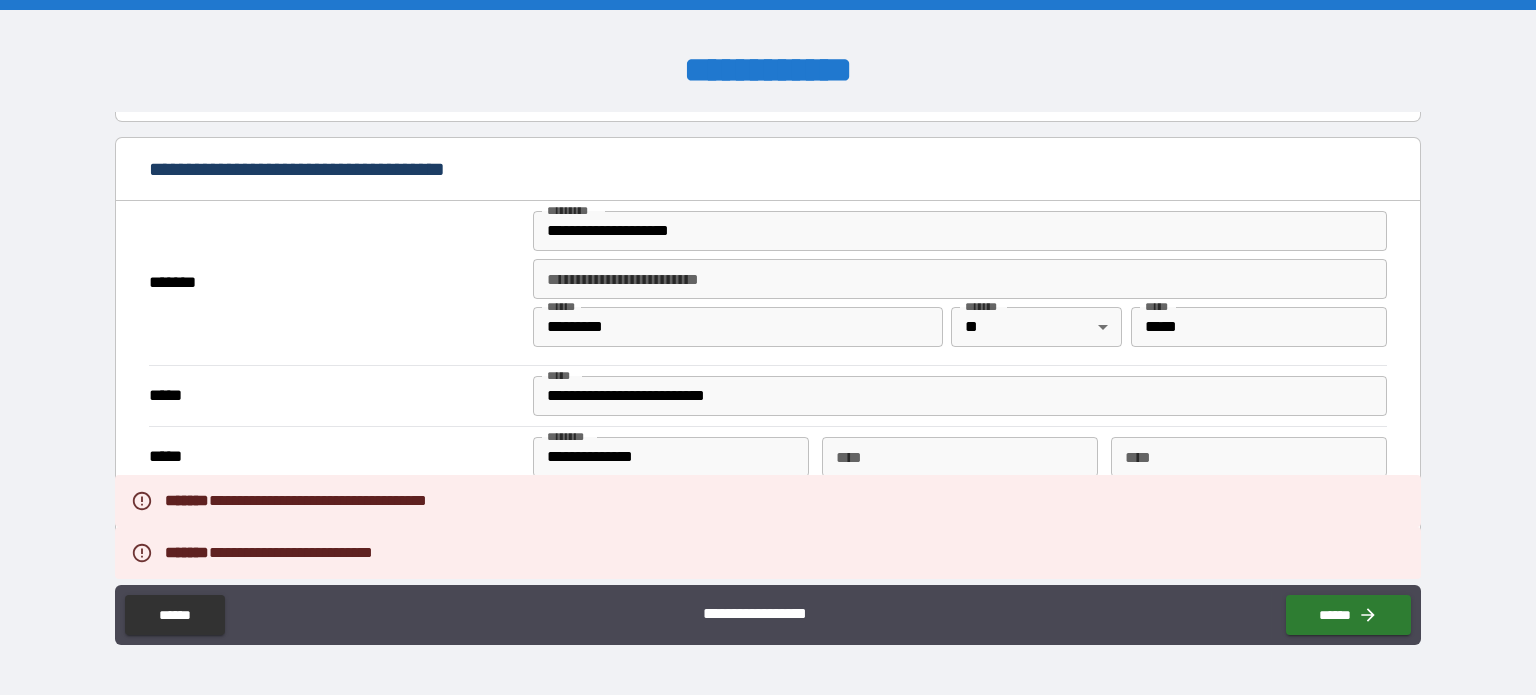 scroll, scrollTop: 1616, scrollLeft: 0, axis: vertical 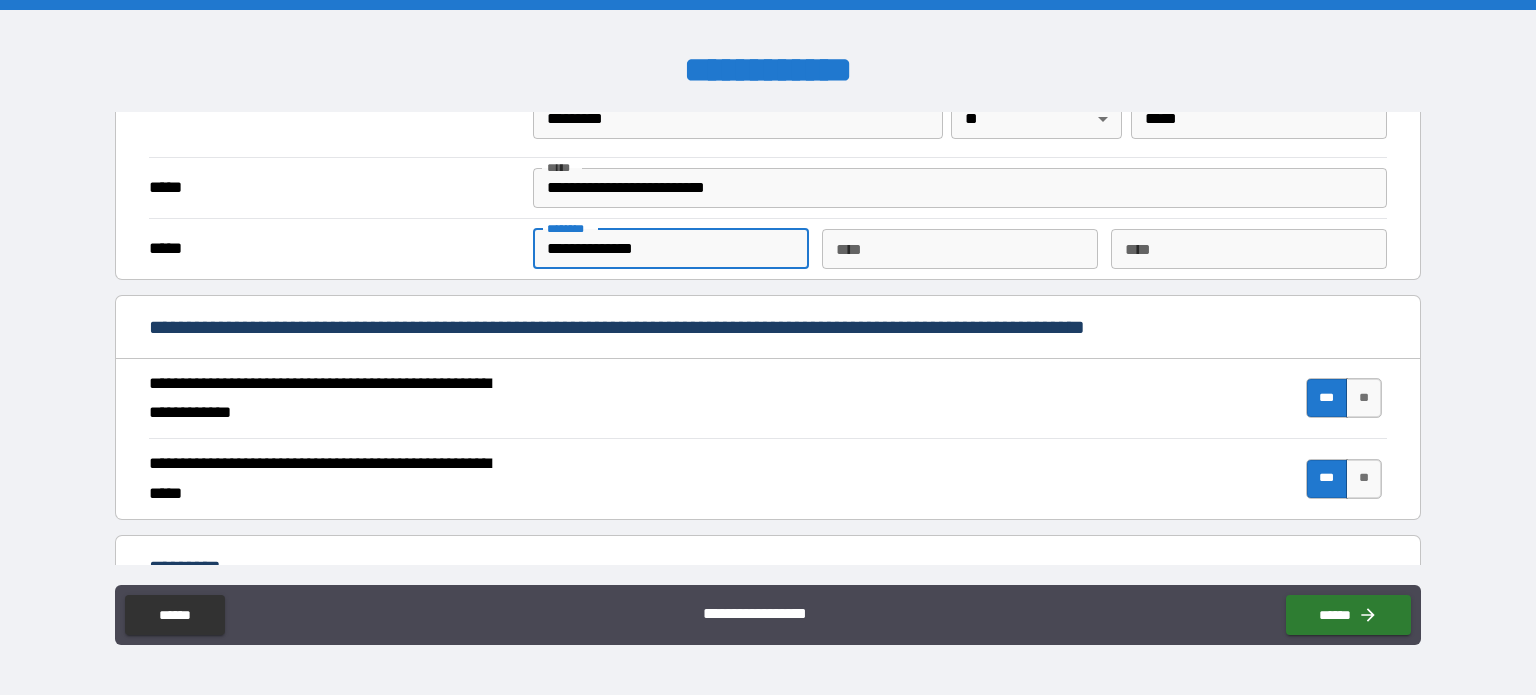 drag, startPoint x: 646, startPoint y: 243, endPoint x: 497, endPoint y: 243, distance: 149 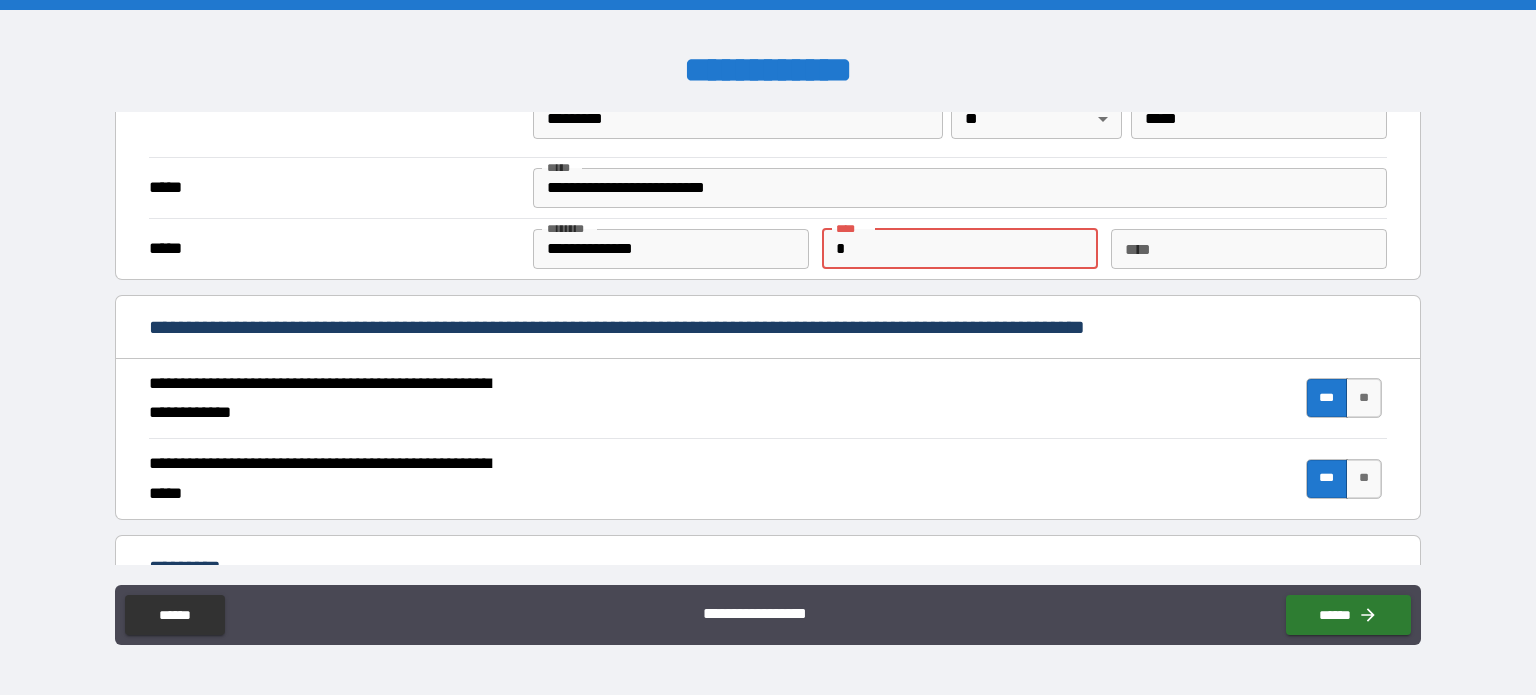 drag, startPoint x: 883, startPoint y: 259, endPoint x: 872, endPoint y: 237, distance: 24.596748 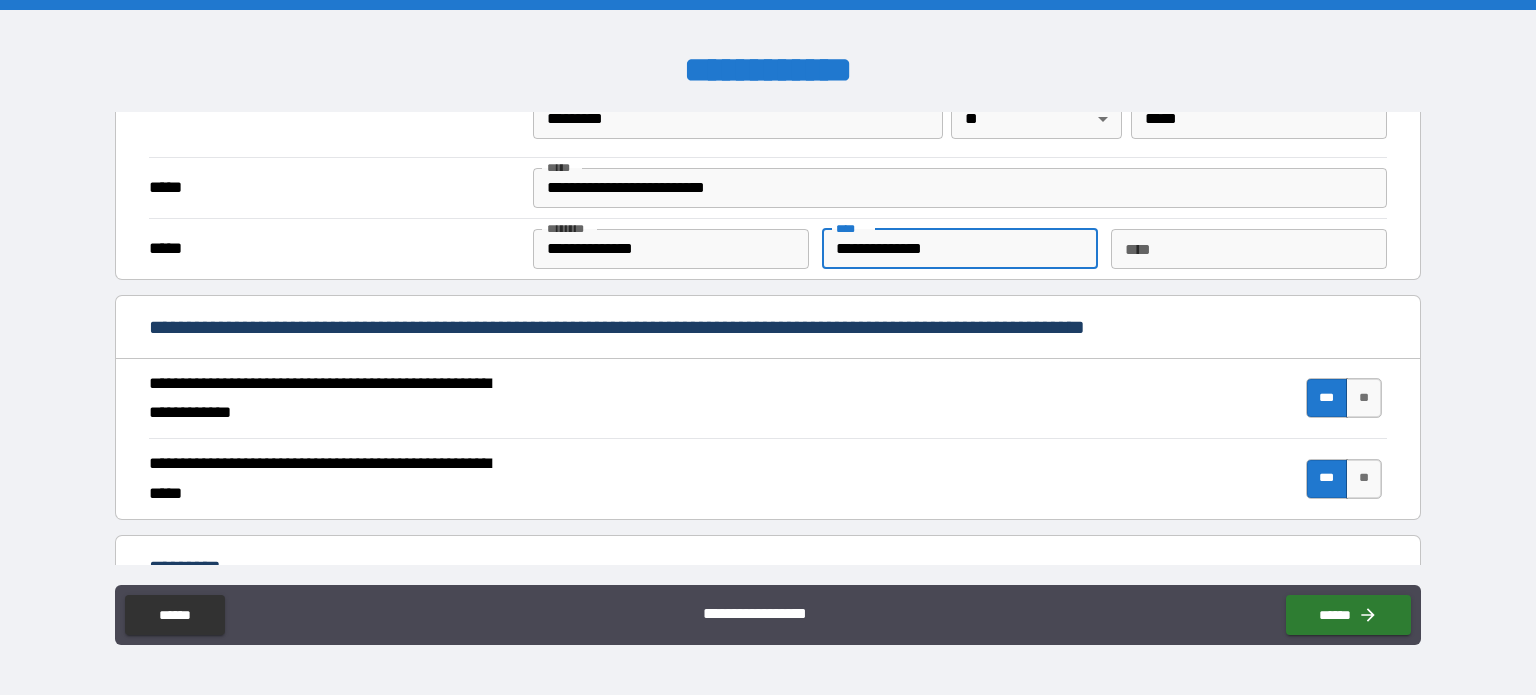 type on "**********" 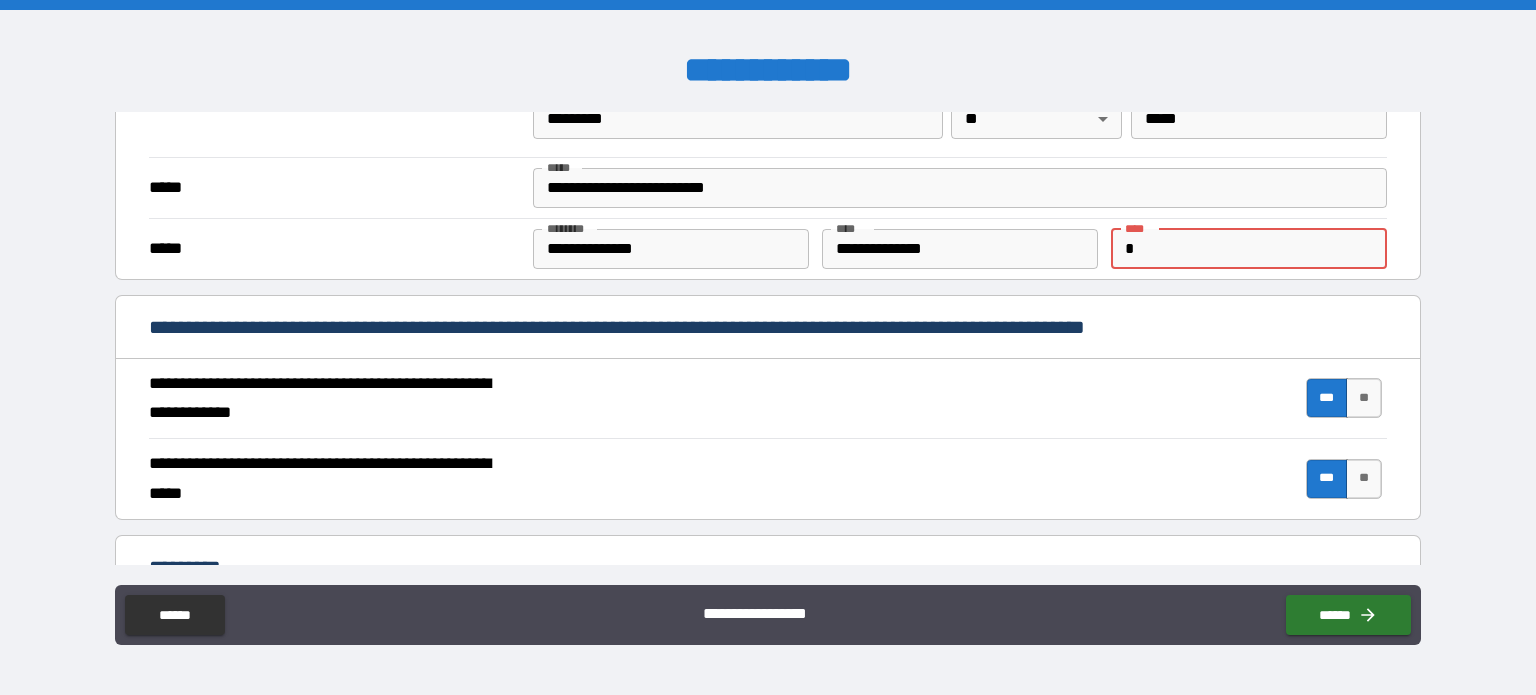 paste on "**********" 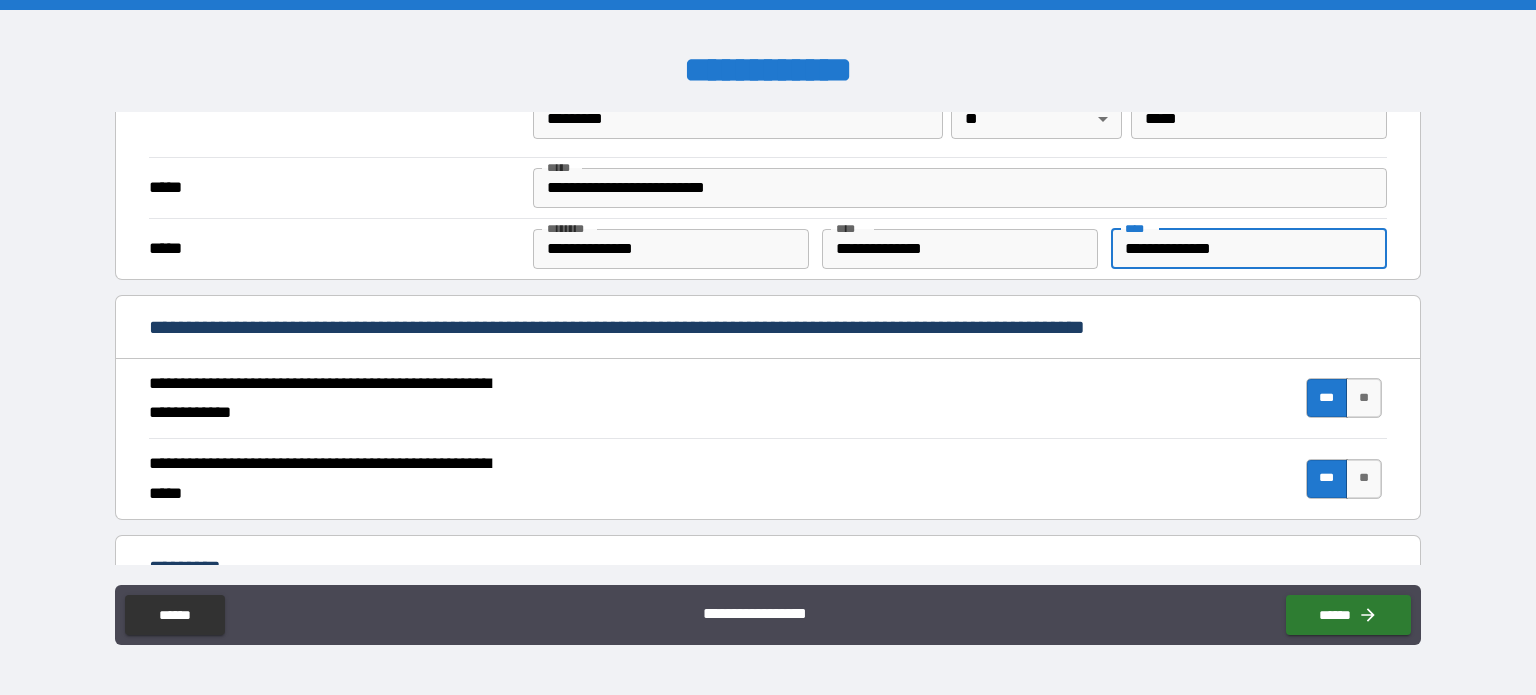type on "**********" 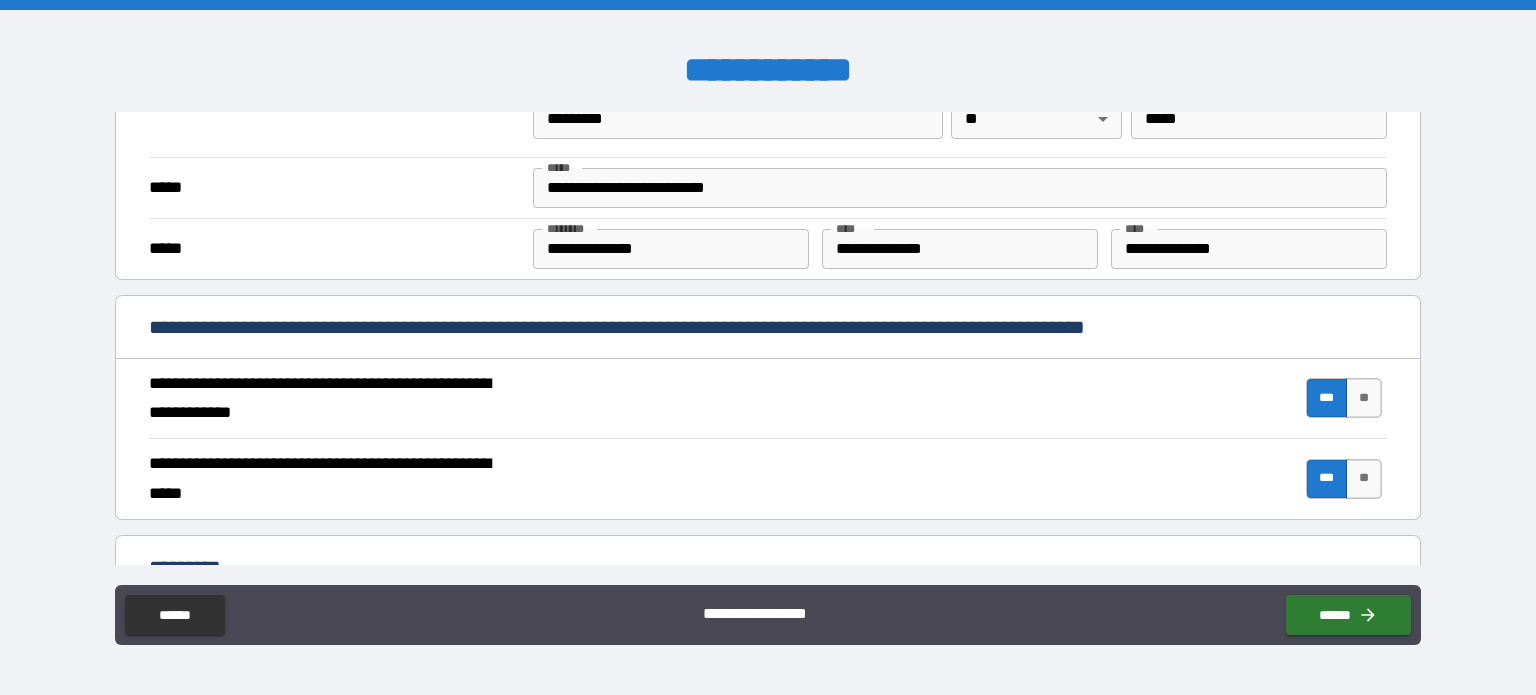 click on "*****" at bounding box center [333, 188] 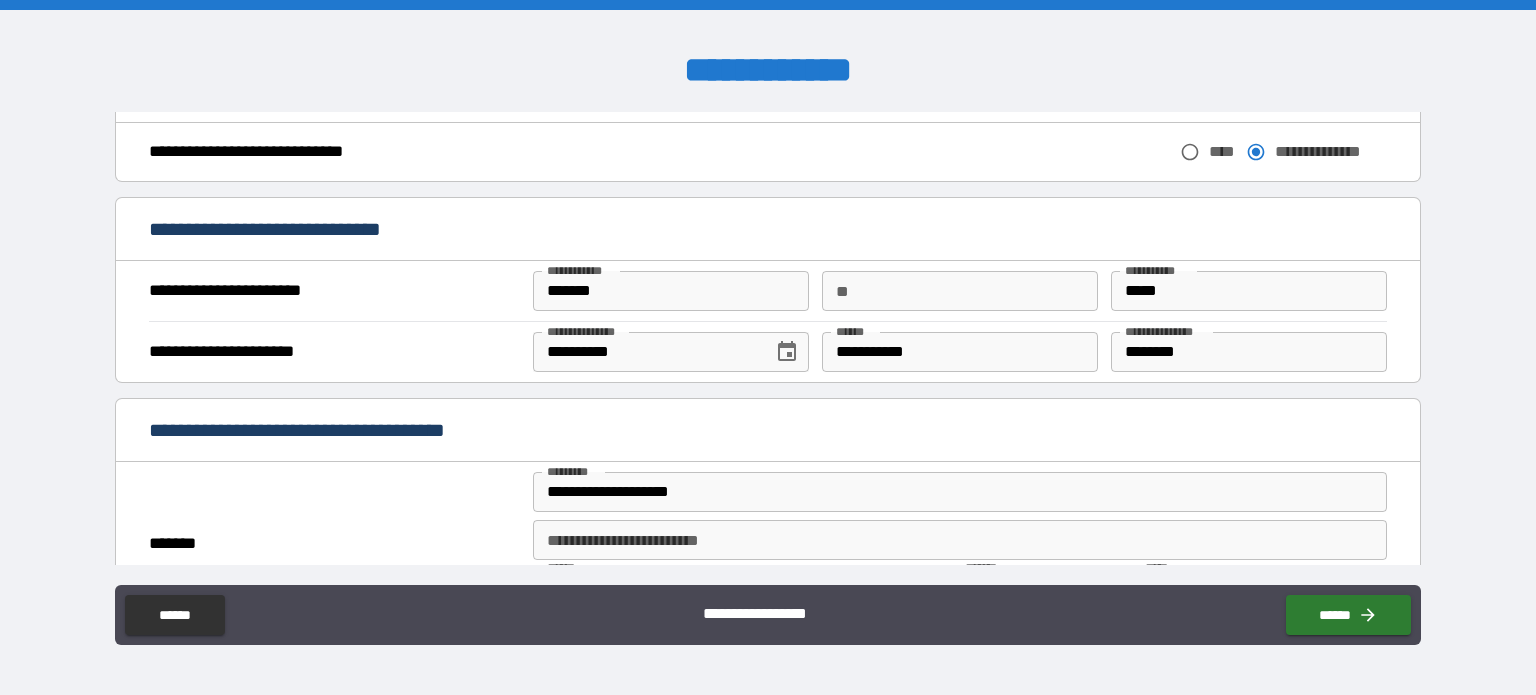 scroll, scrollTop: 1116, scrollLeft: 0, axis: vertical 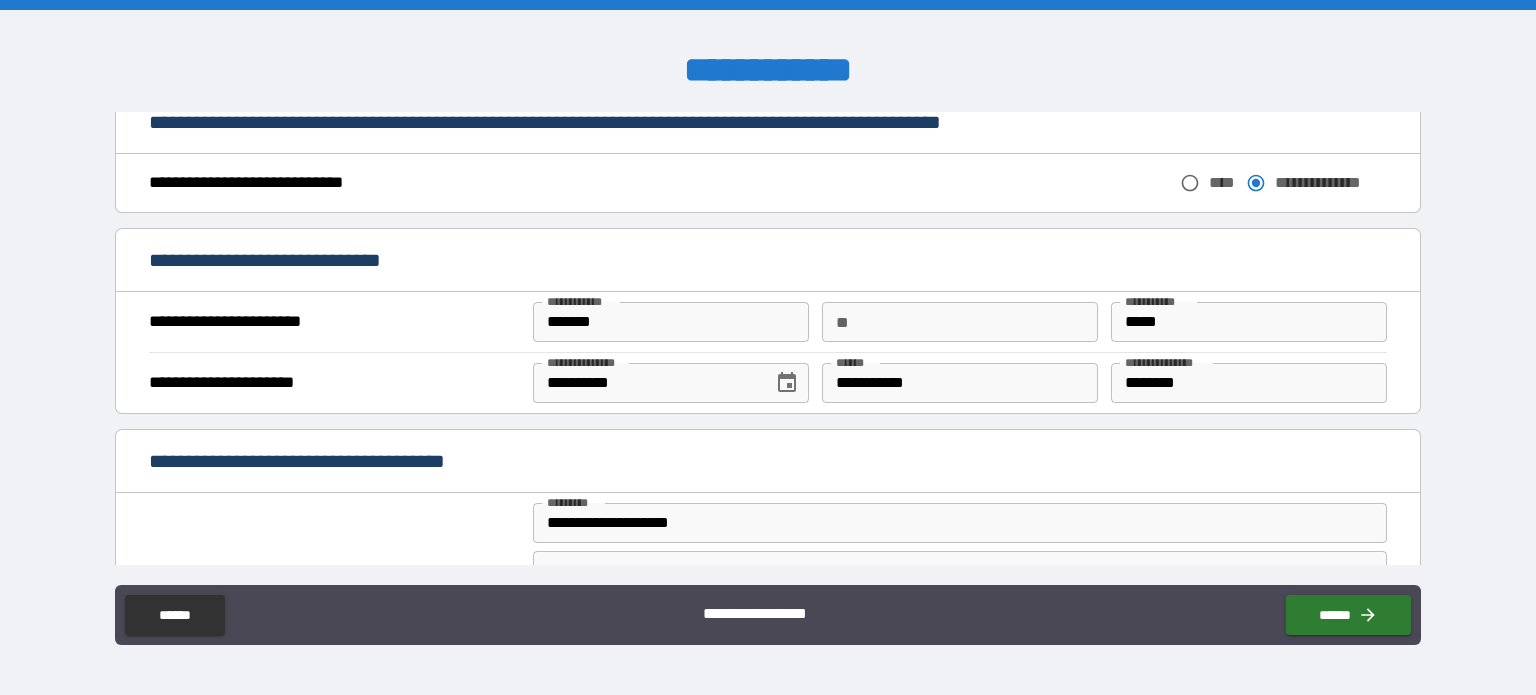click on "**" at bounding box center (960, 322) 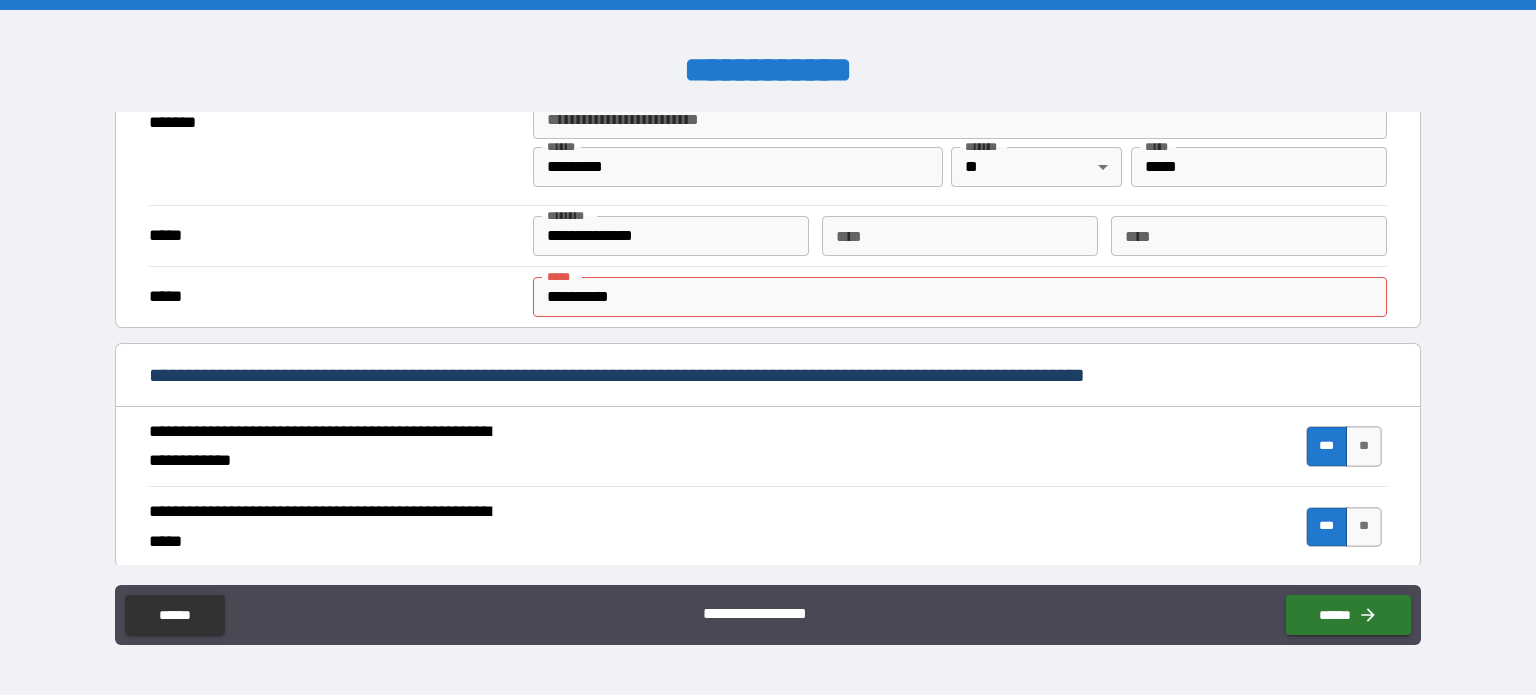 scroll, scrollTop: 516, scrollLeft: 0, axis: vertical 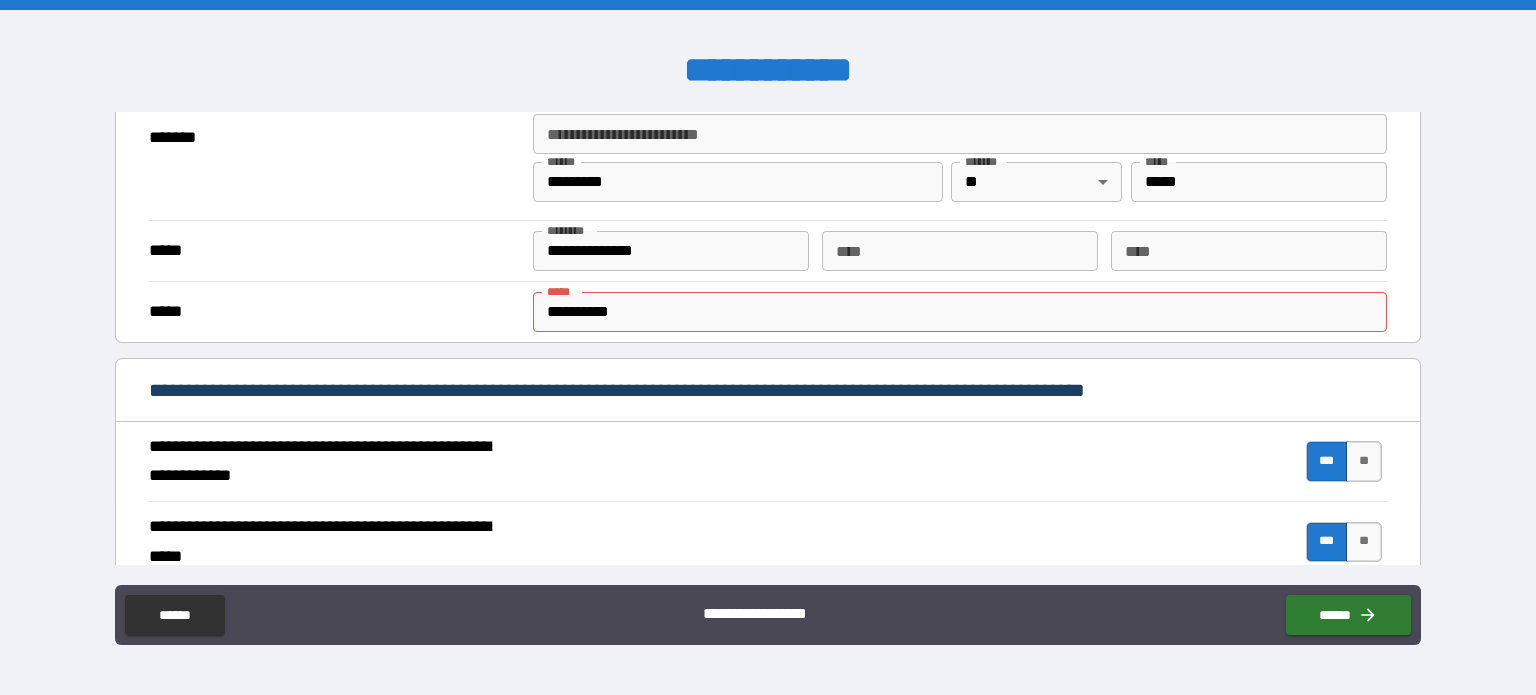 type on "*" 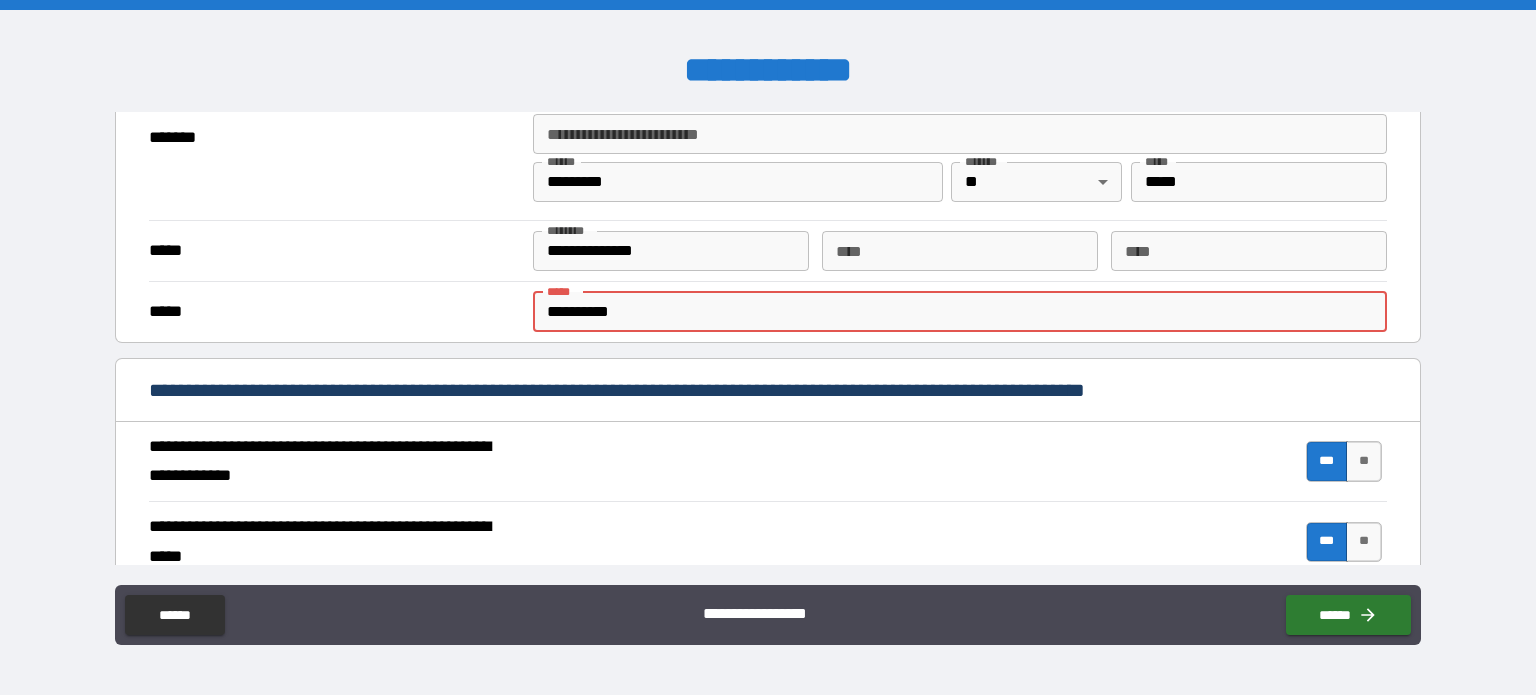 drag, startPoint x: 708, startPoint y: 312, endPoint x: 442, endPoint y: 308, distance: 266.03006 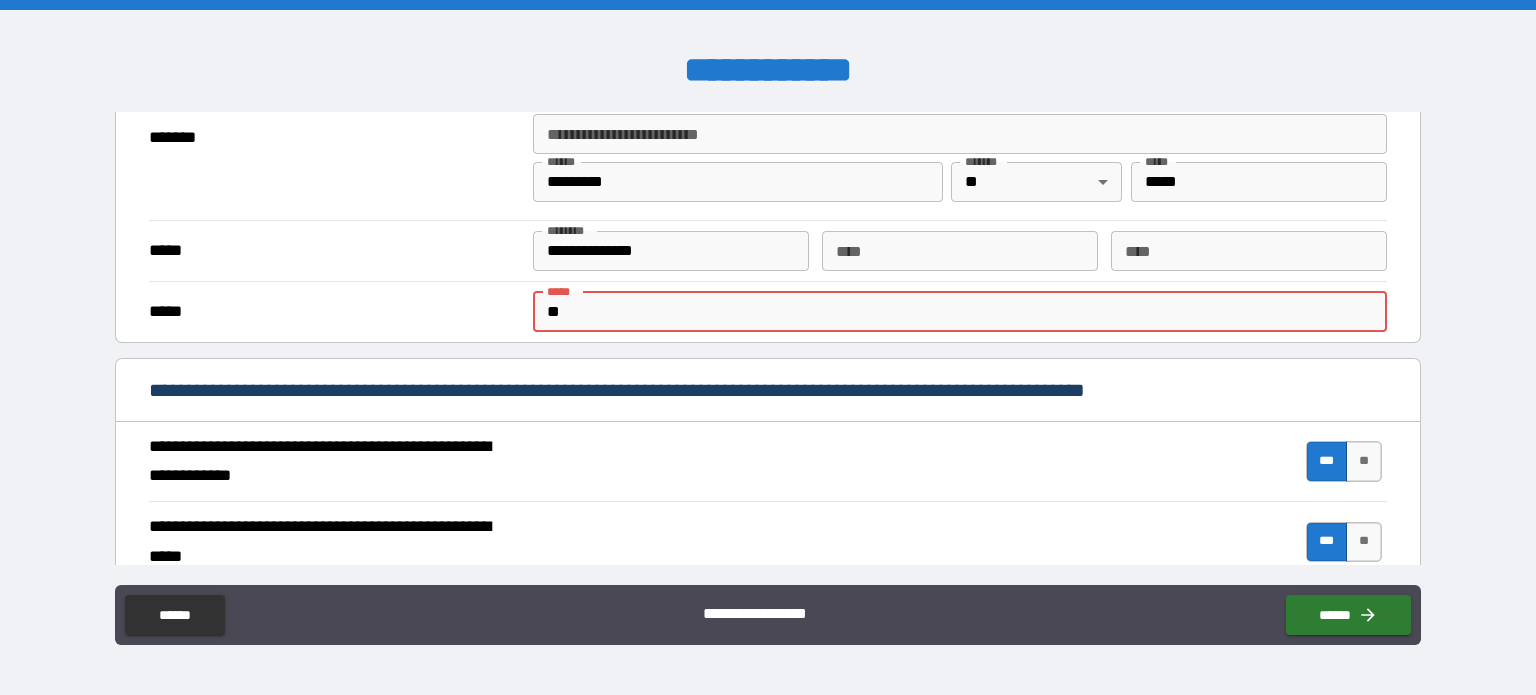 type on "*" 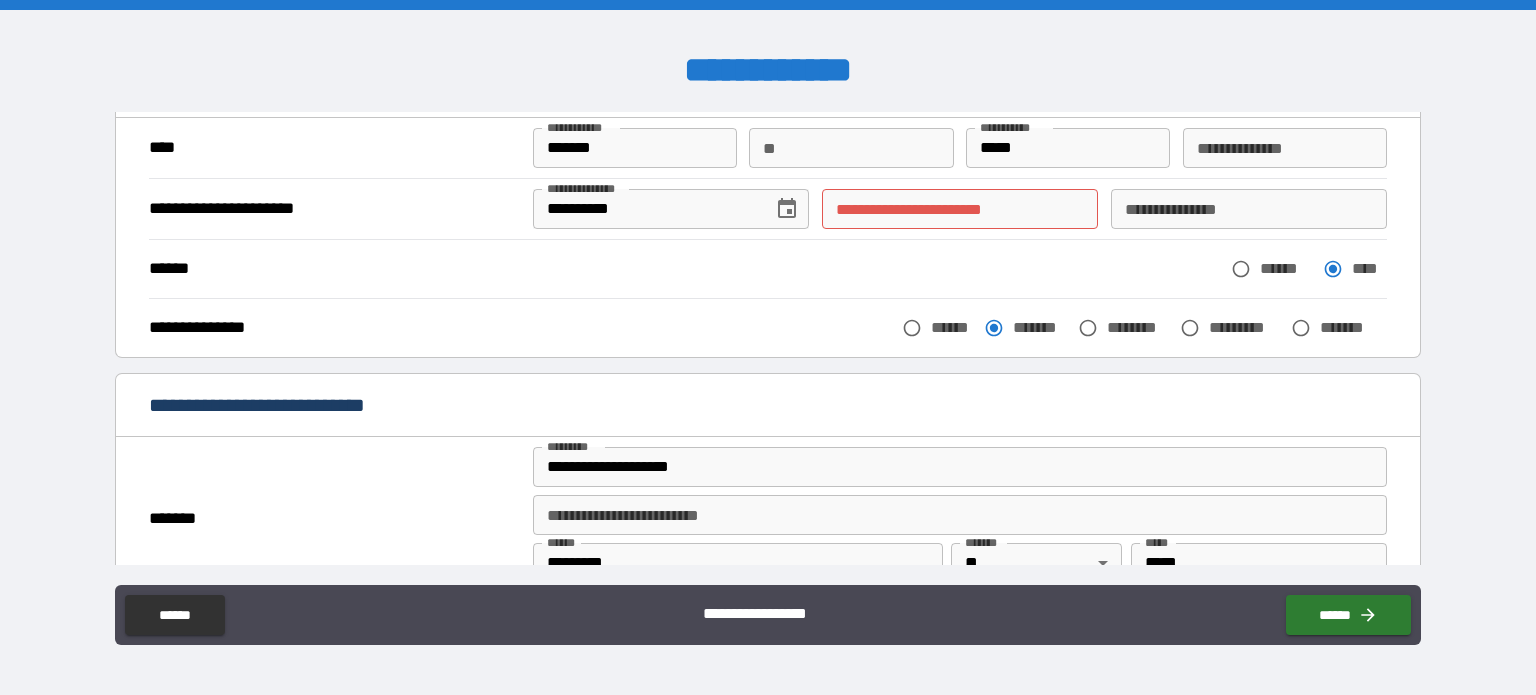 scroll, scrollTop: 116, scrollLeft: 0, axis: vertical 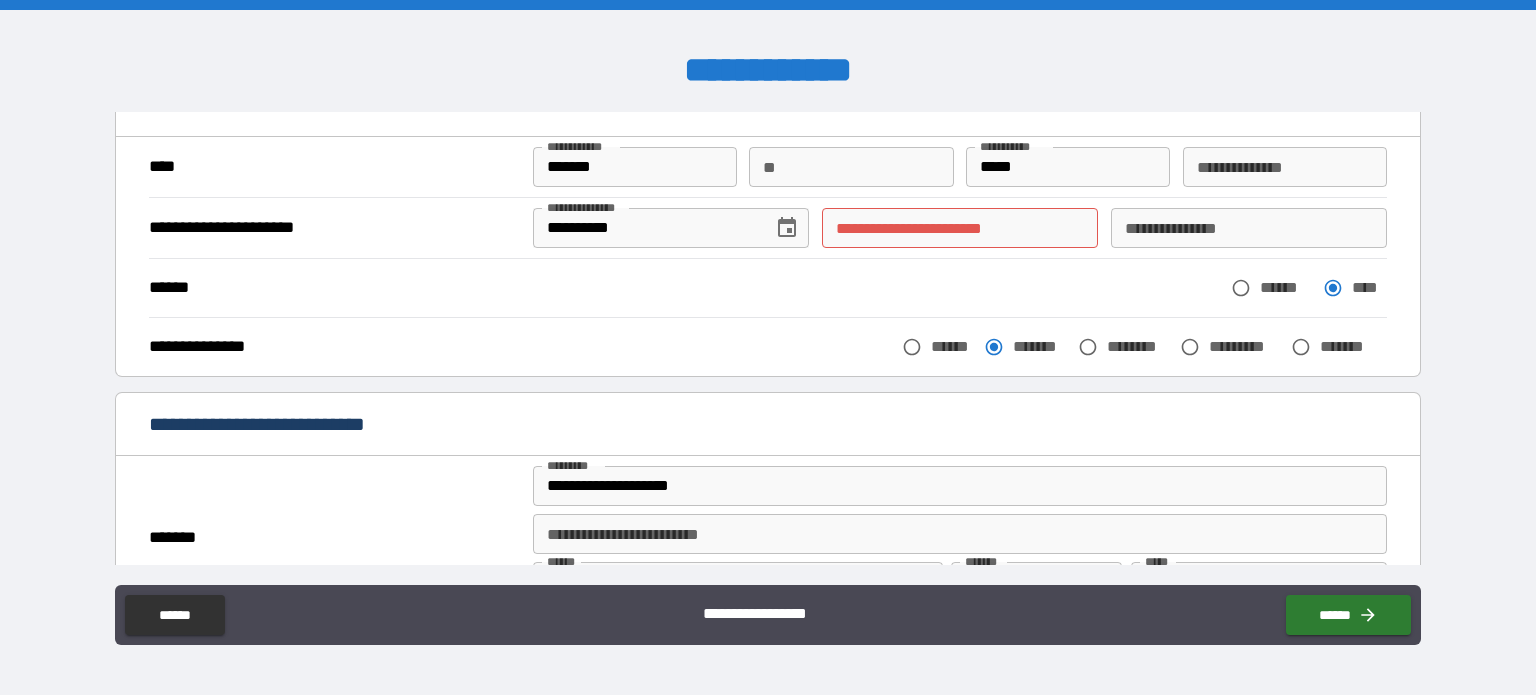 type on "**********" 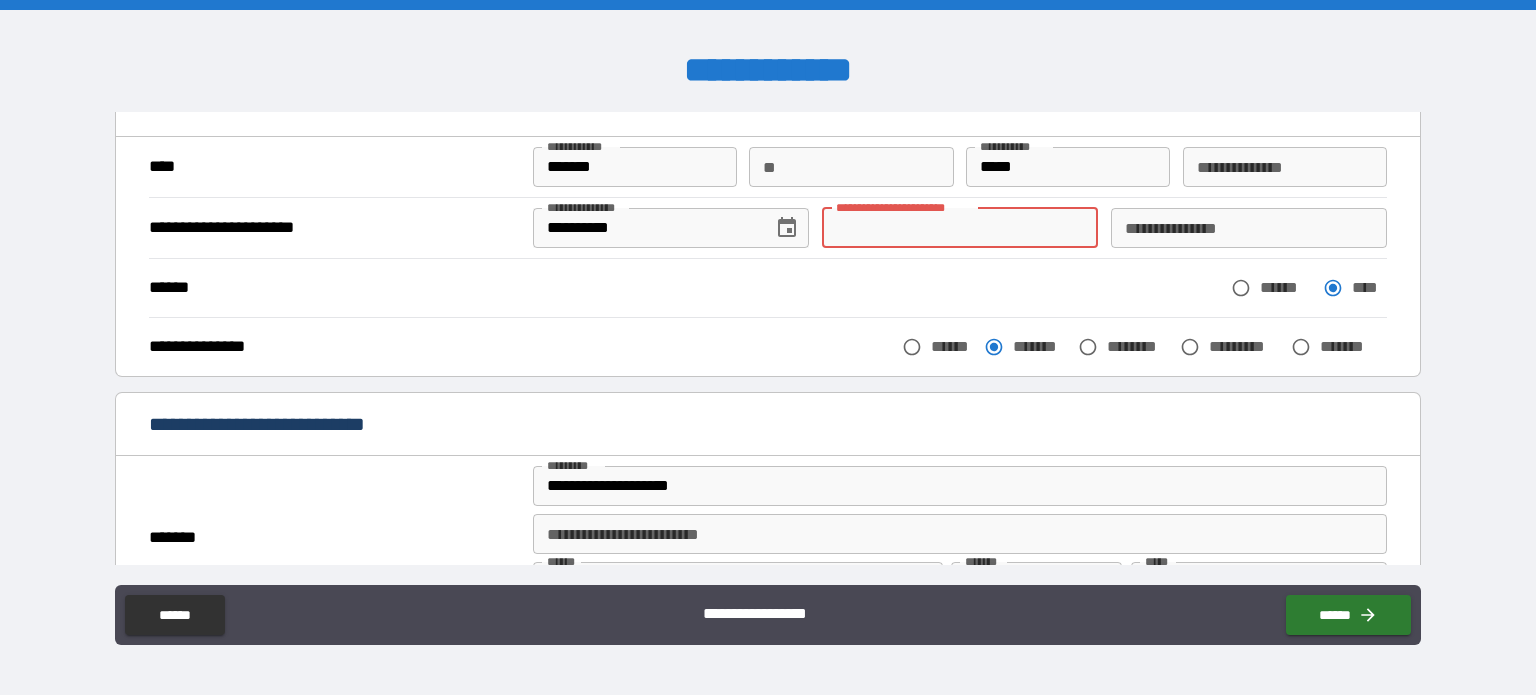 click on "**********" at bounding box center (960, 228) 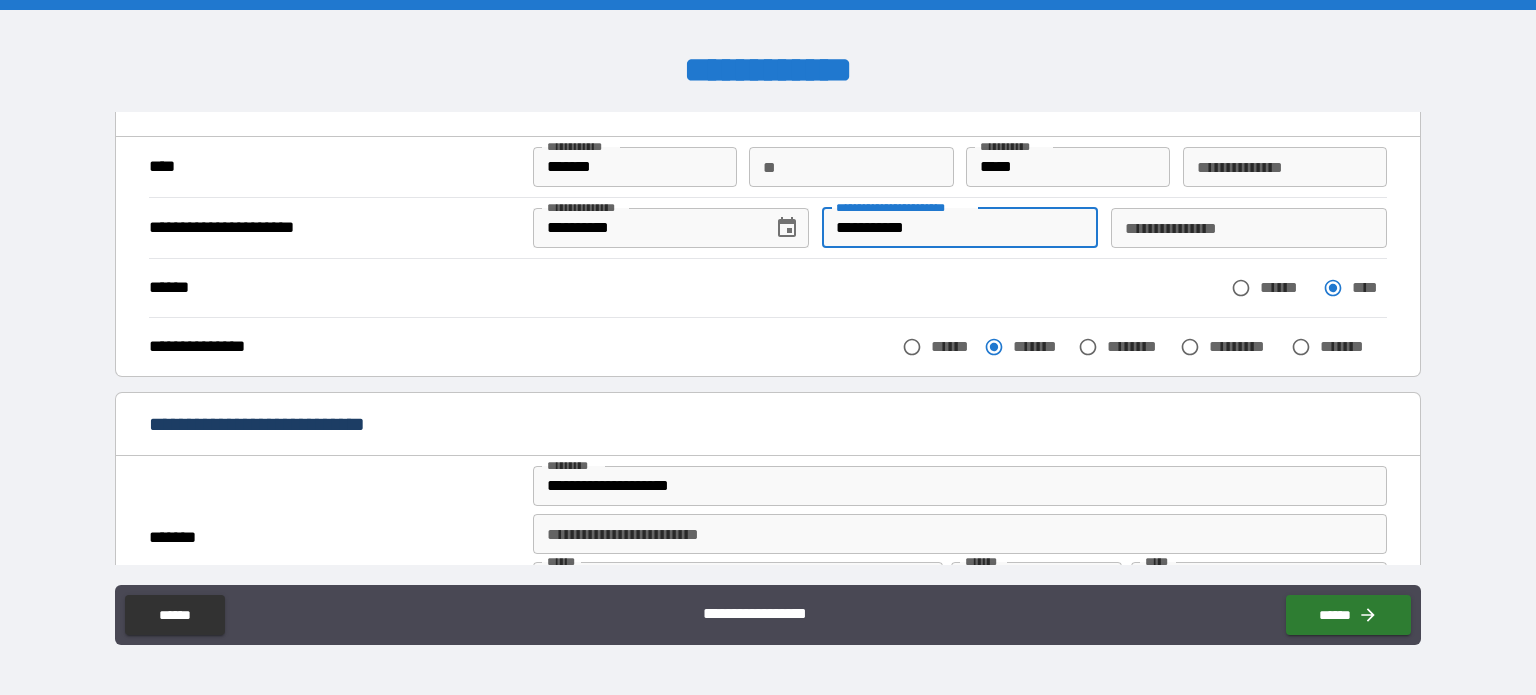 type on "**********" 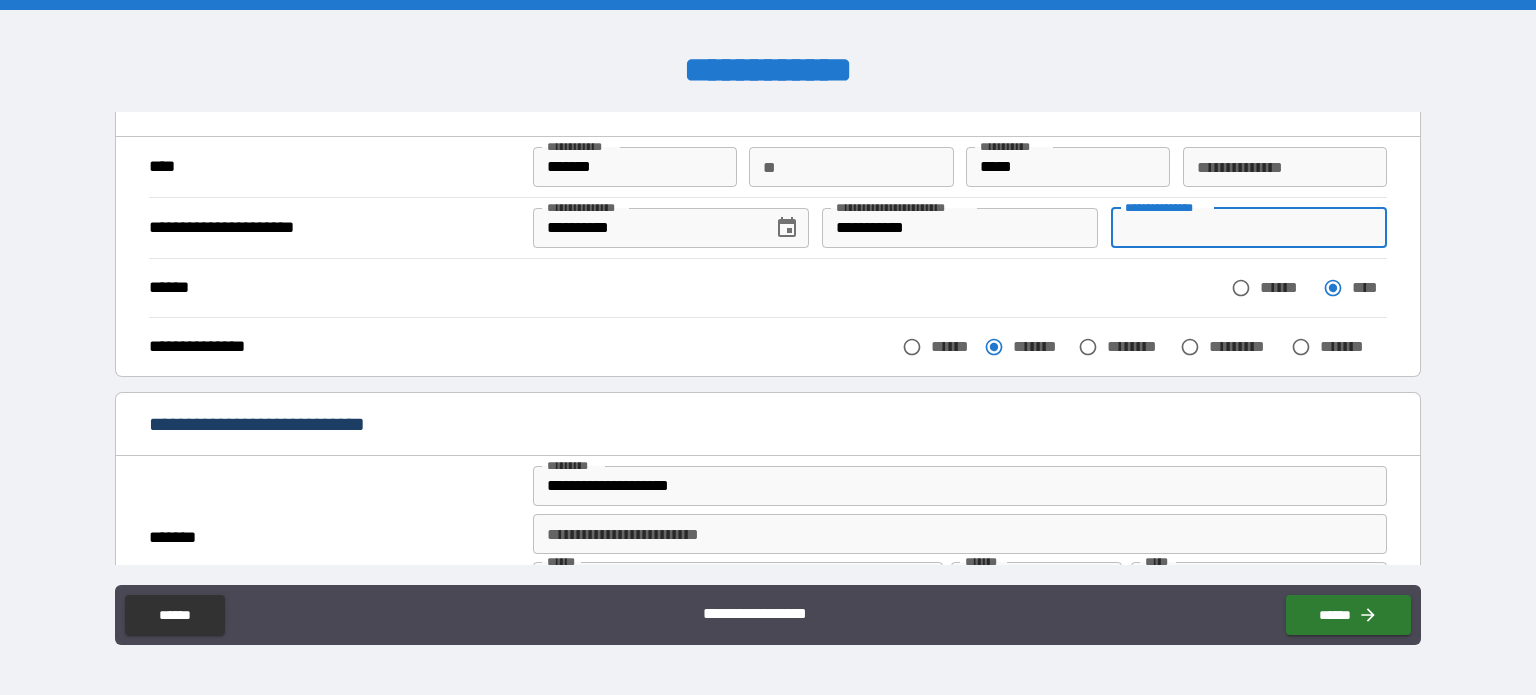 paste on "********" 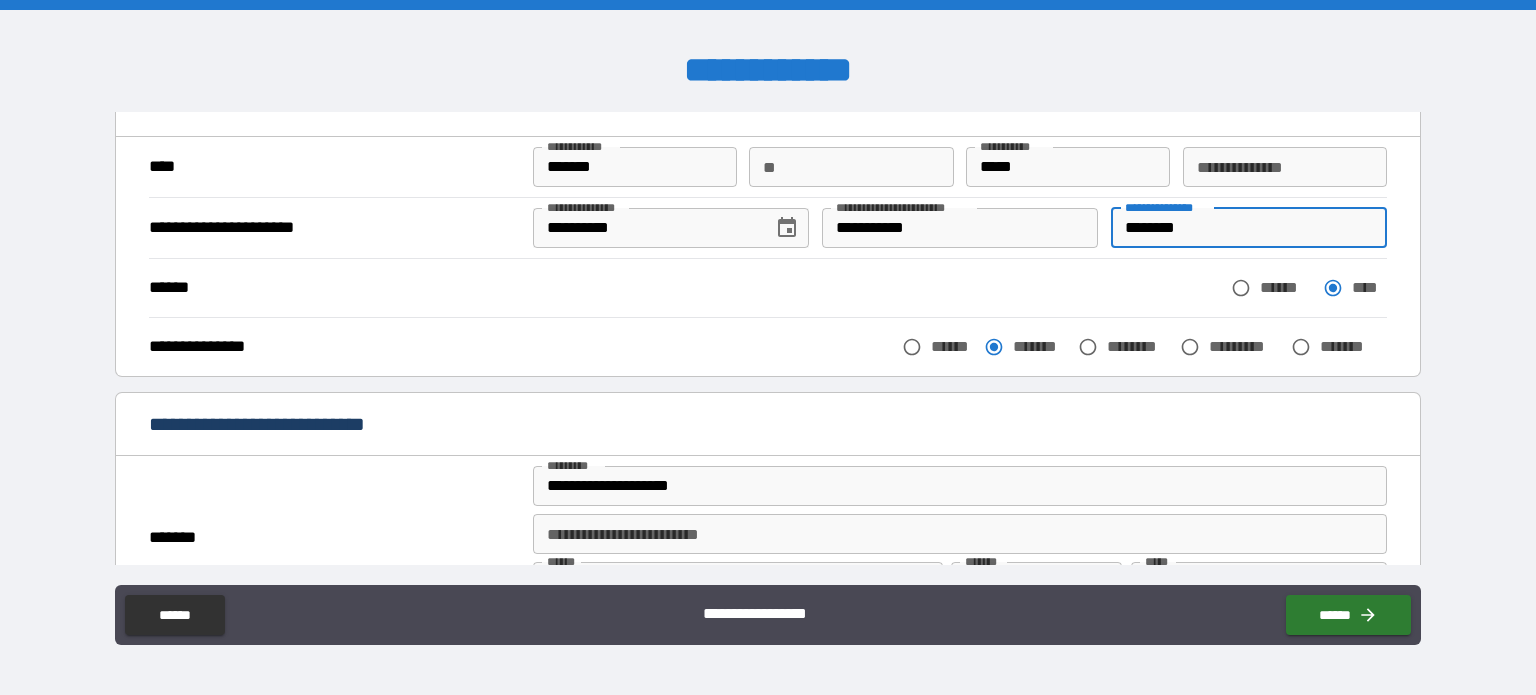 type on "********" 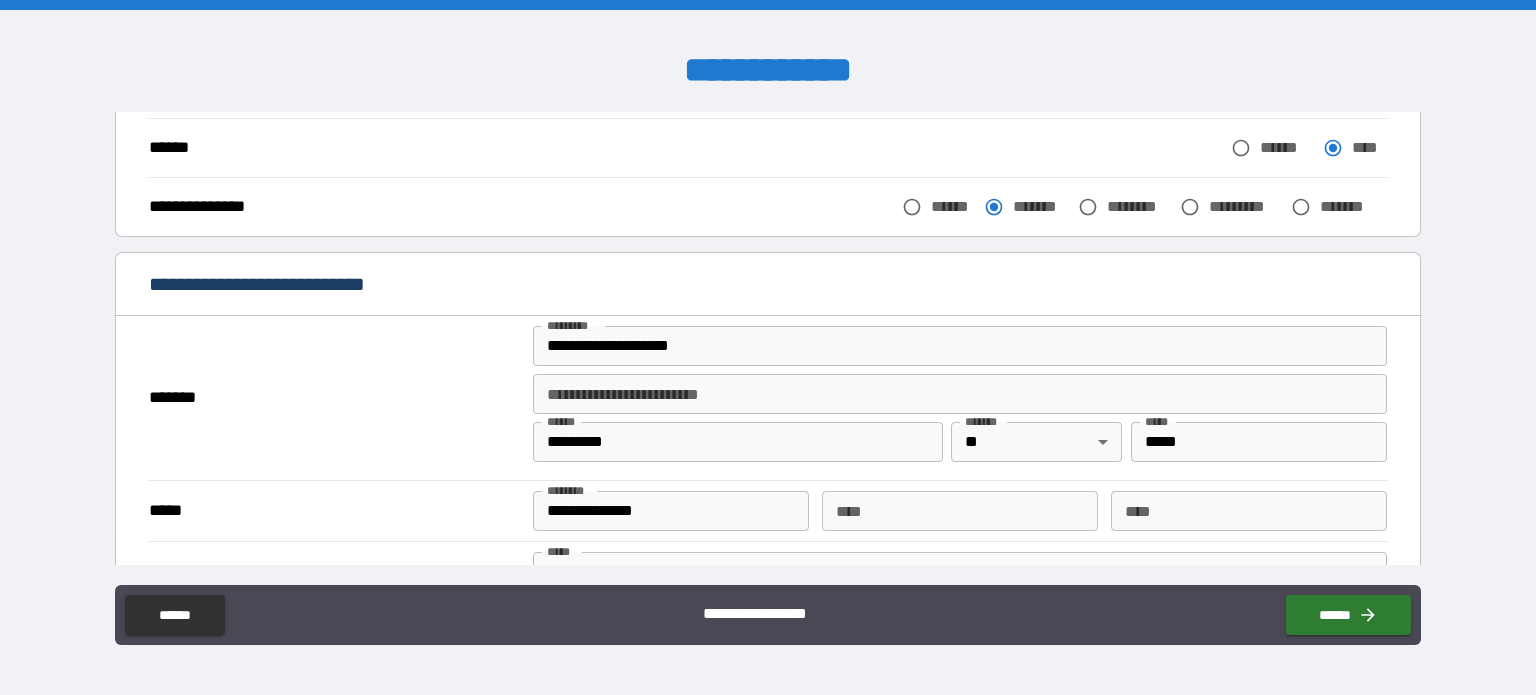 scroll, scrollTop: 316, scrollLeft: 0, axis: vertical 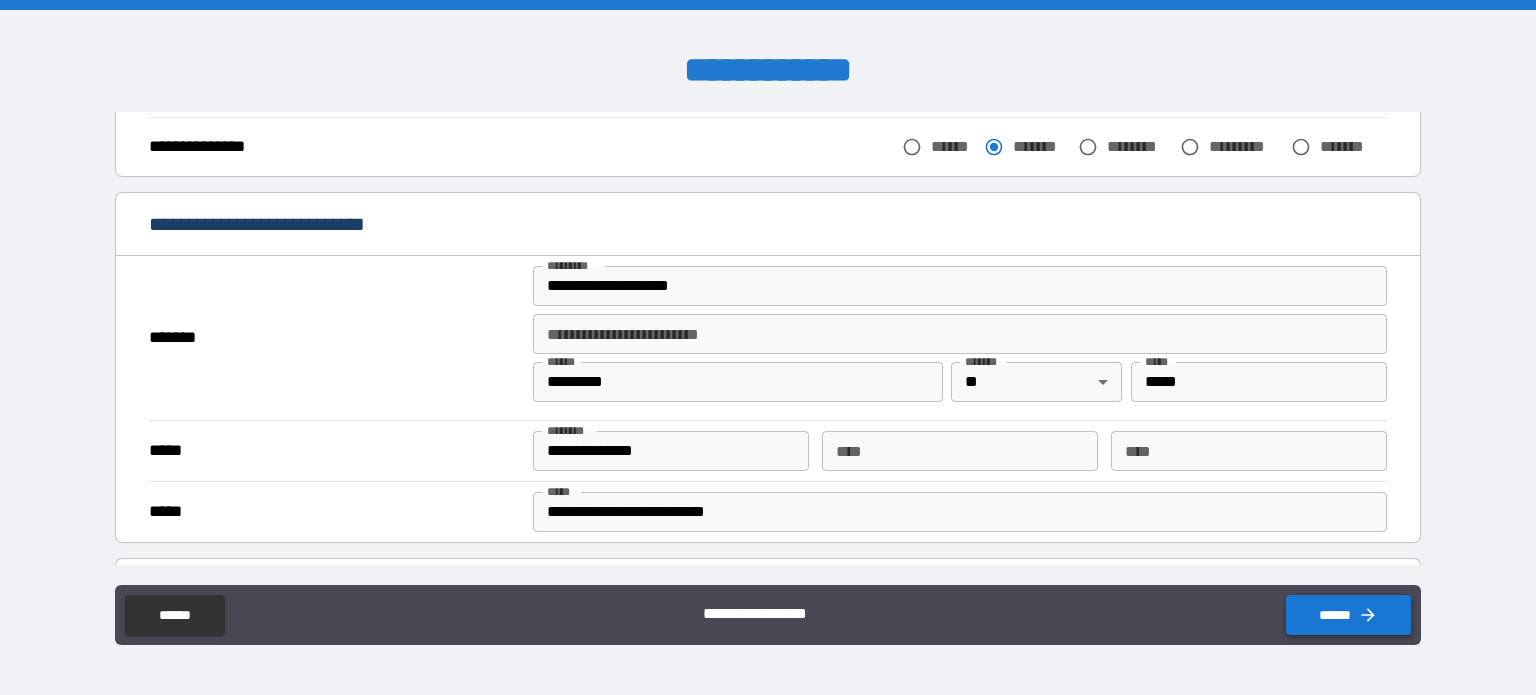click on "******" at bounding box center (1348, 615) 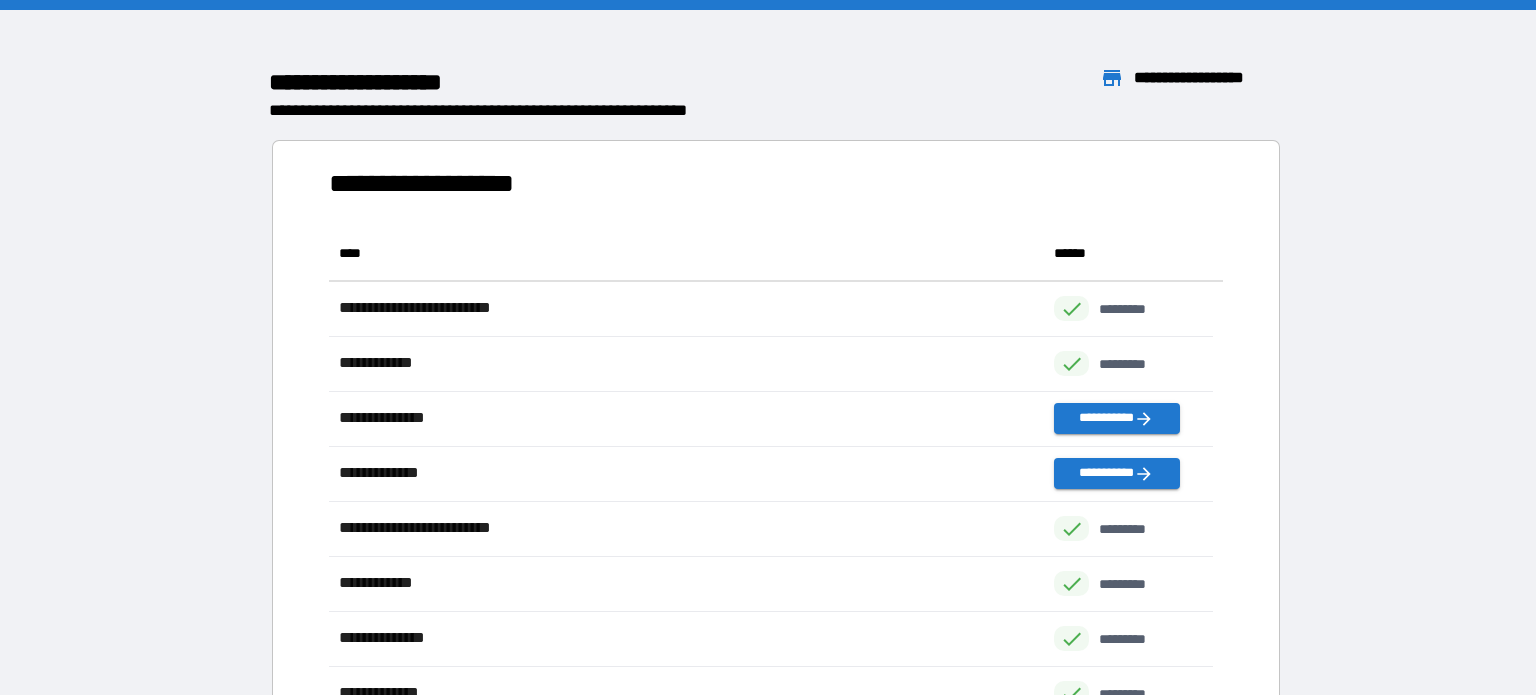 scroll, scrollTop: 16, scrollLeft: 16, axis: both 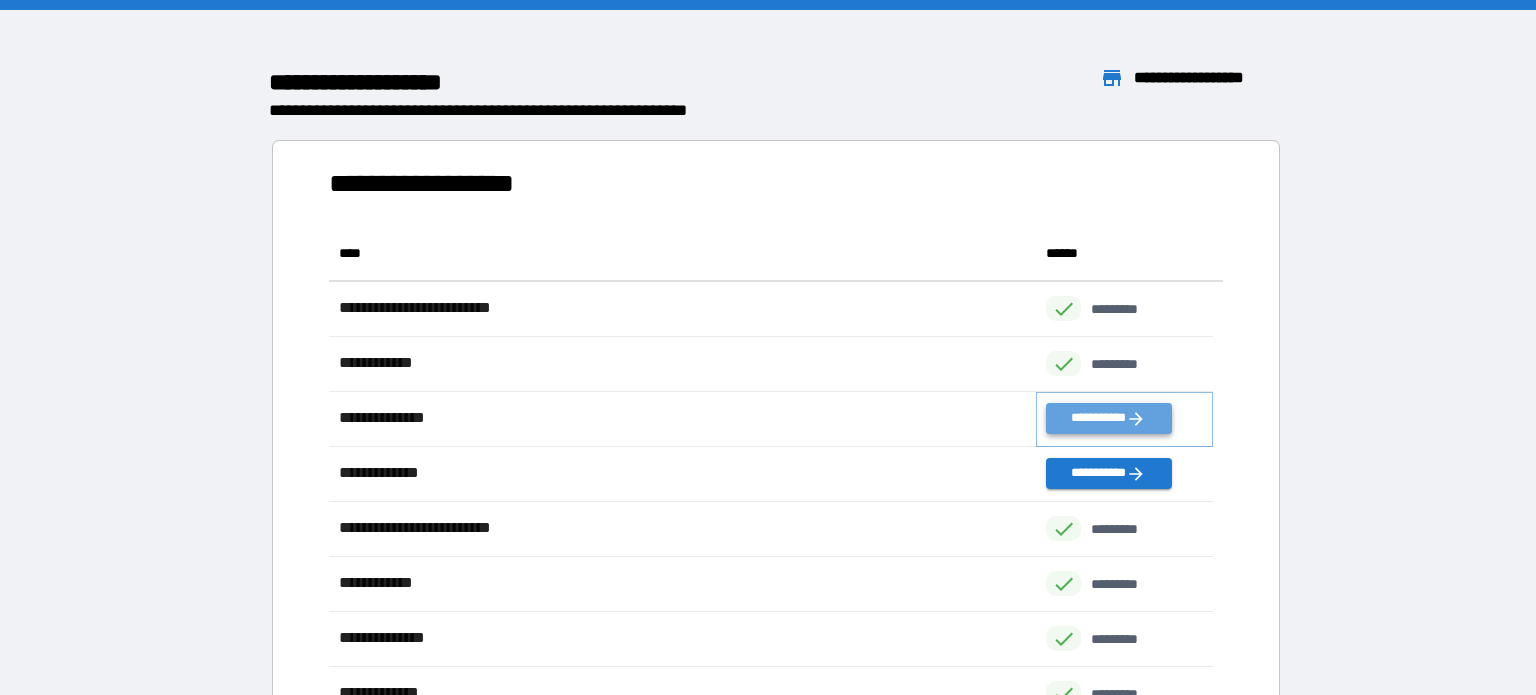 click on "**********" at bounding box center [1108, 418] 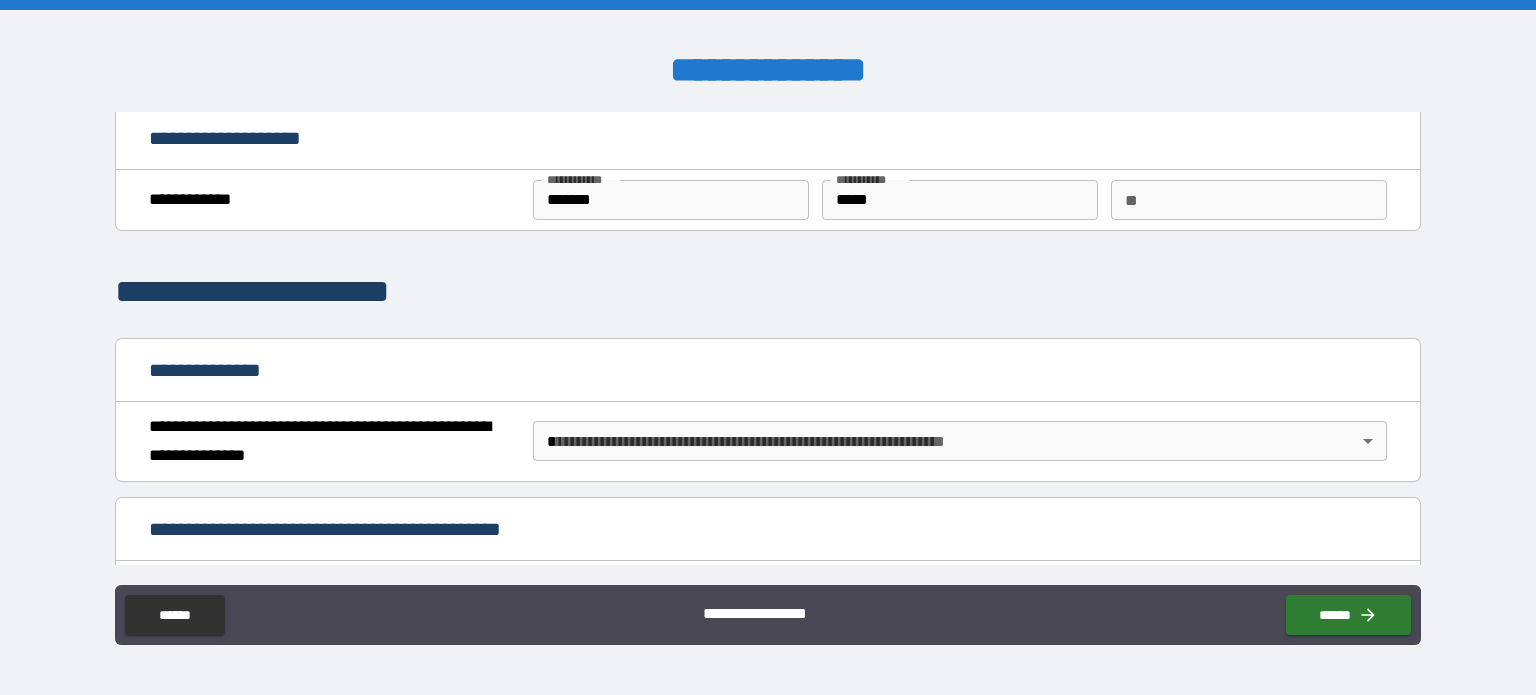 scroll, scrollTop: 0, scrollLeft: 0, axis: both 